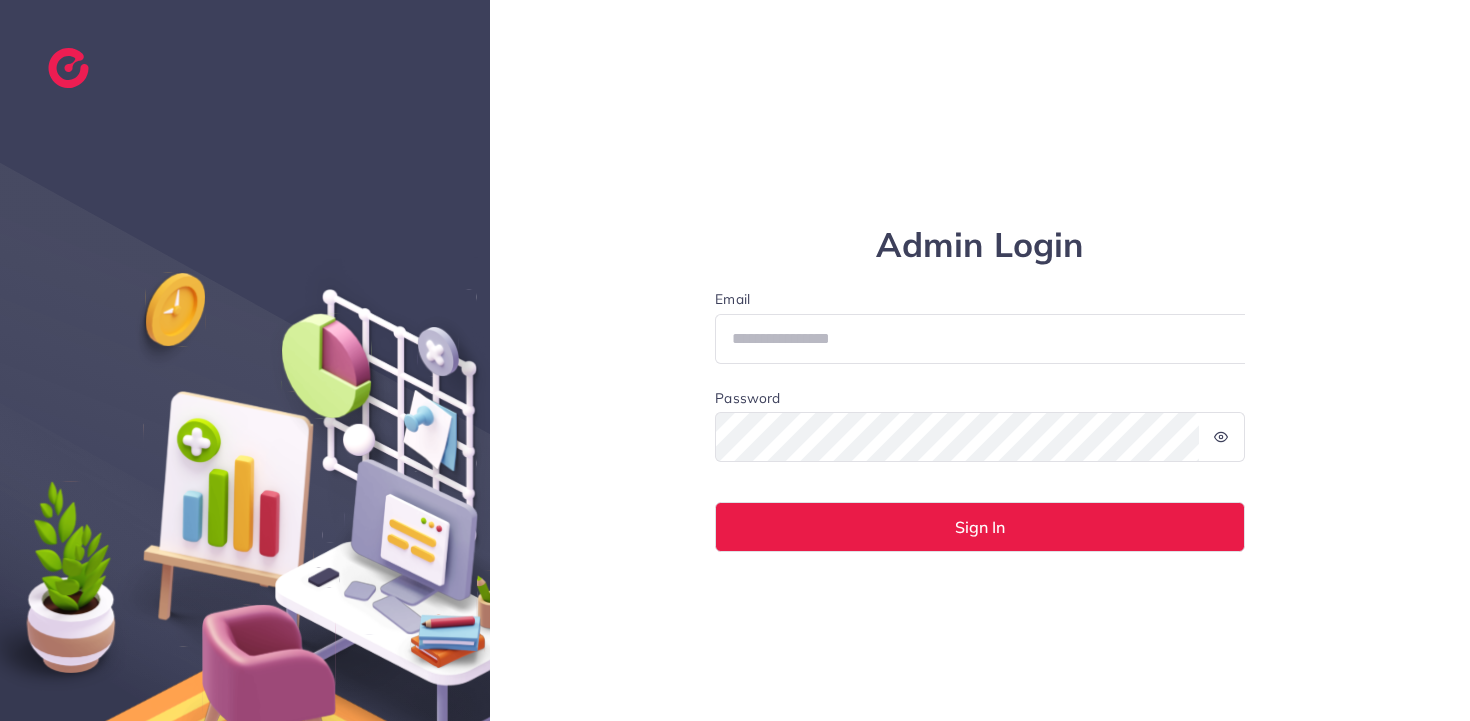 scroll, scrollTop: 0, scrollLeft: 0, axis: both 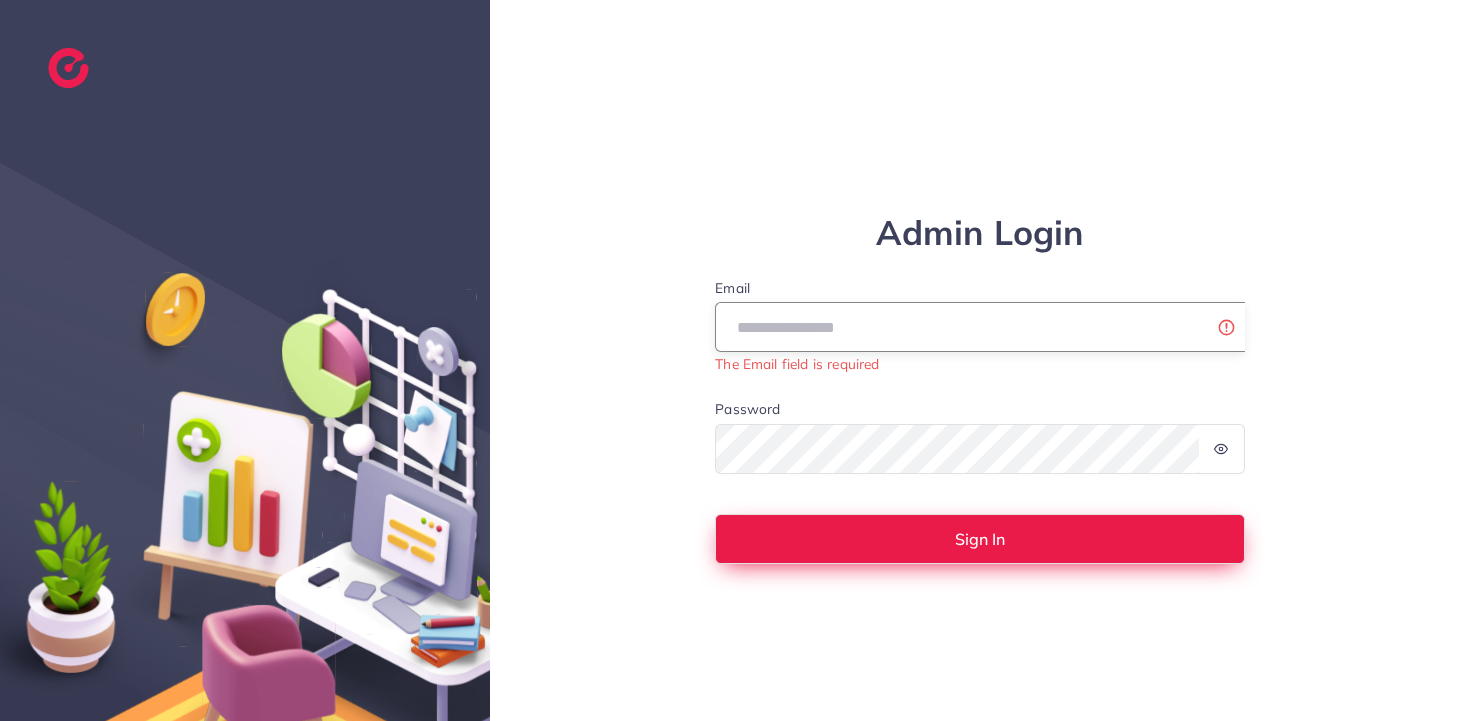 type on "**********" 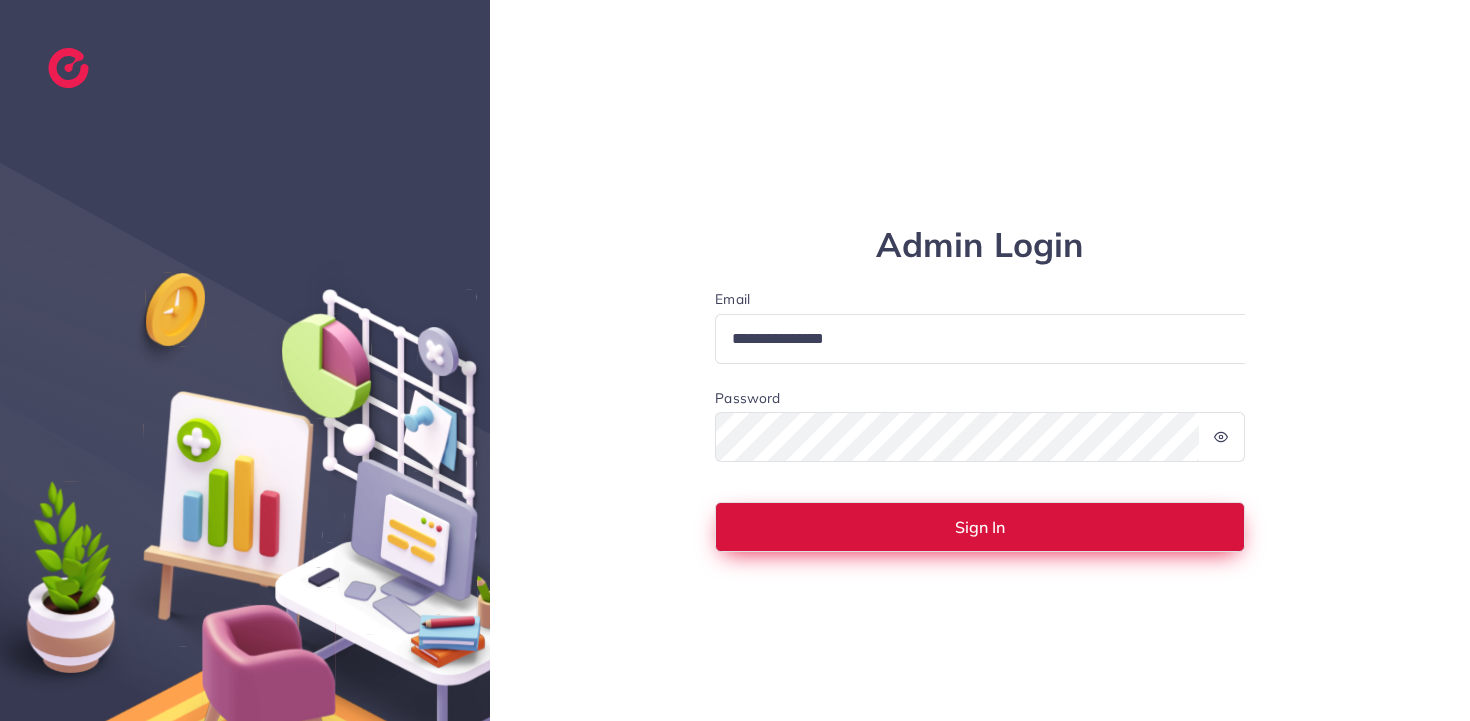 click on "Sign In" at bounding box center [980, 527] 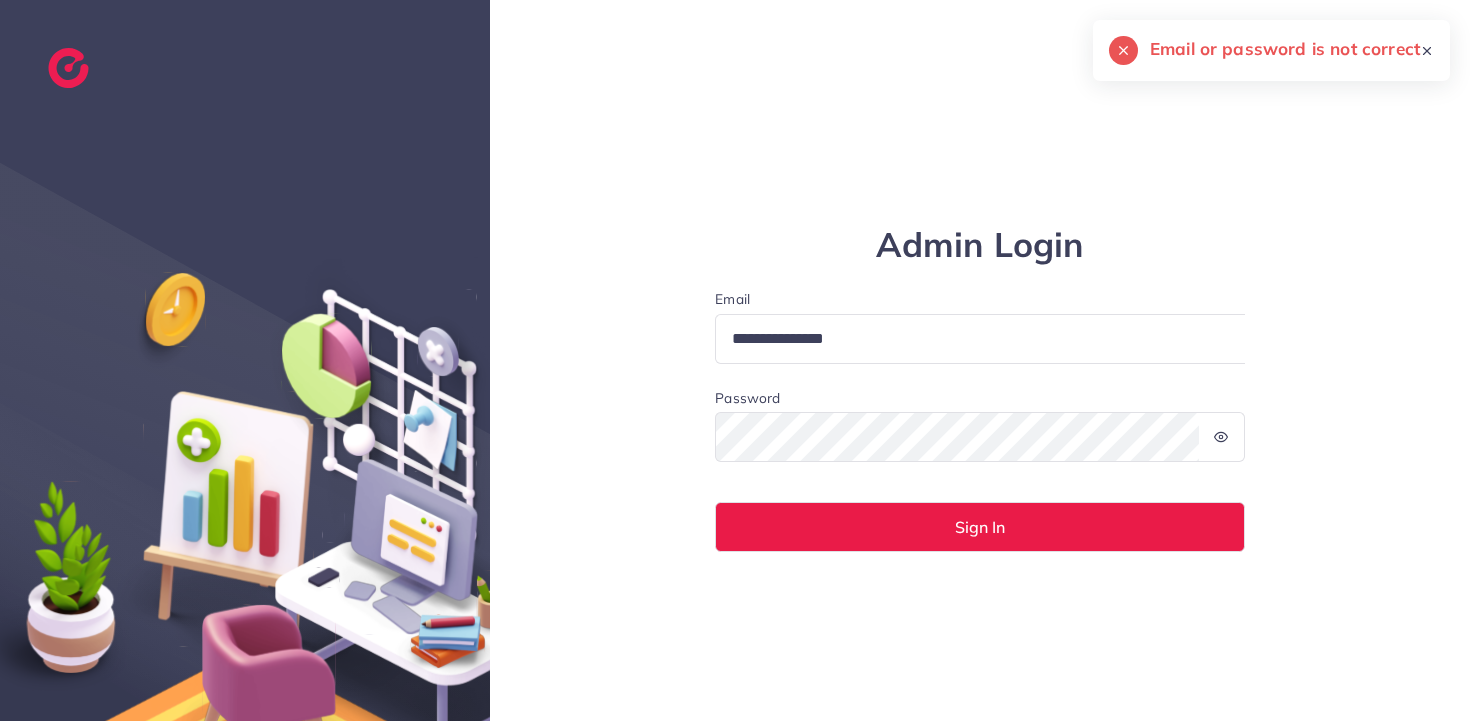 click 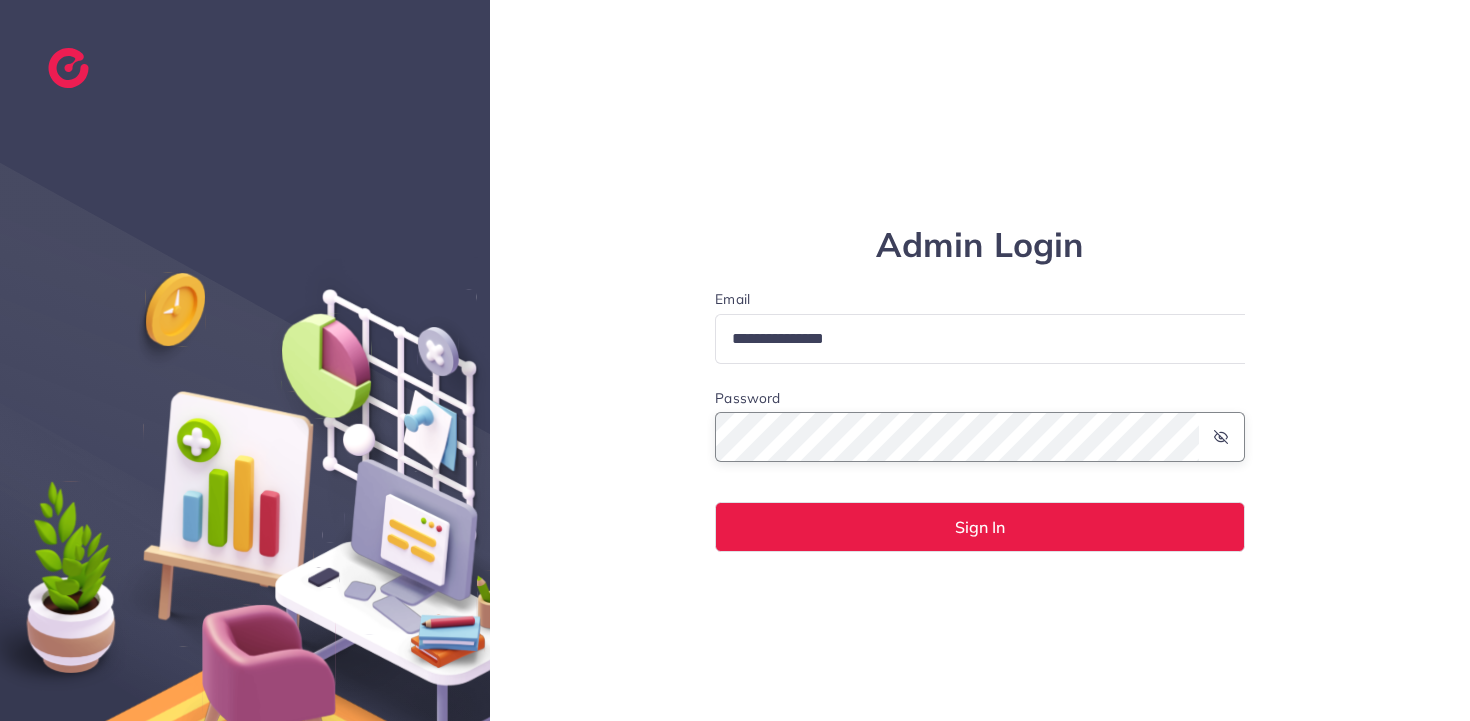 click on "Sign In" at bounding box center (980, 527) 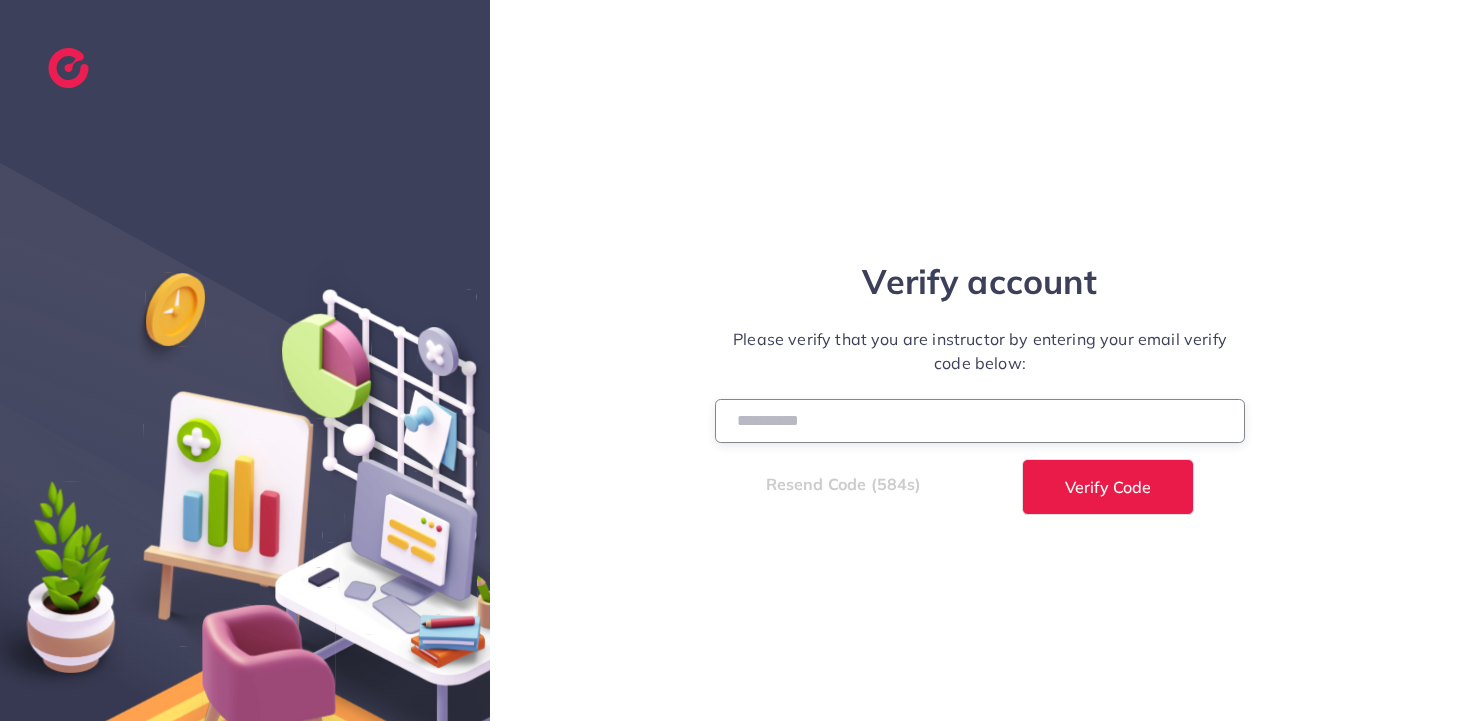 click at bounding box center [980, 420] 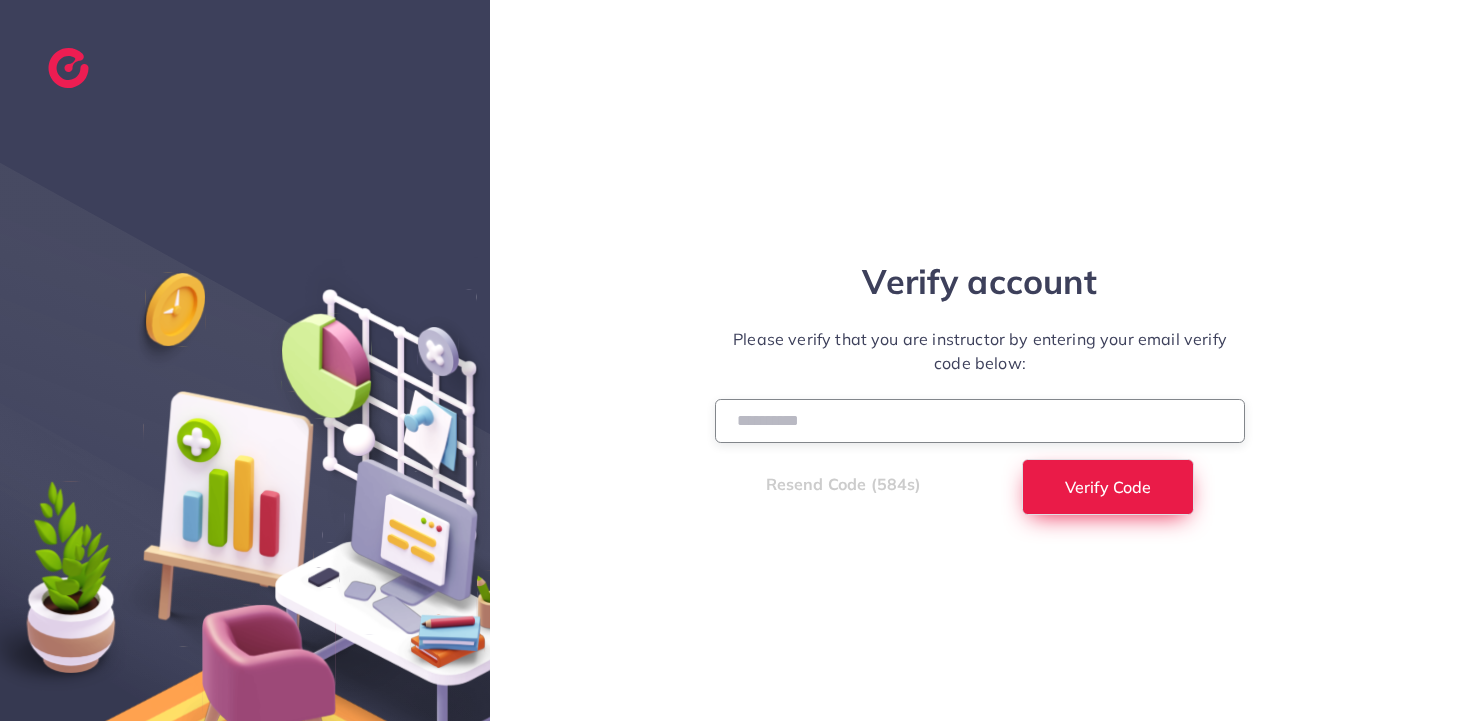 type on "******" 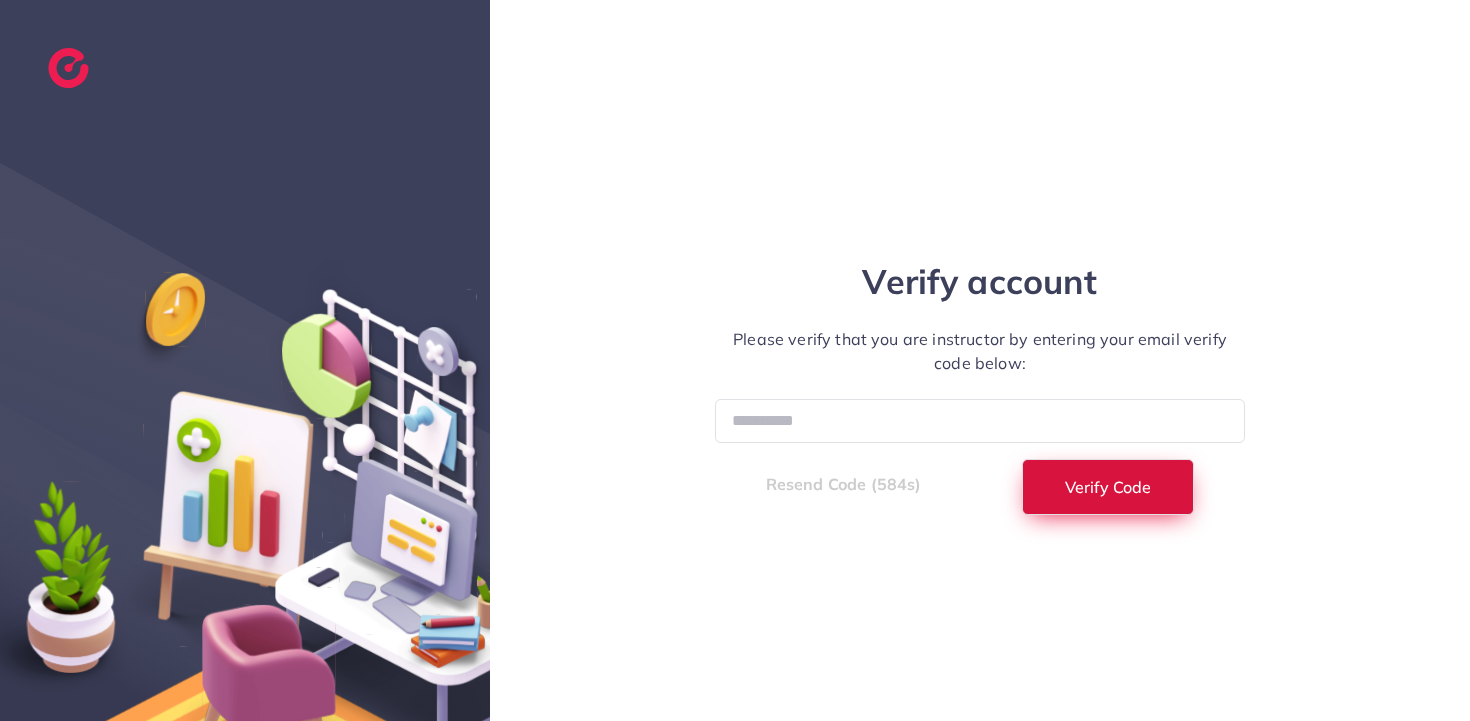 click on "Verify Code" at bounding box center [1108, 487] 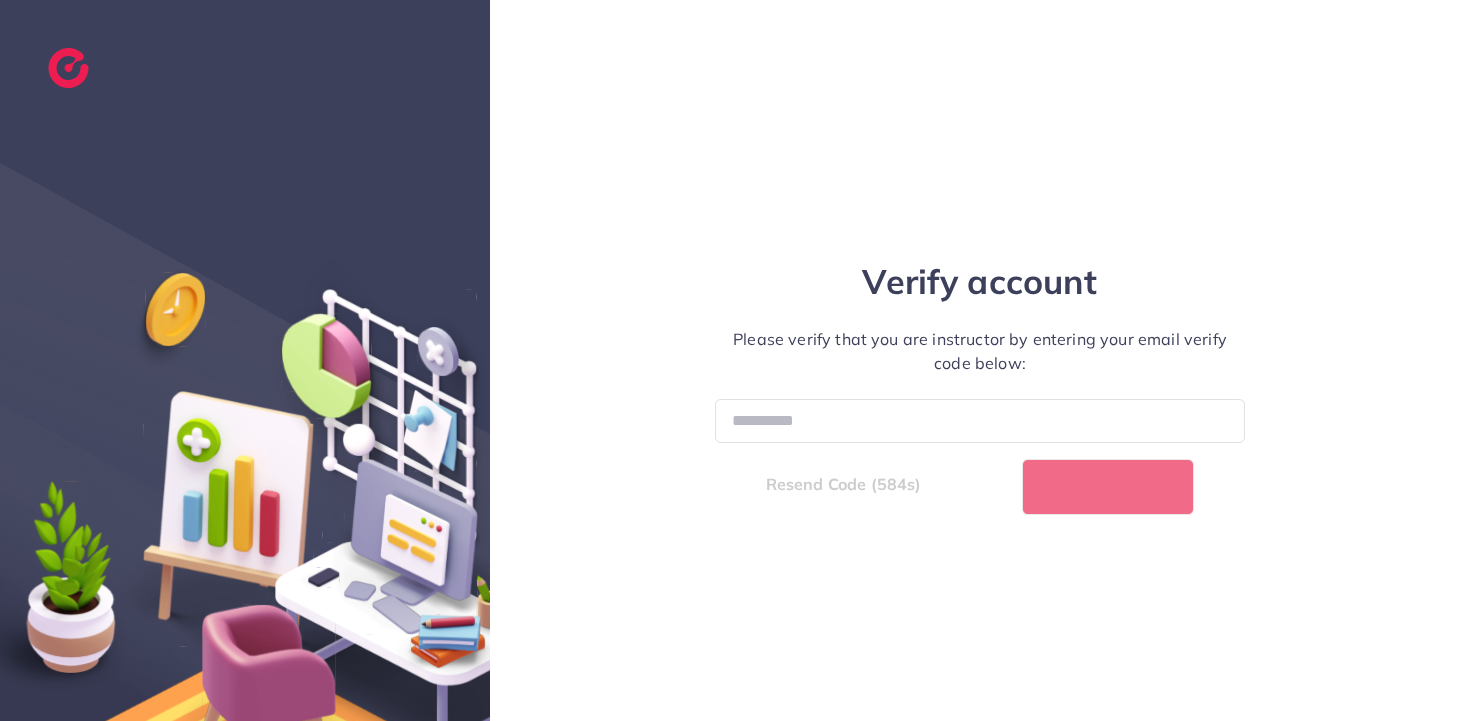 select on "*" 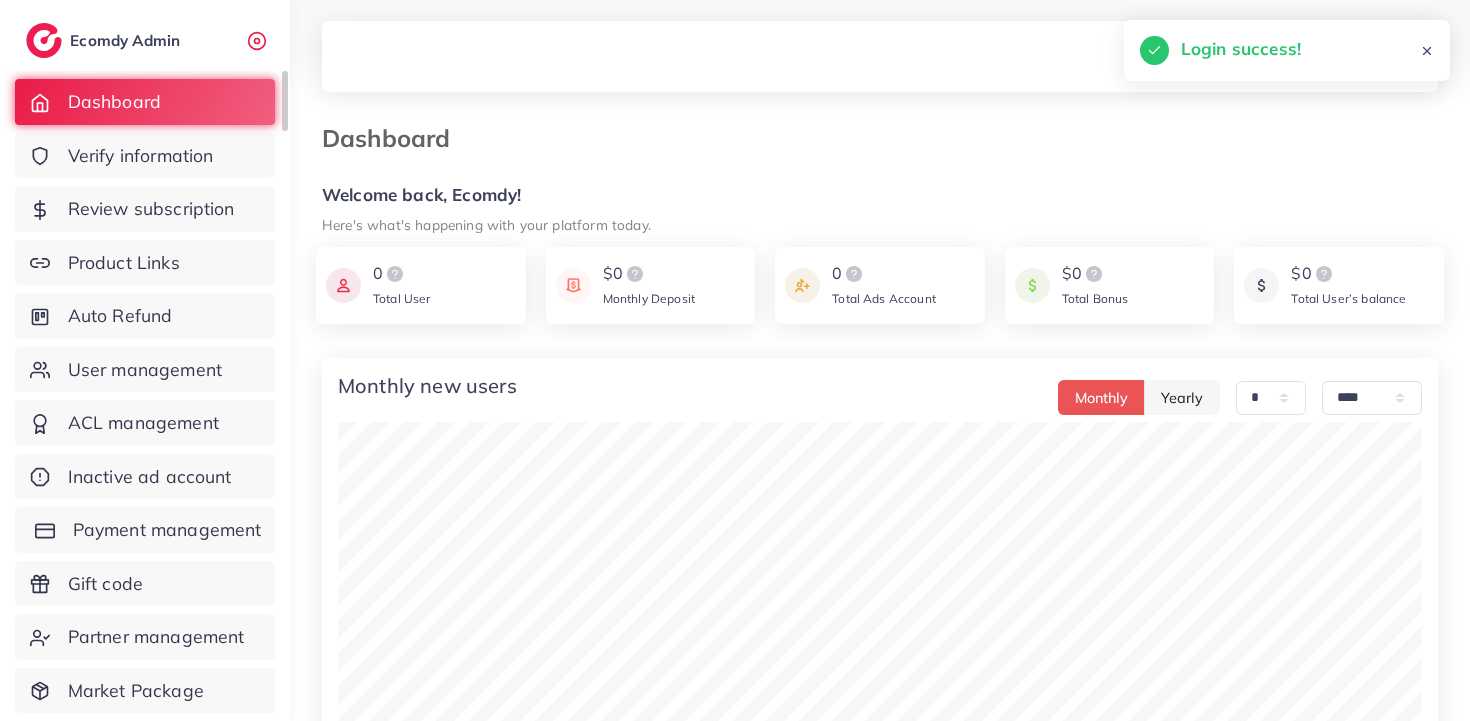 scroll, scrollTop: 172, scrollLeft: 0, axis: vertical 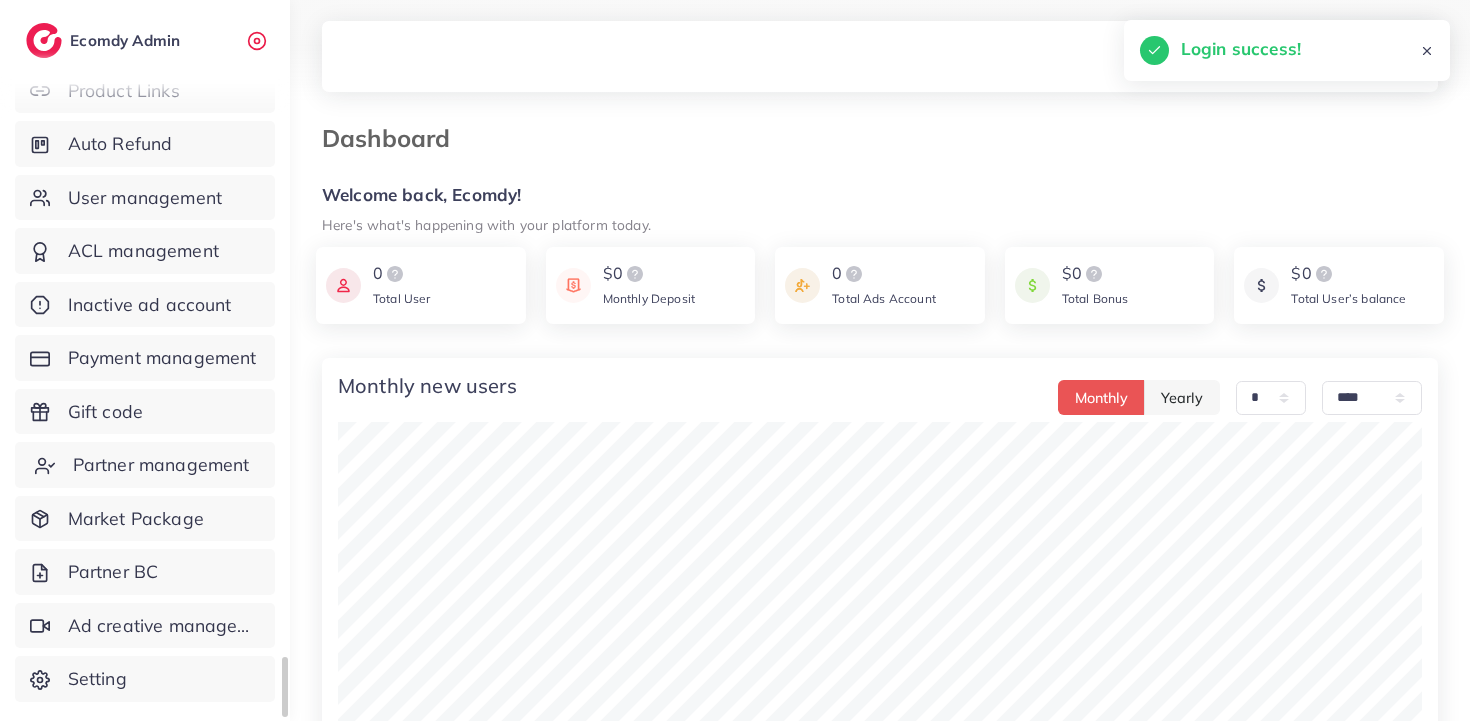 click on "Partner management" at bounding box center (161, 465) 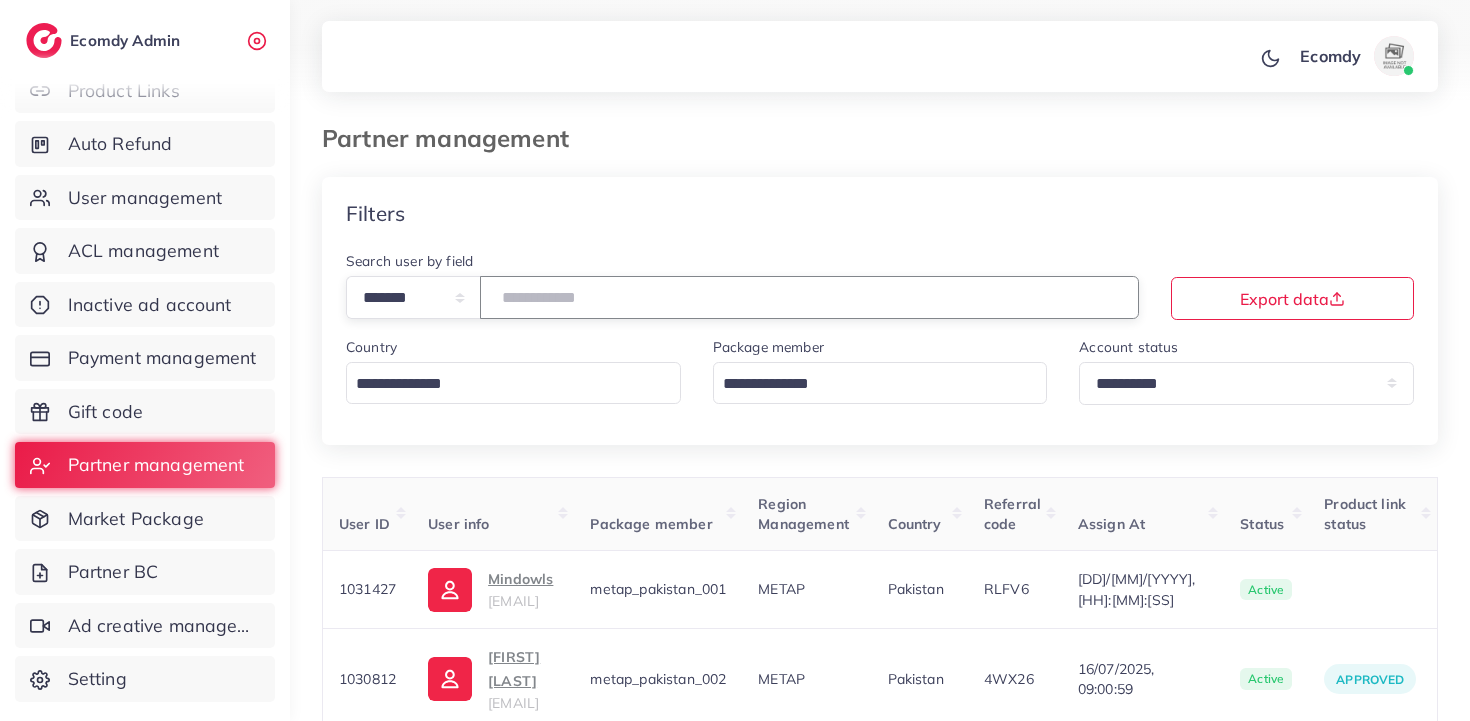 click at bounding box center [809, 297] 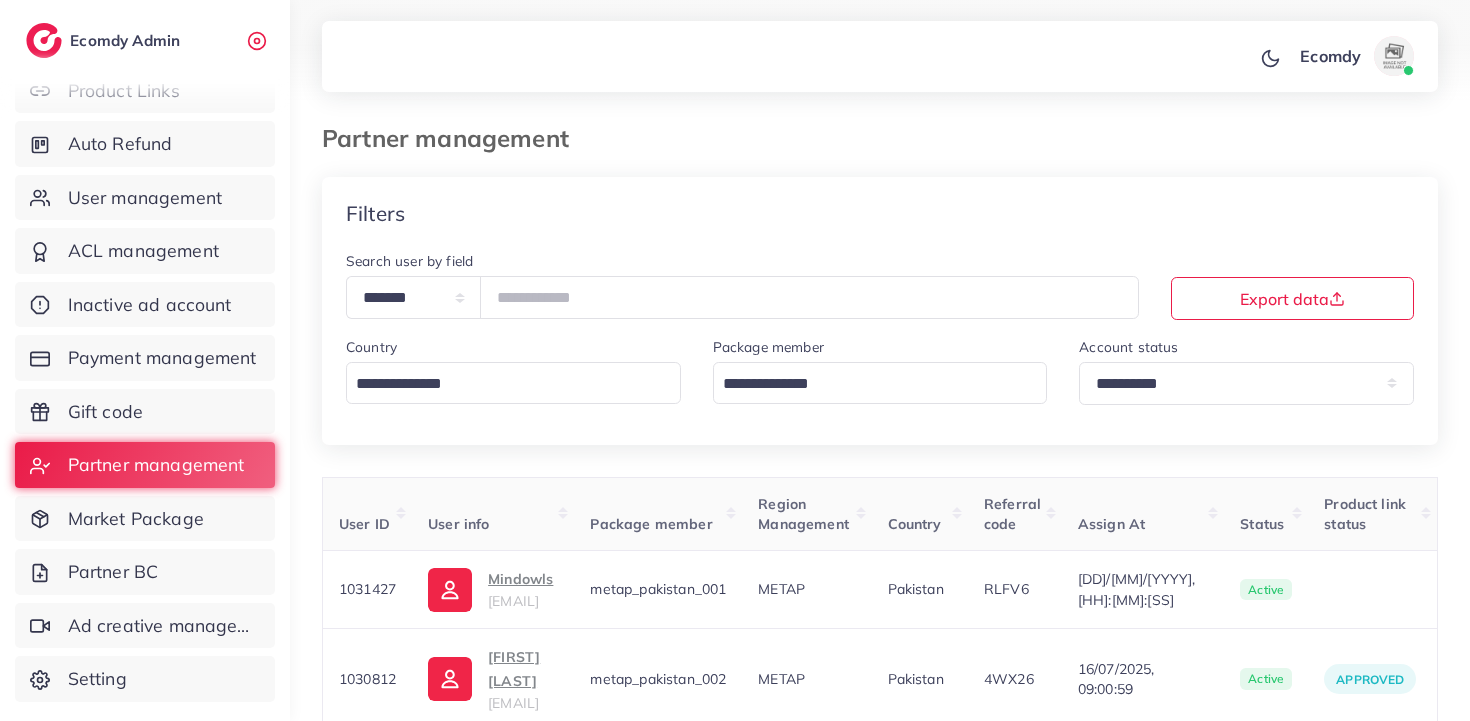 click on "Ecomdy  Profile Log out" at bounding box center [880, 57] 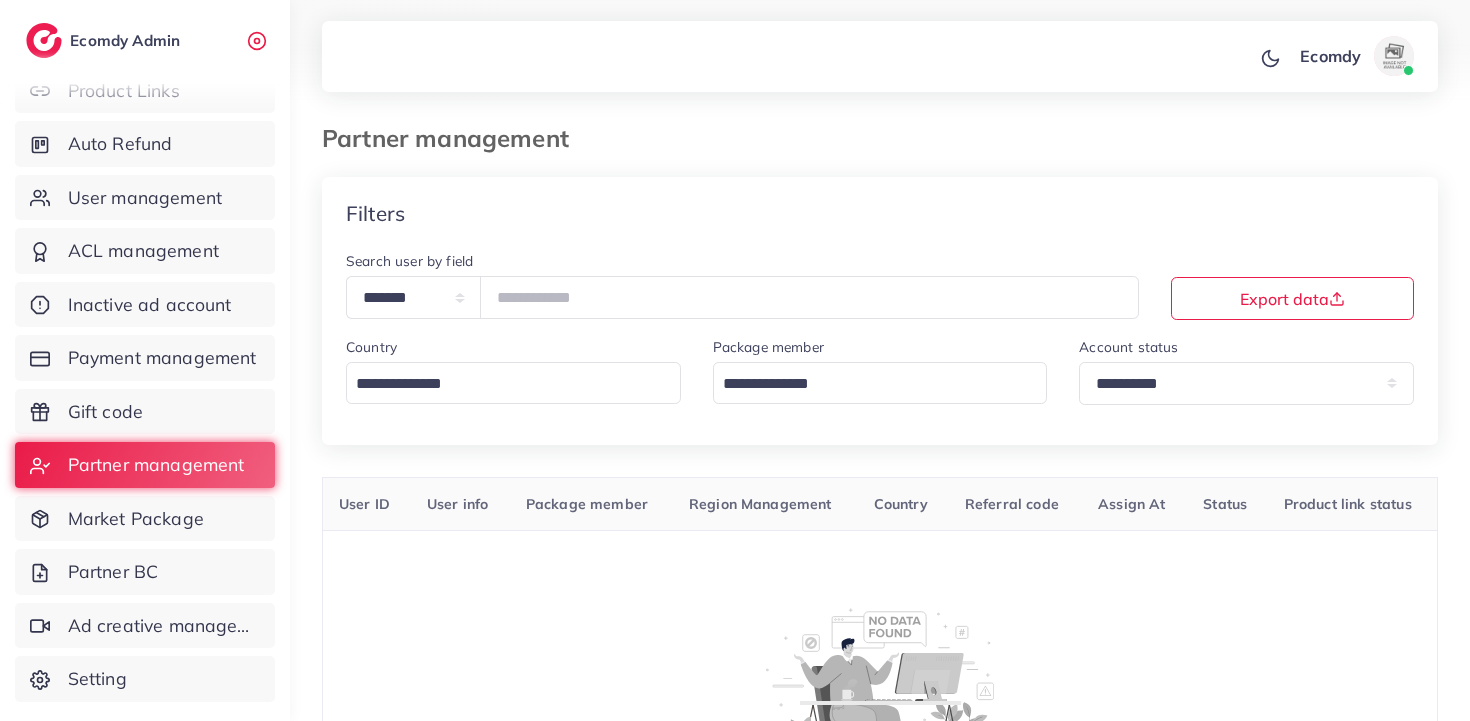 scroll, scrollTop: 77, scrollLeft: 0, axis: vertical 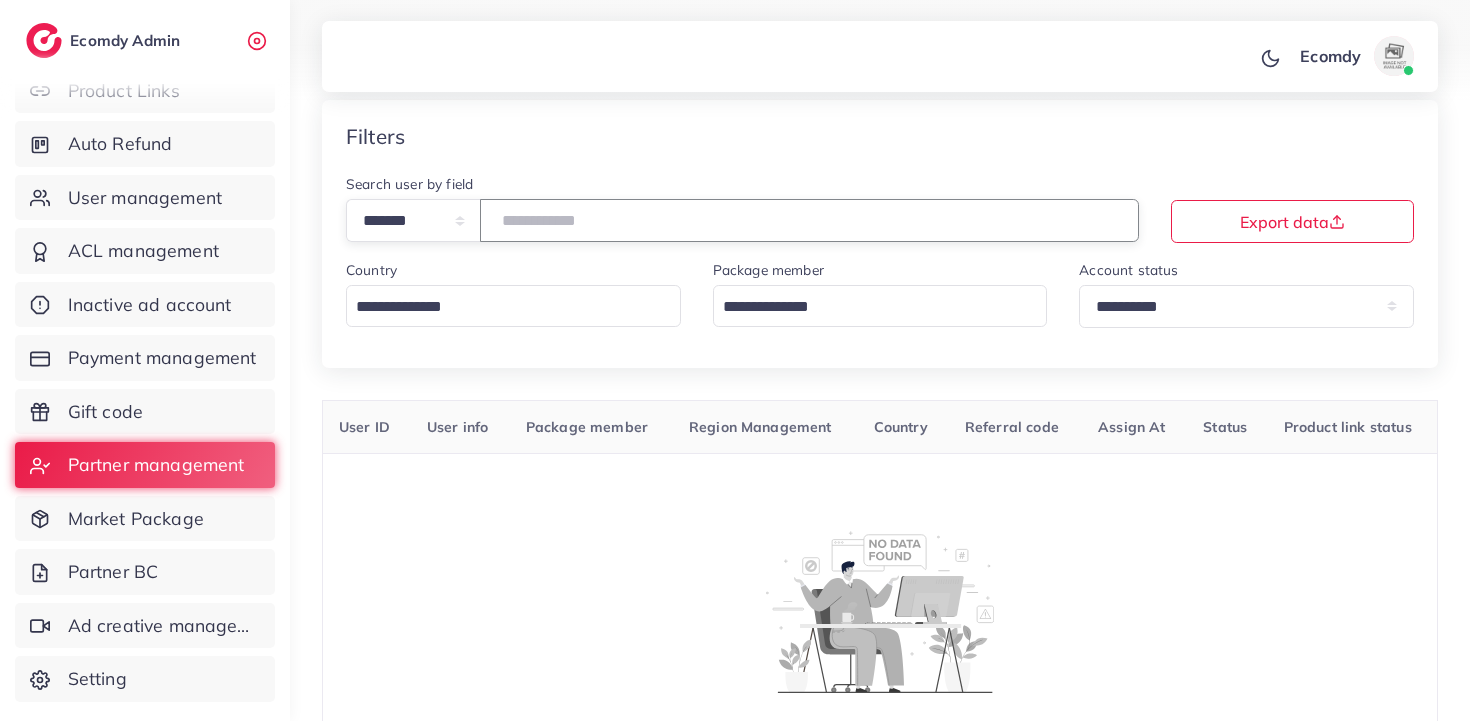 click on "*****" at bounding box center [809, 220] 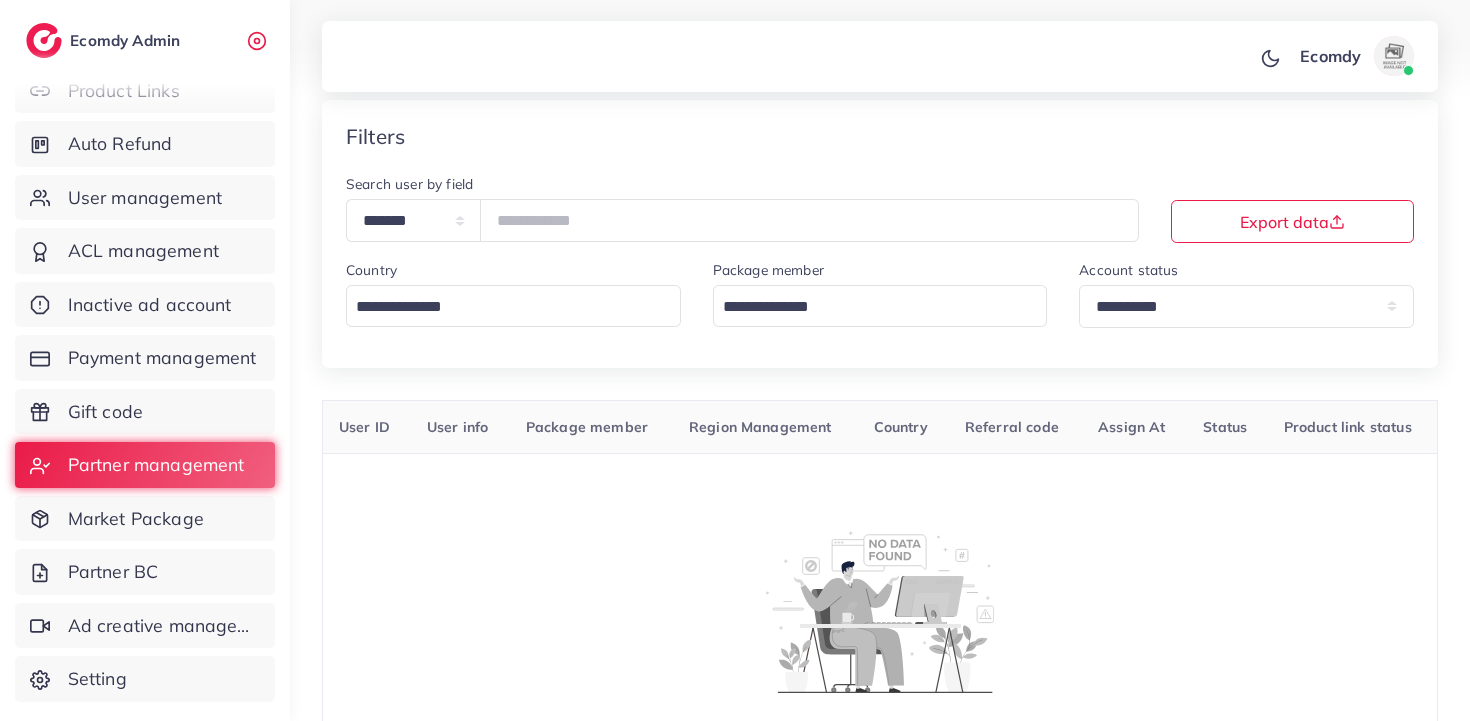 click on "Filters" at bounding box center (880, 136) 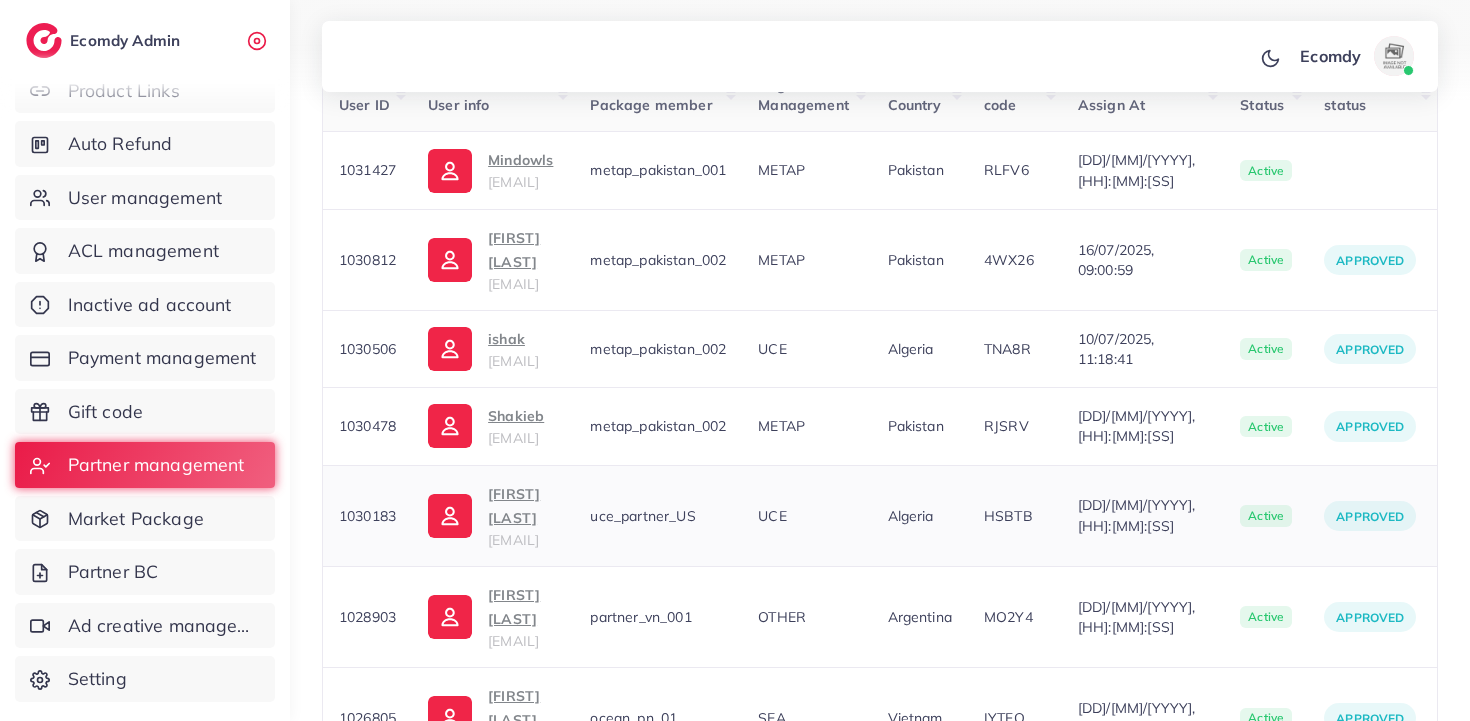 scroll, scrollTop: 420, scrollLeft: 0, axis: vertical 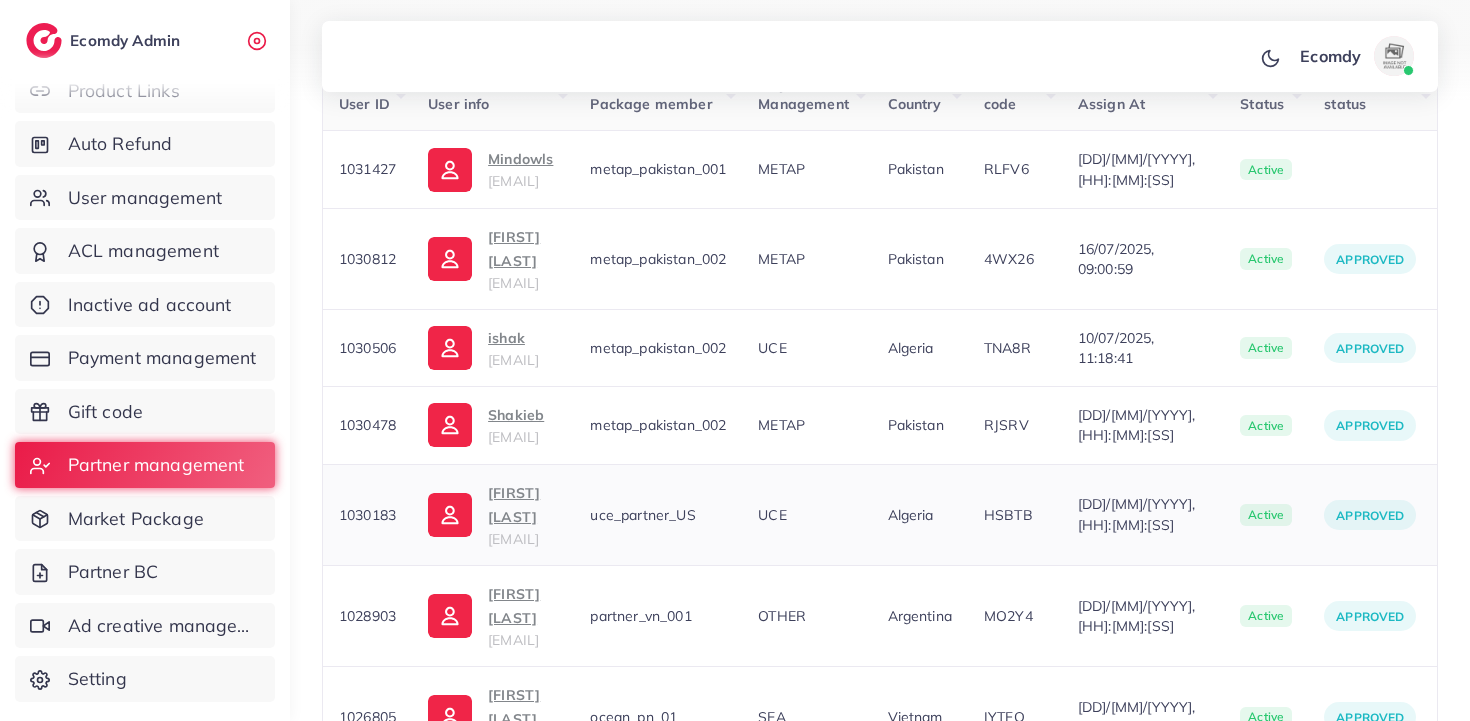 click on "UCE" at bounding box center [772, 515] 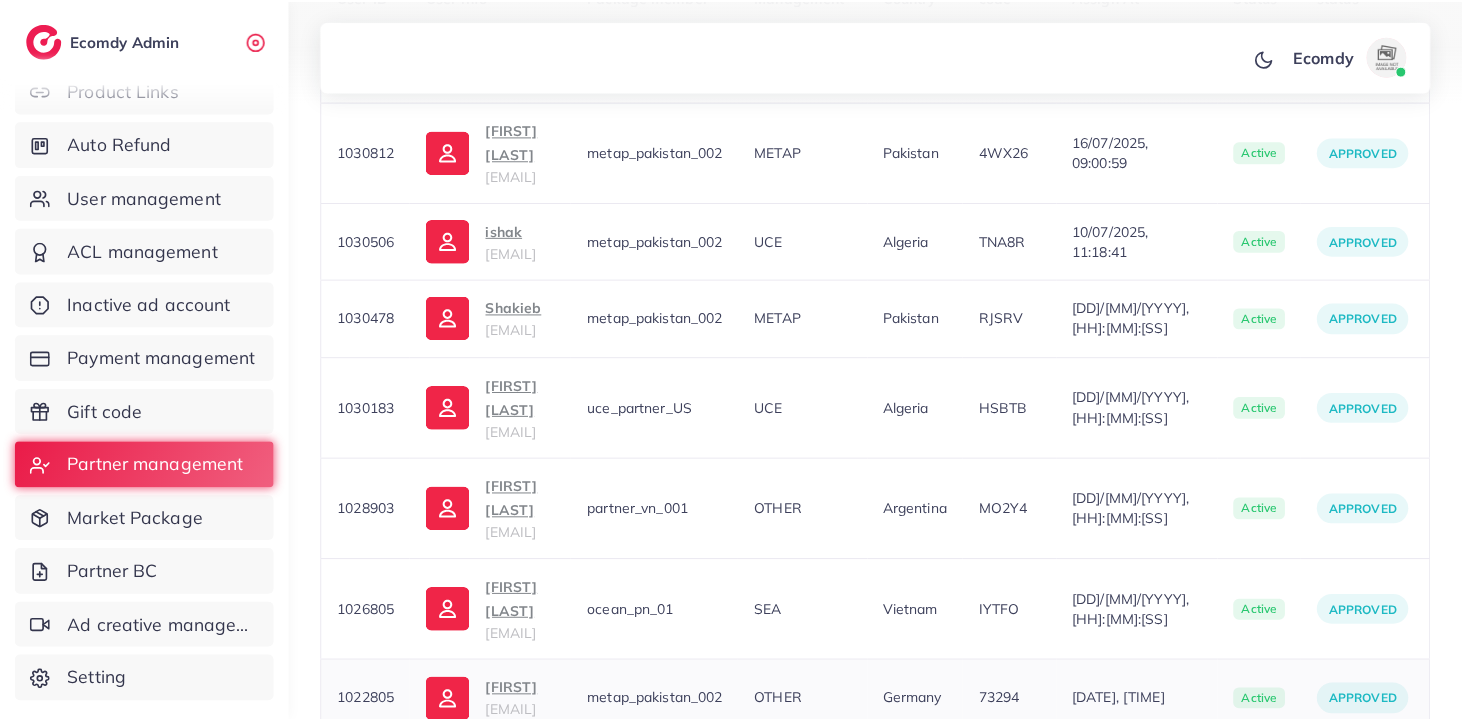 scroll, scrollTop: 0, scrollLeft: 0, axis: both 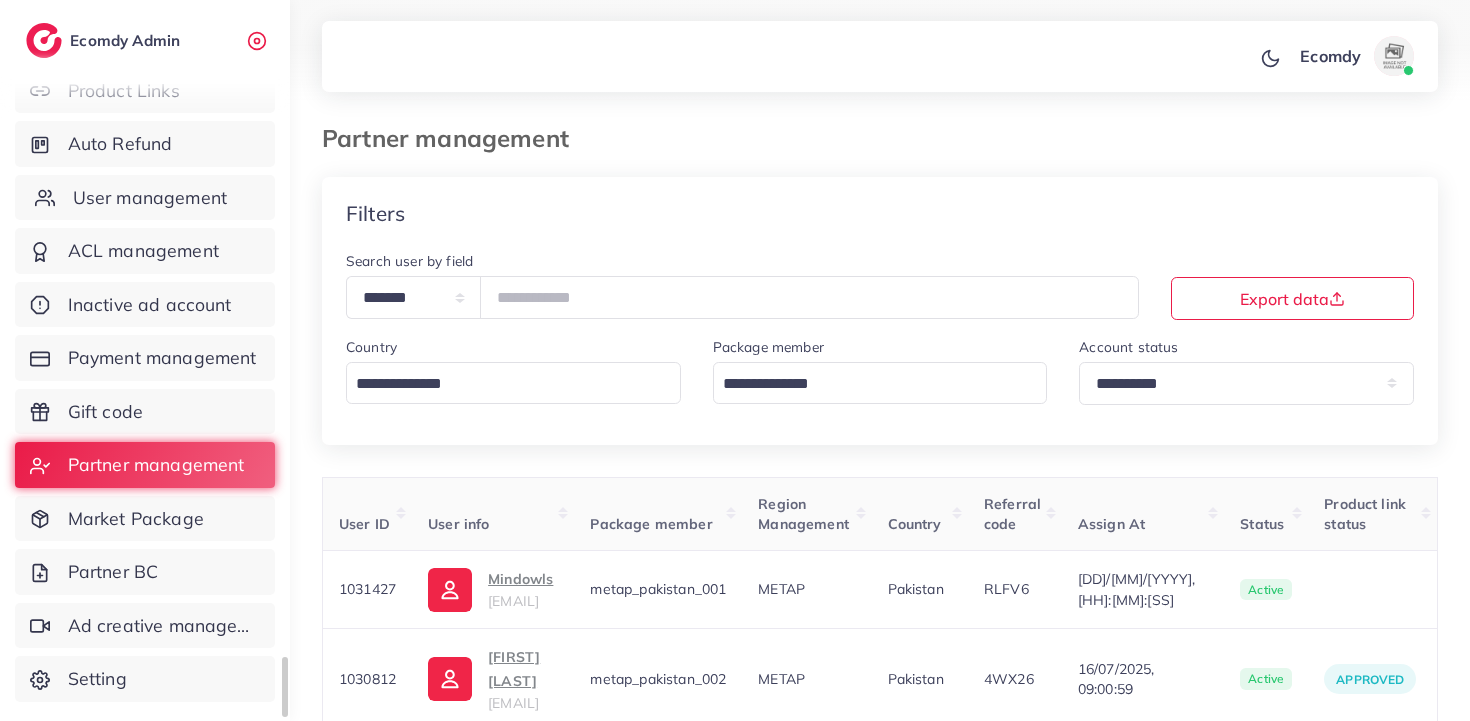 click on "User management" at bounding box center (150, 198) 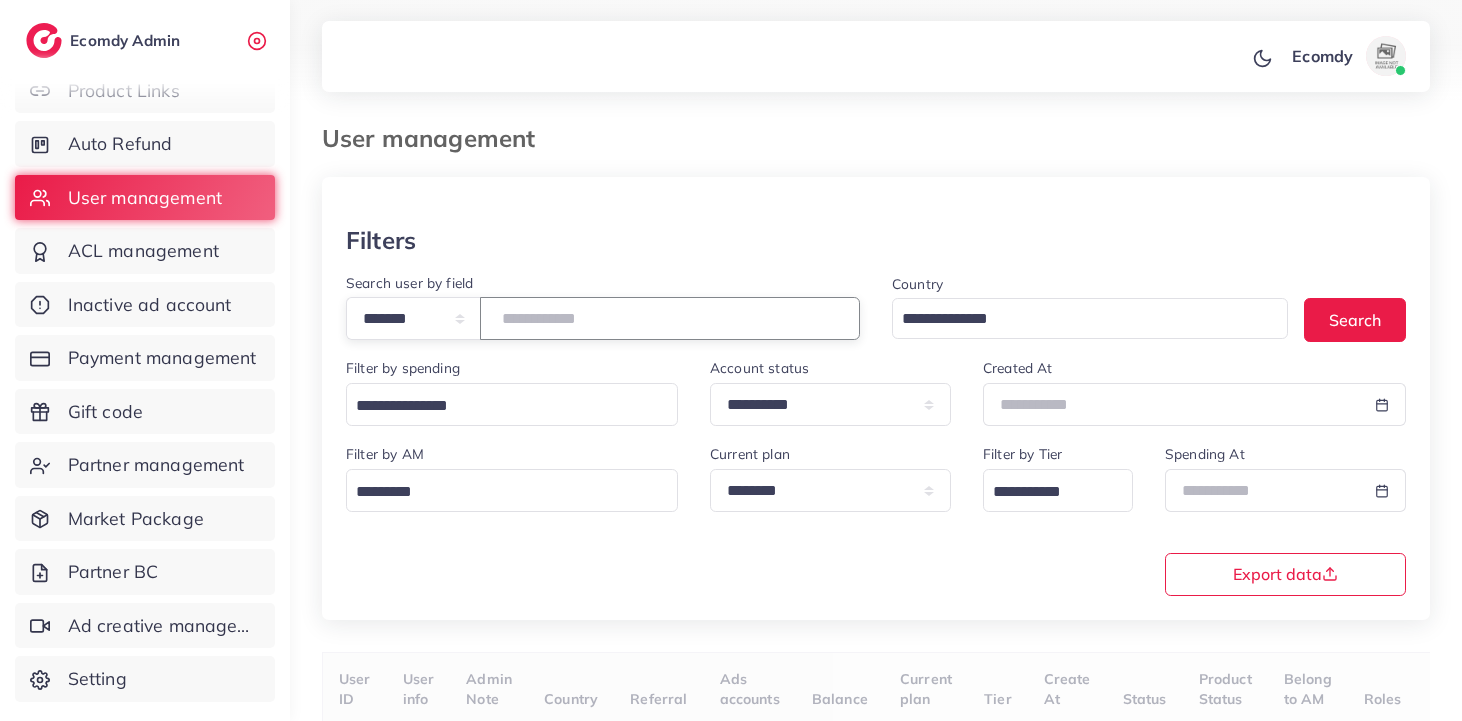click at bounding box center [670, 318] 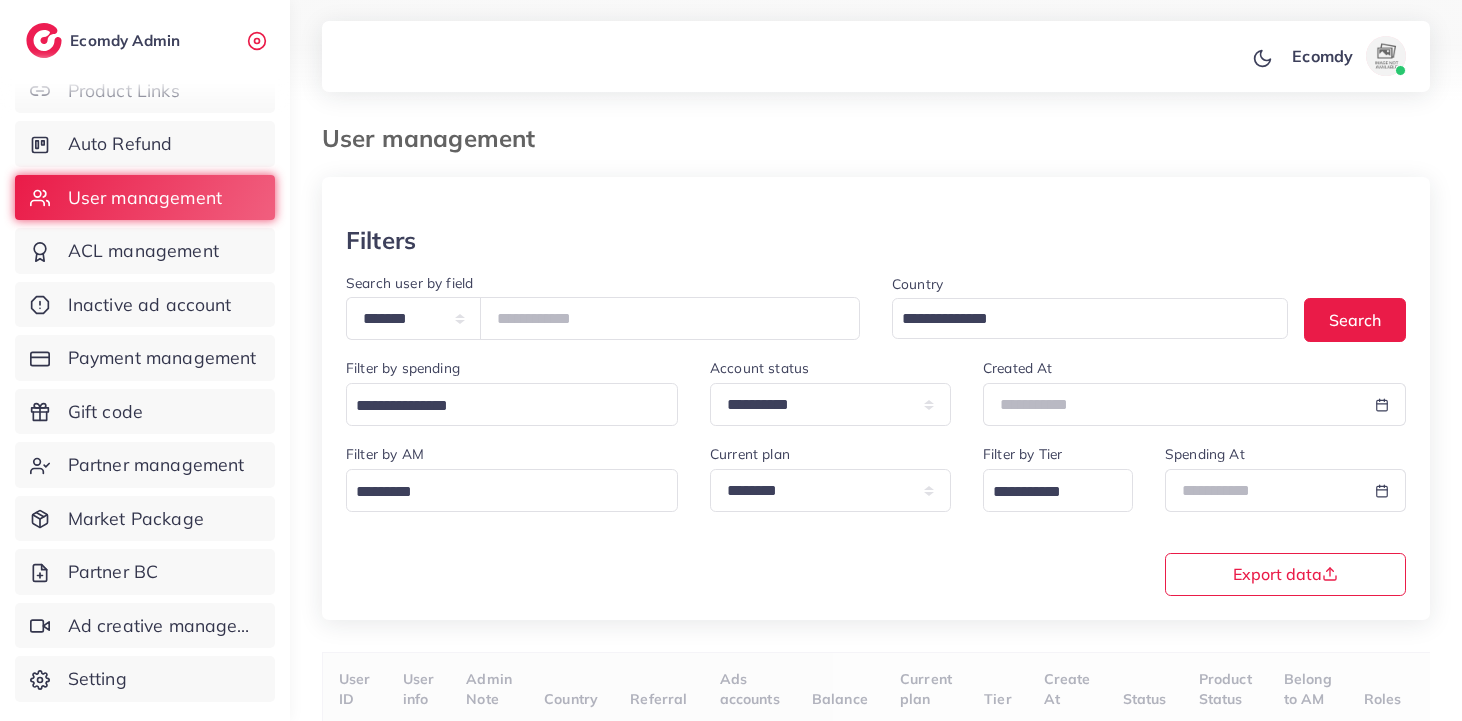 click at bounding box center [876, 201] 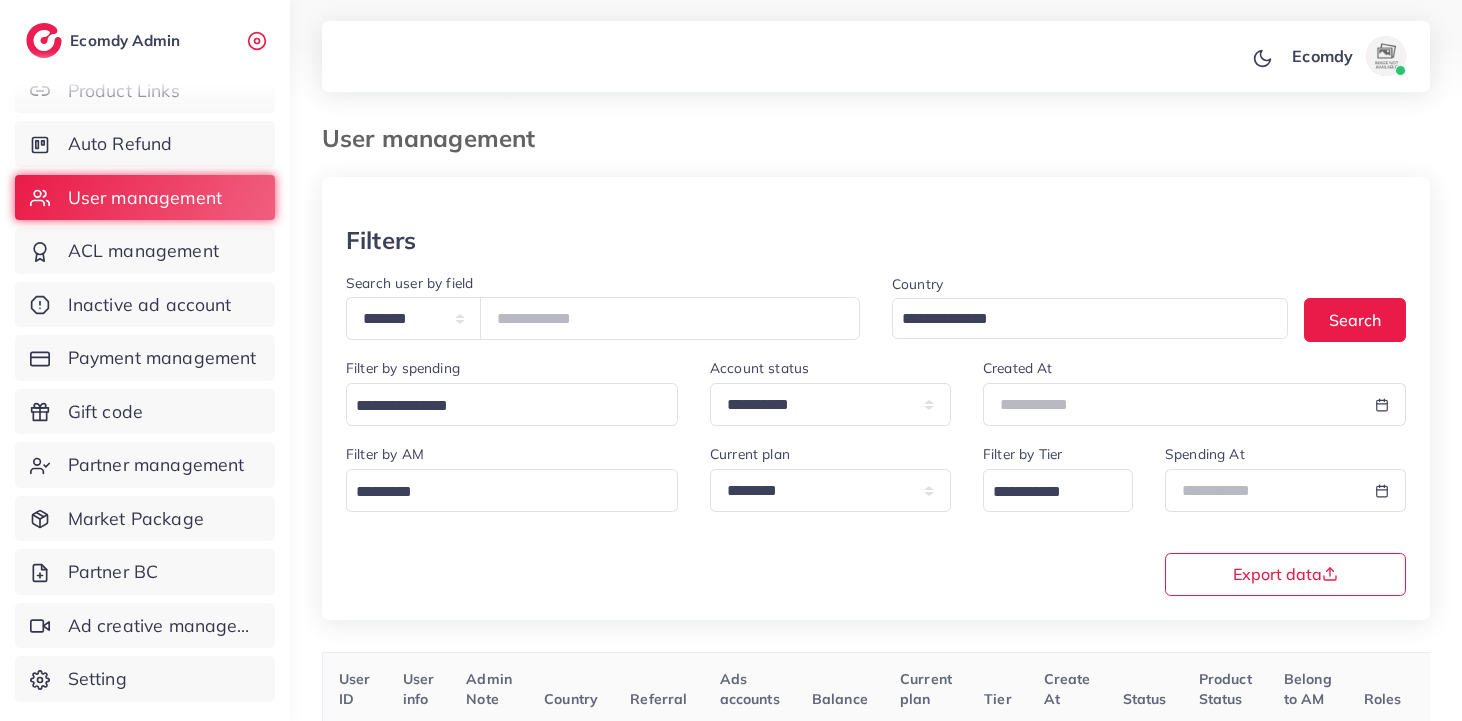 scroll, scrollTop: 142, scrollLeft: 0, axis: vertical 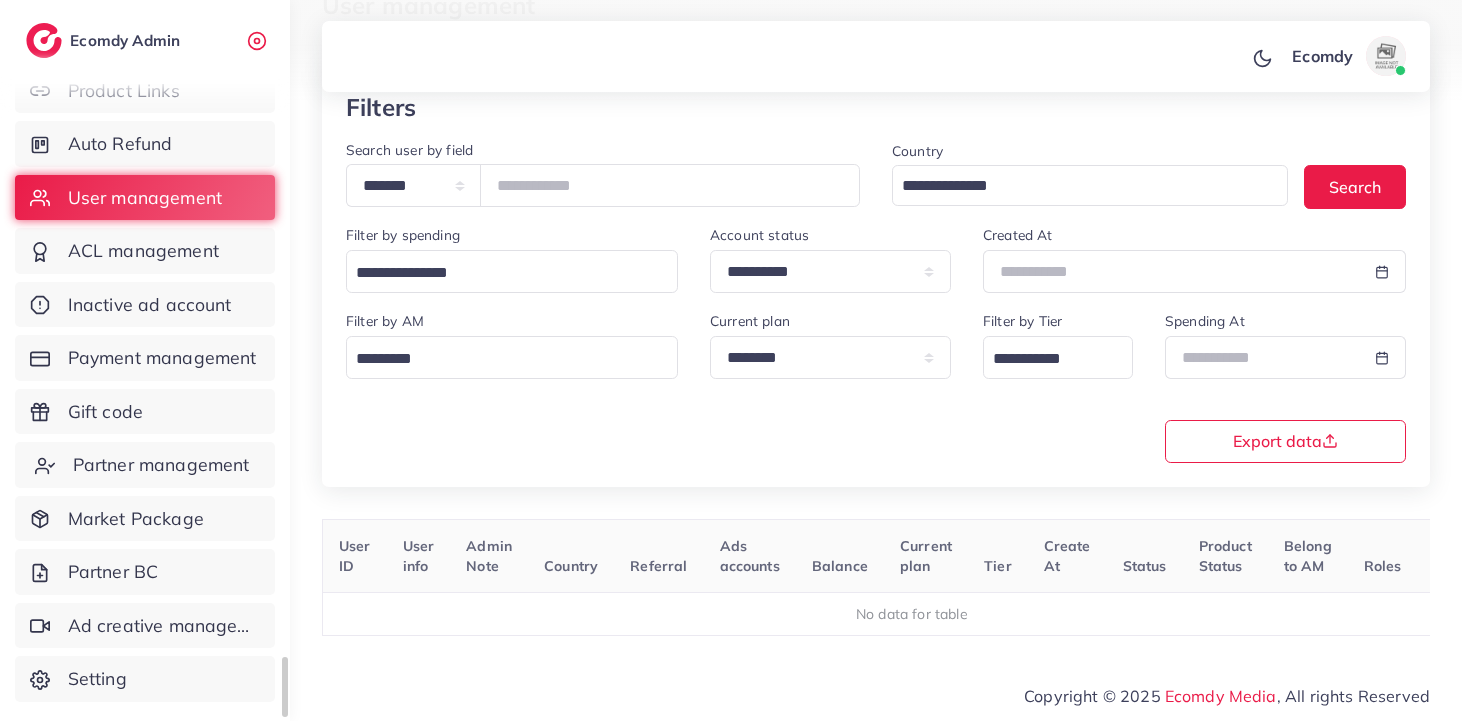 click on "Partner management" at bounding box center (161, 465) 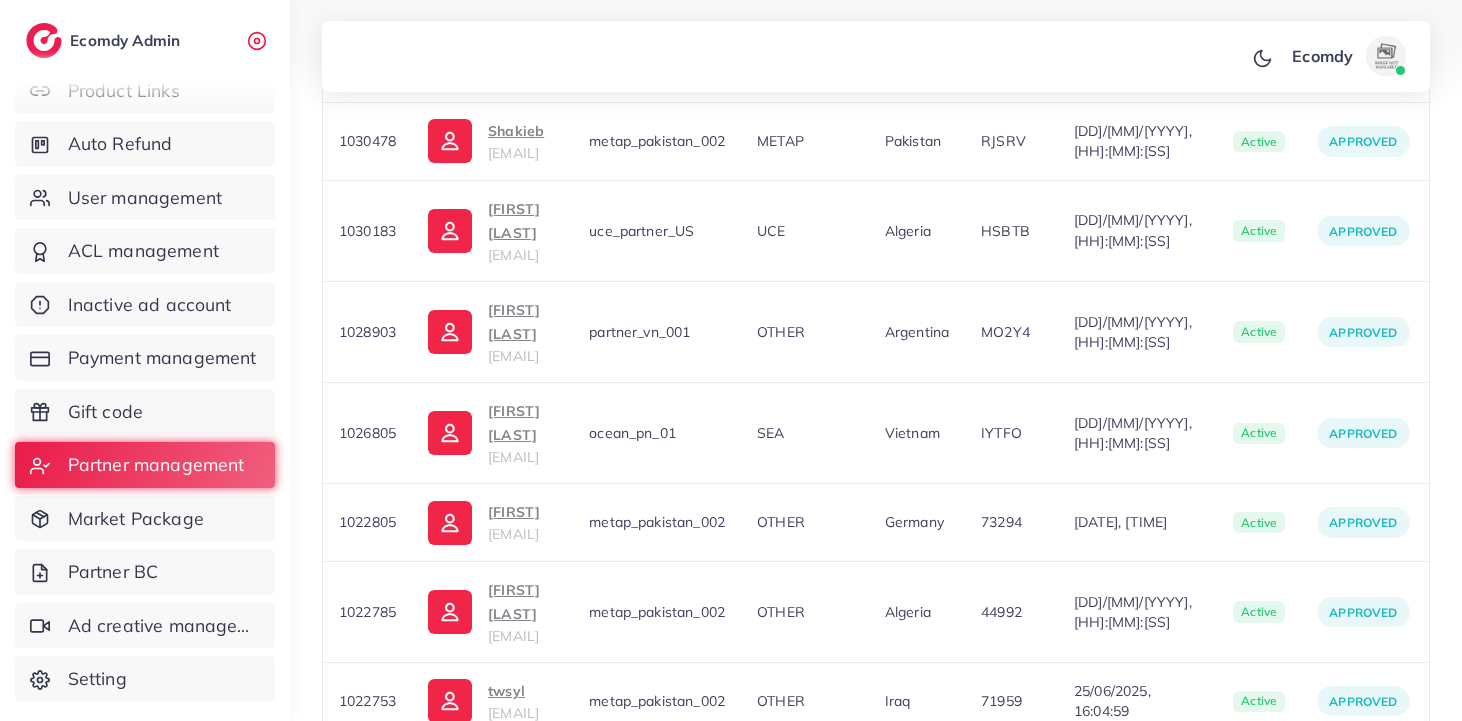 scroll, scrollTop: 757, scrollLeft: 0, axis: vertical 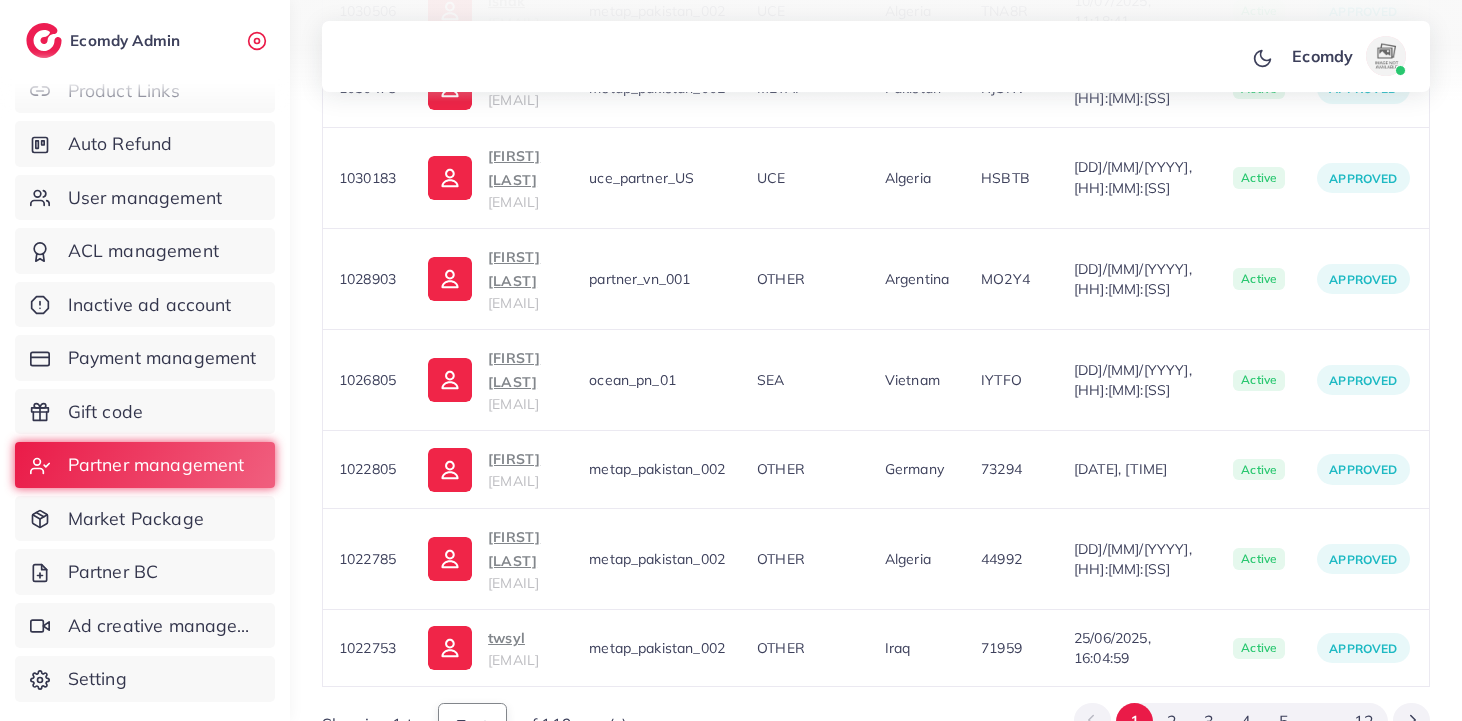 click on "** ** ** ***" at bounding box center (472, 724) 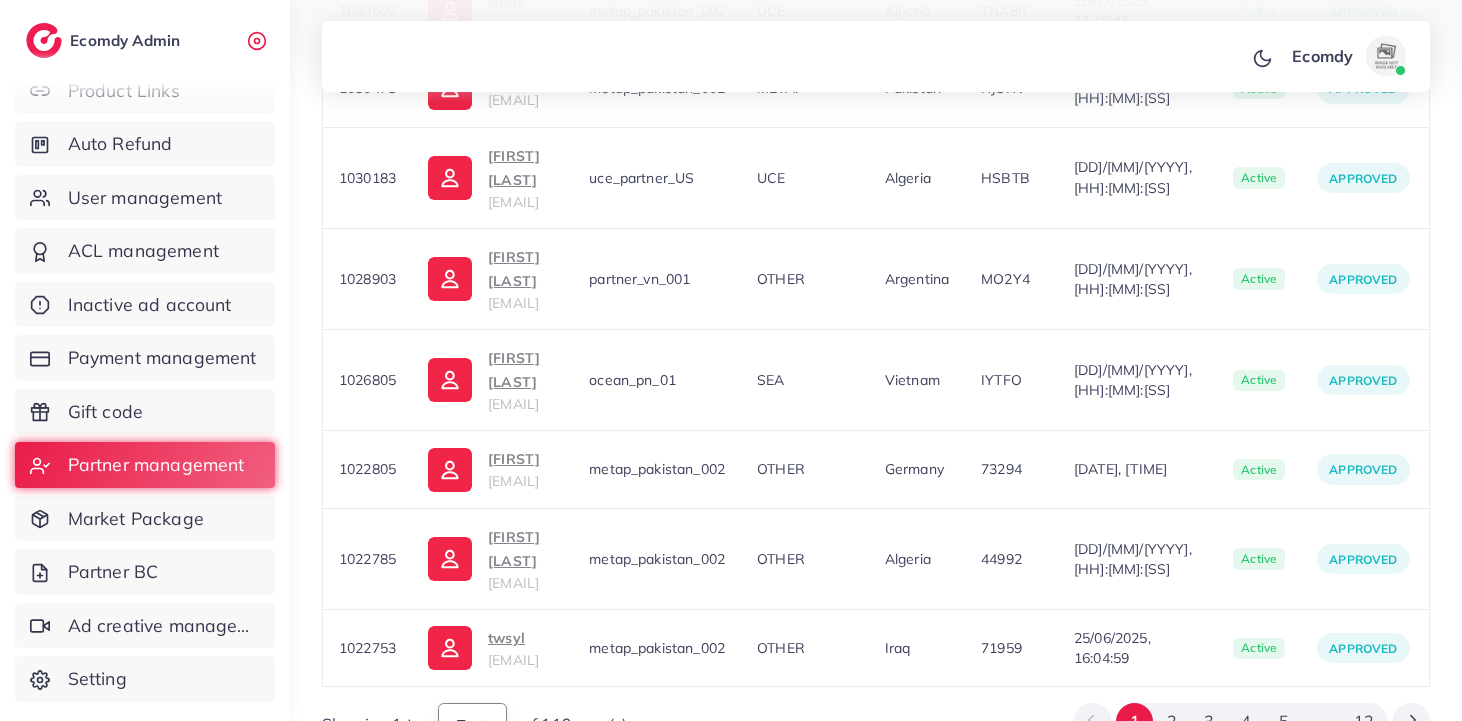 select on "***" 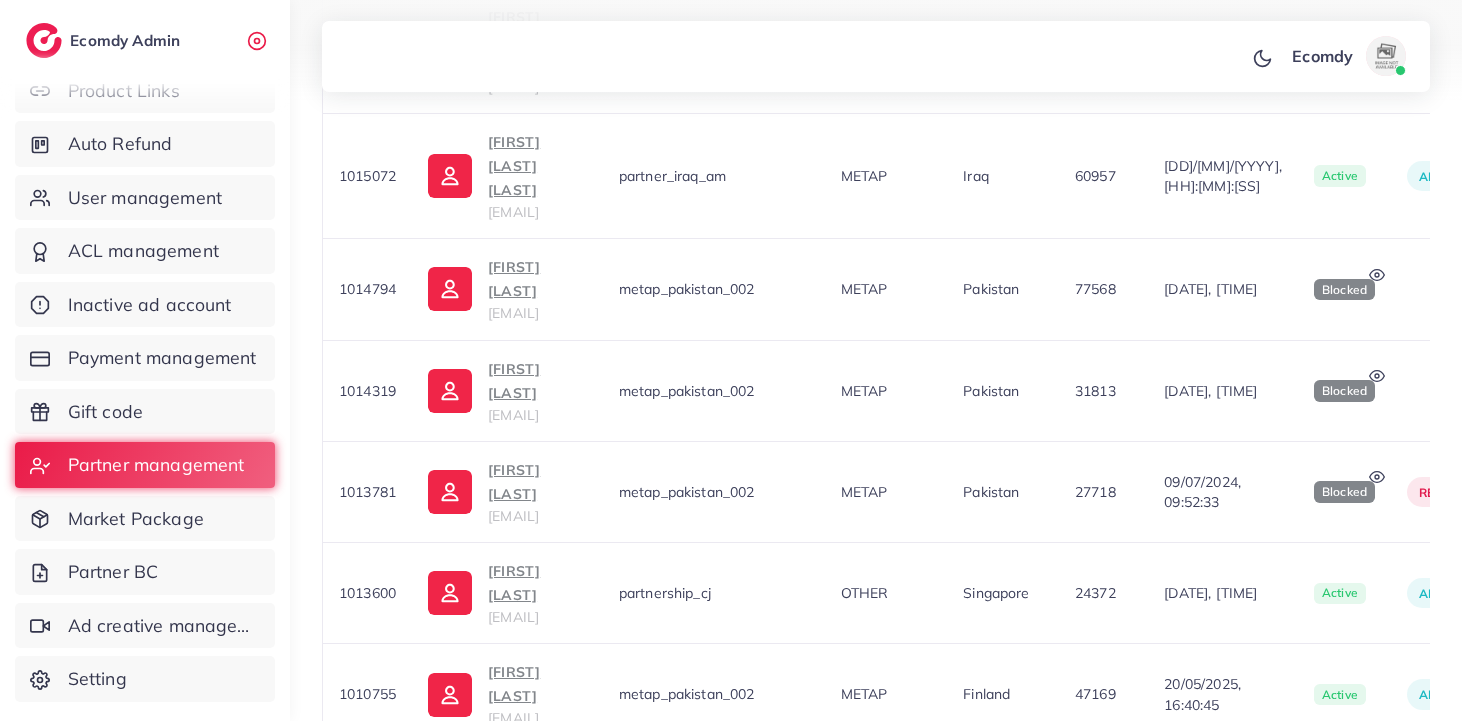 scroll, scrollTop: 1960, scrollLeft: 0, axis: vertical 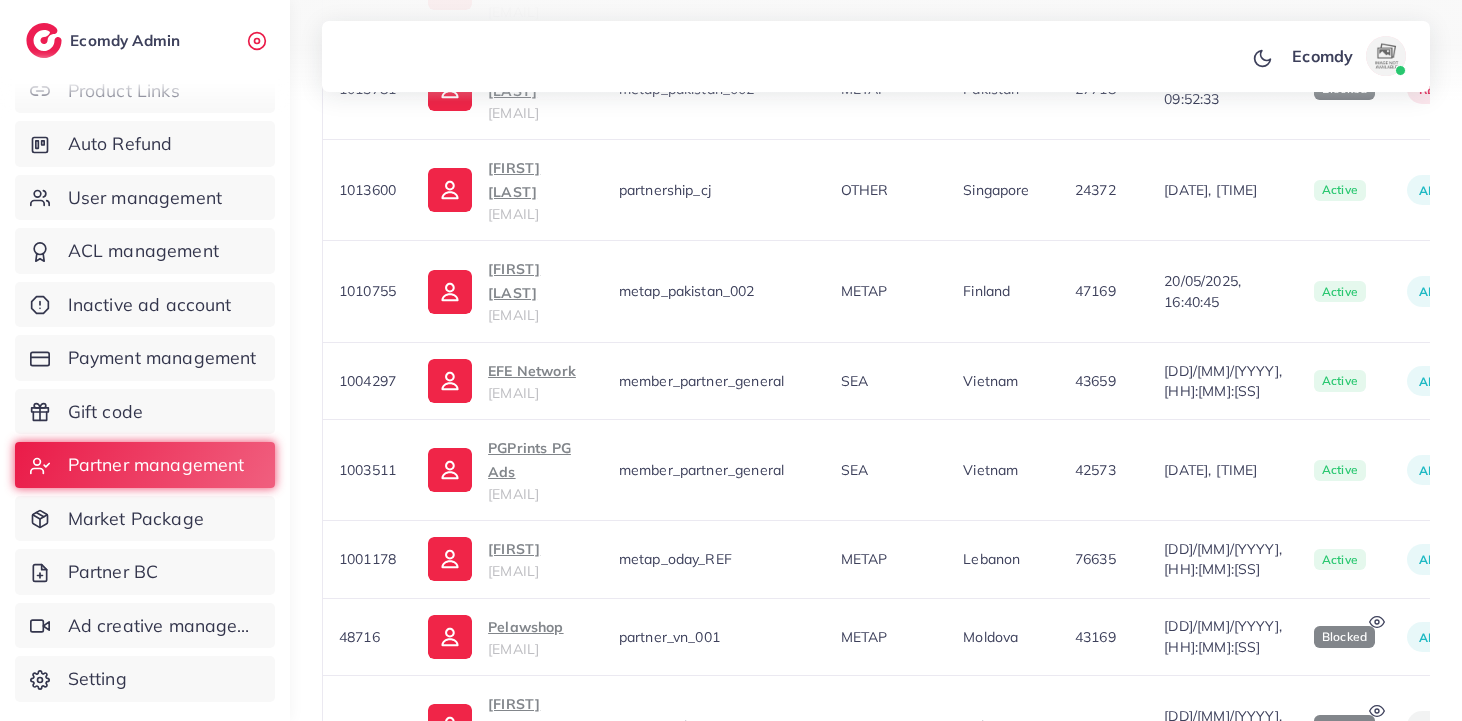 click on "Partnership_PackagePODVN" at bounding box center (714, 815) 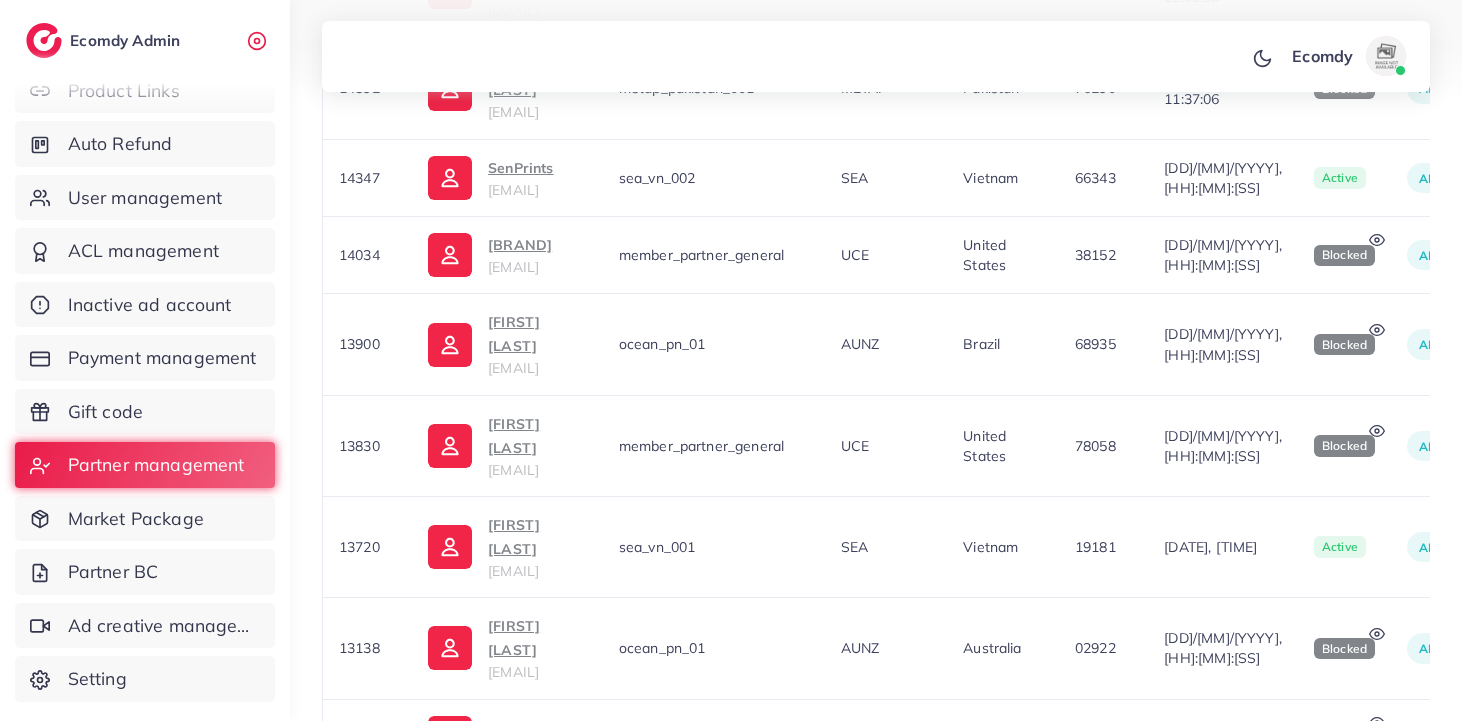 scroll, scrollTop: 7714, scrollLeft: 0, axis: vertical 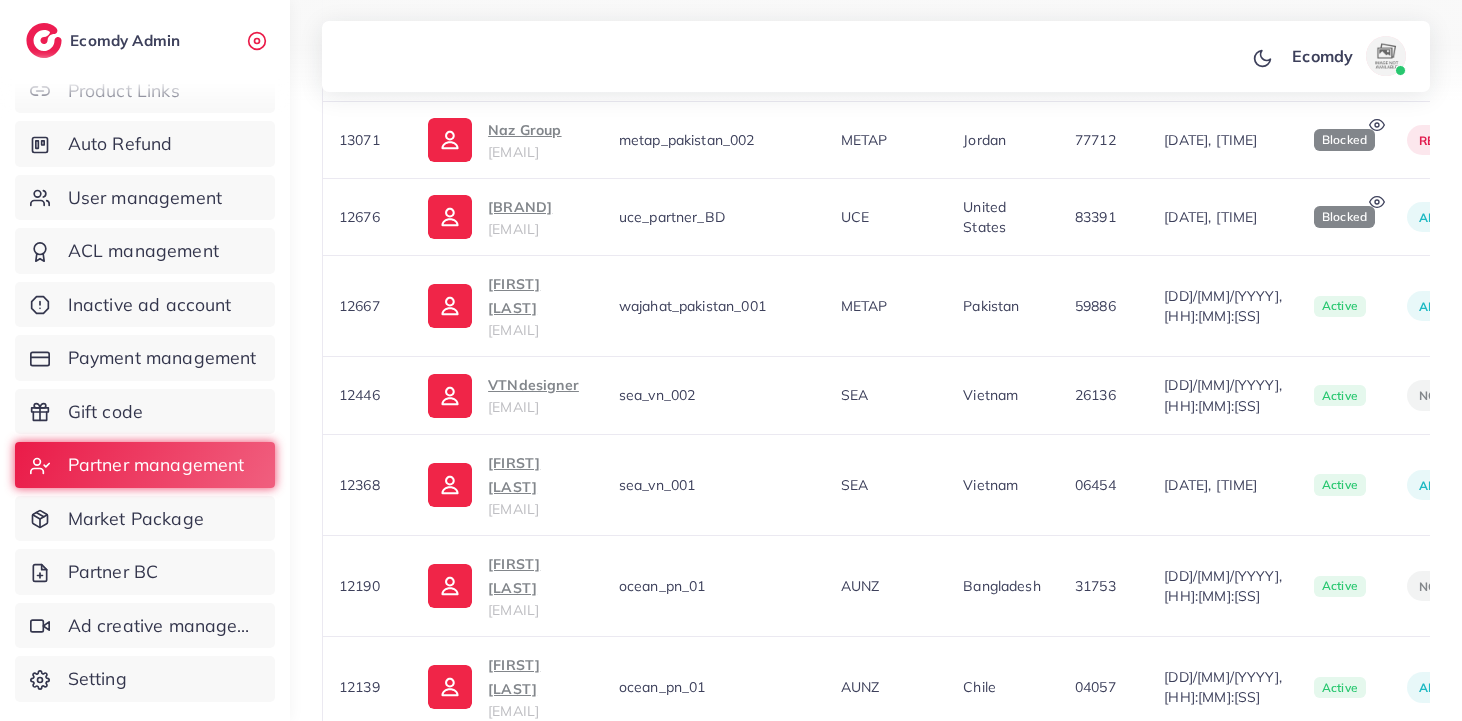 click on "2" at bounding box center [1369, 2345] 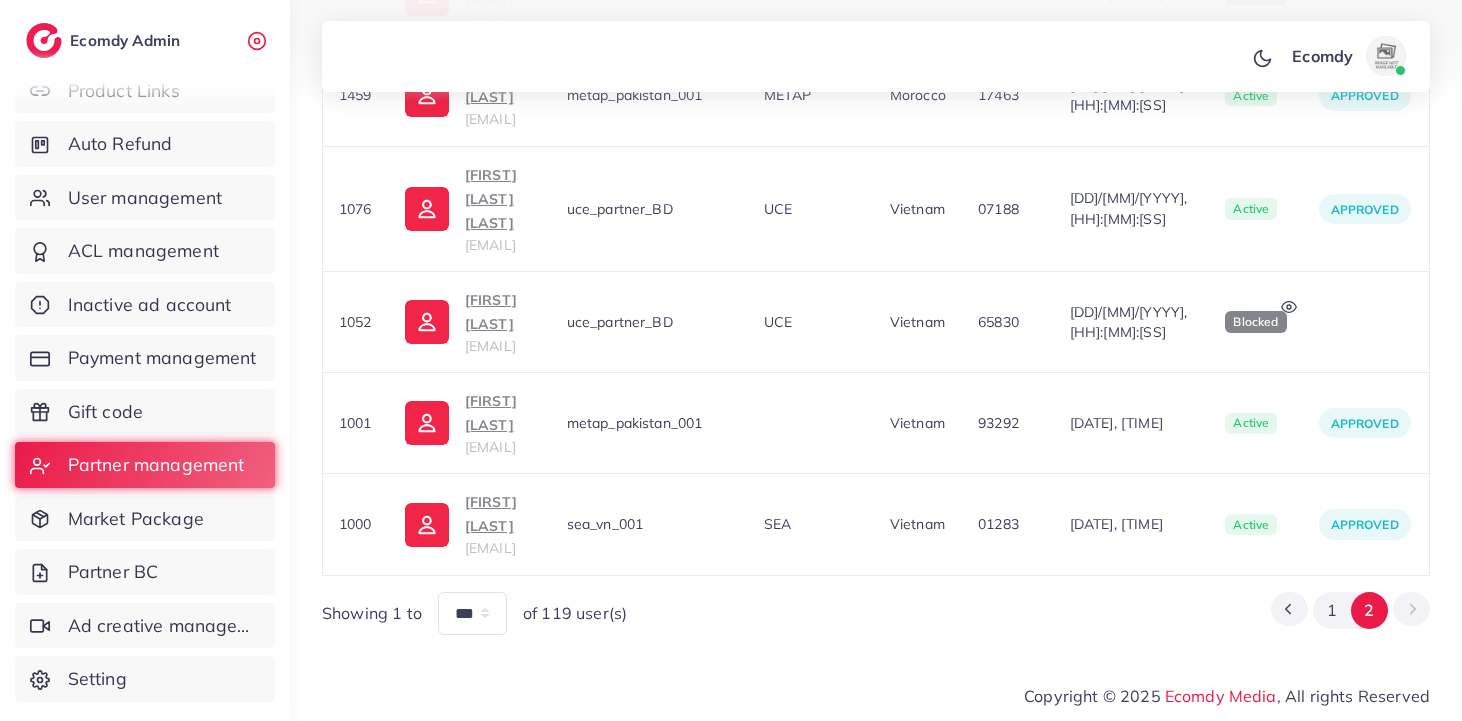 scroll, scrollTop: 1452, scrollLeft: 0, axis: vertical 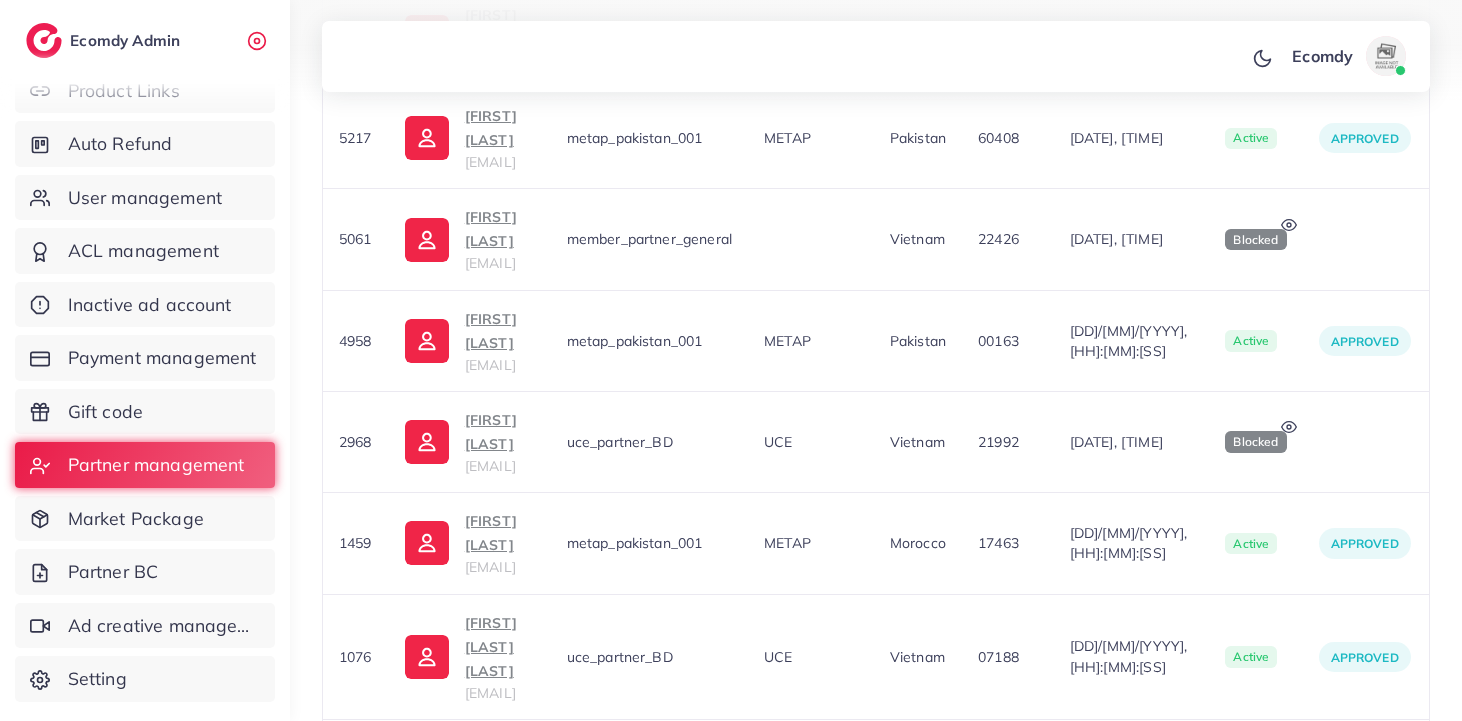 type 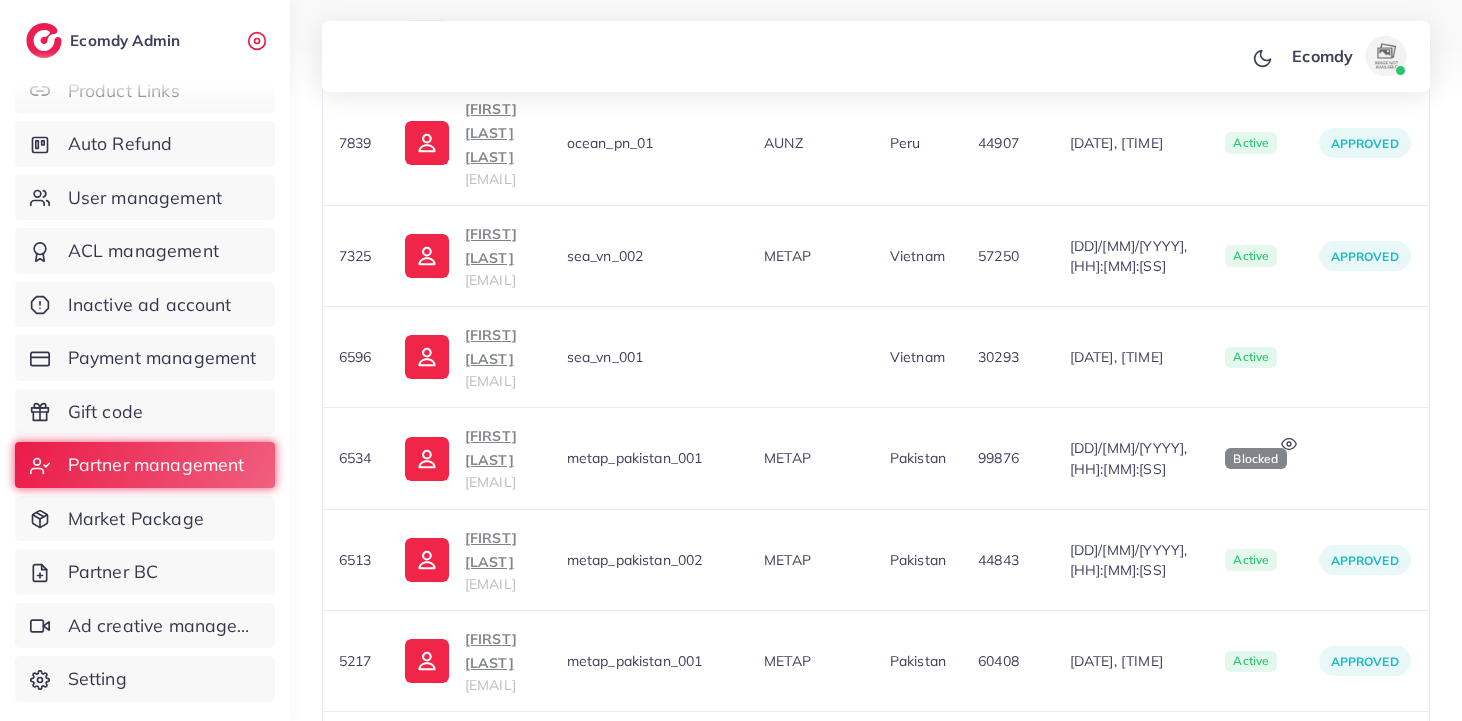 scroll, scrollTop: 936, scrollLeft: 0, axis: vertical 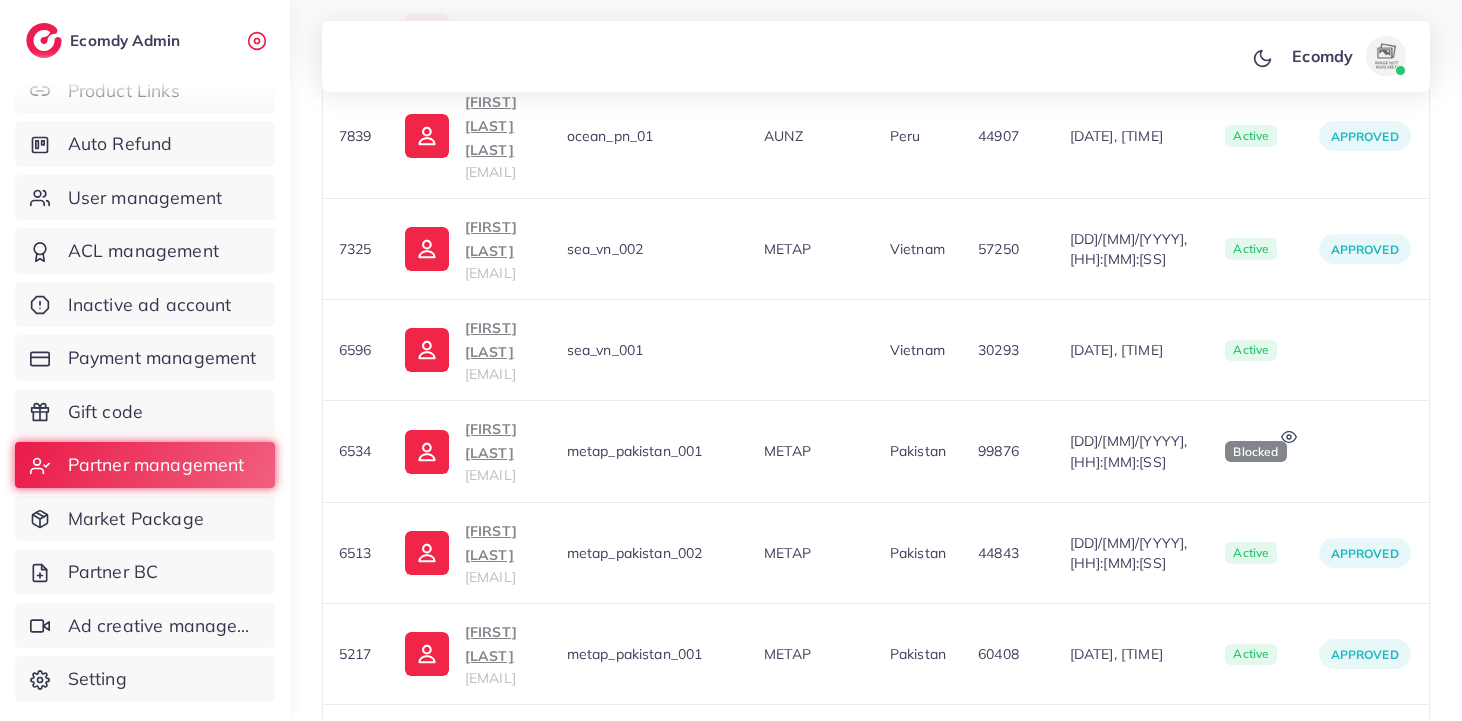 click on "[FIRST] [LAST]" at bounding box center [500, 847] 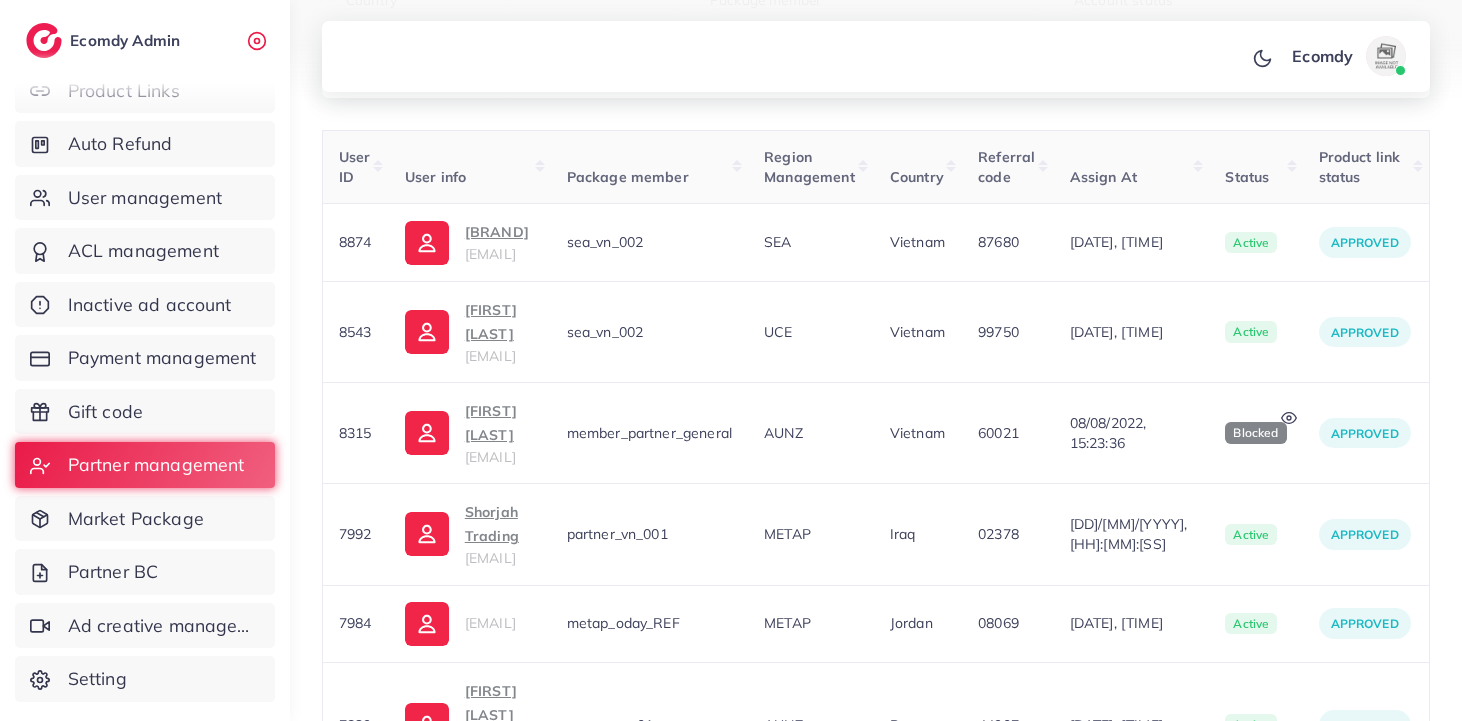 scroll, scrollTop: 346, scrollLeft: 0, axis: vertical 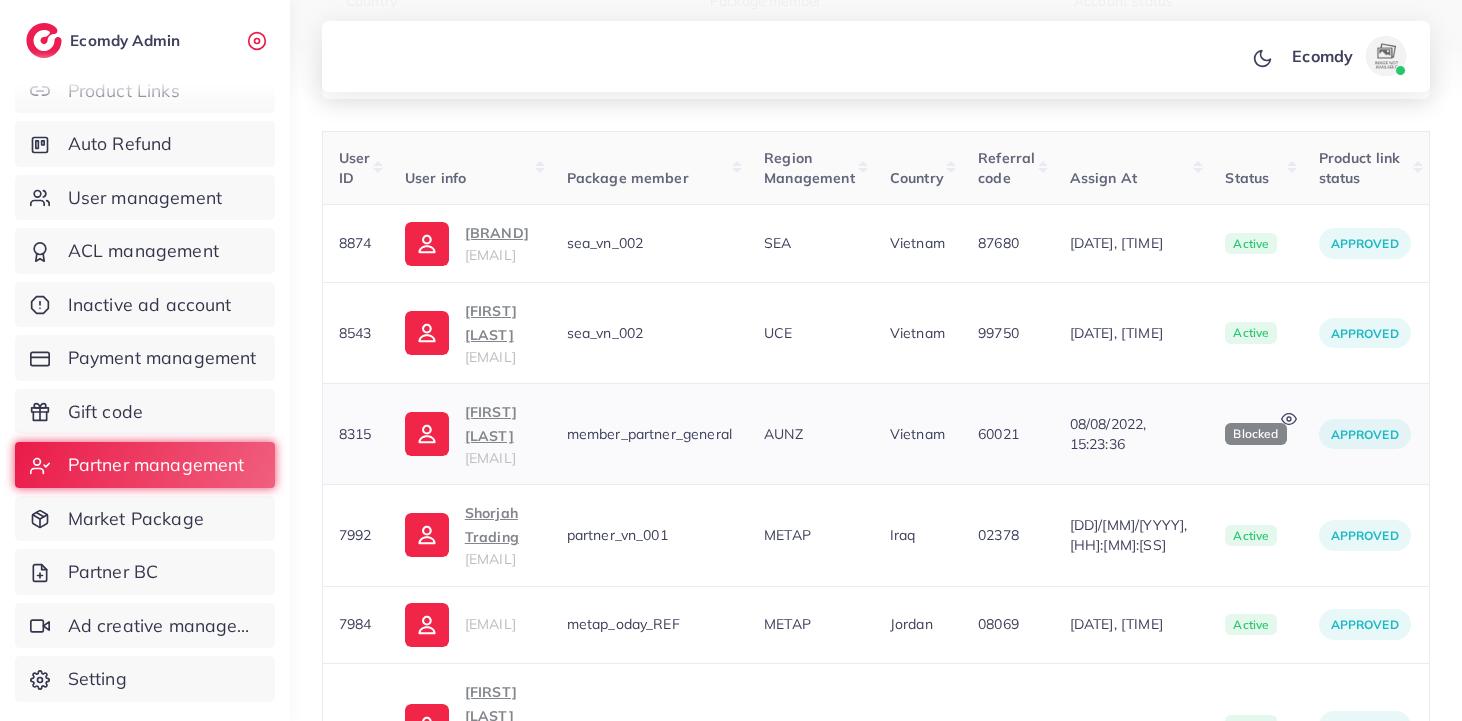 click on "AUNZ" at bounding box center [811, 433] 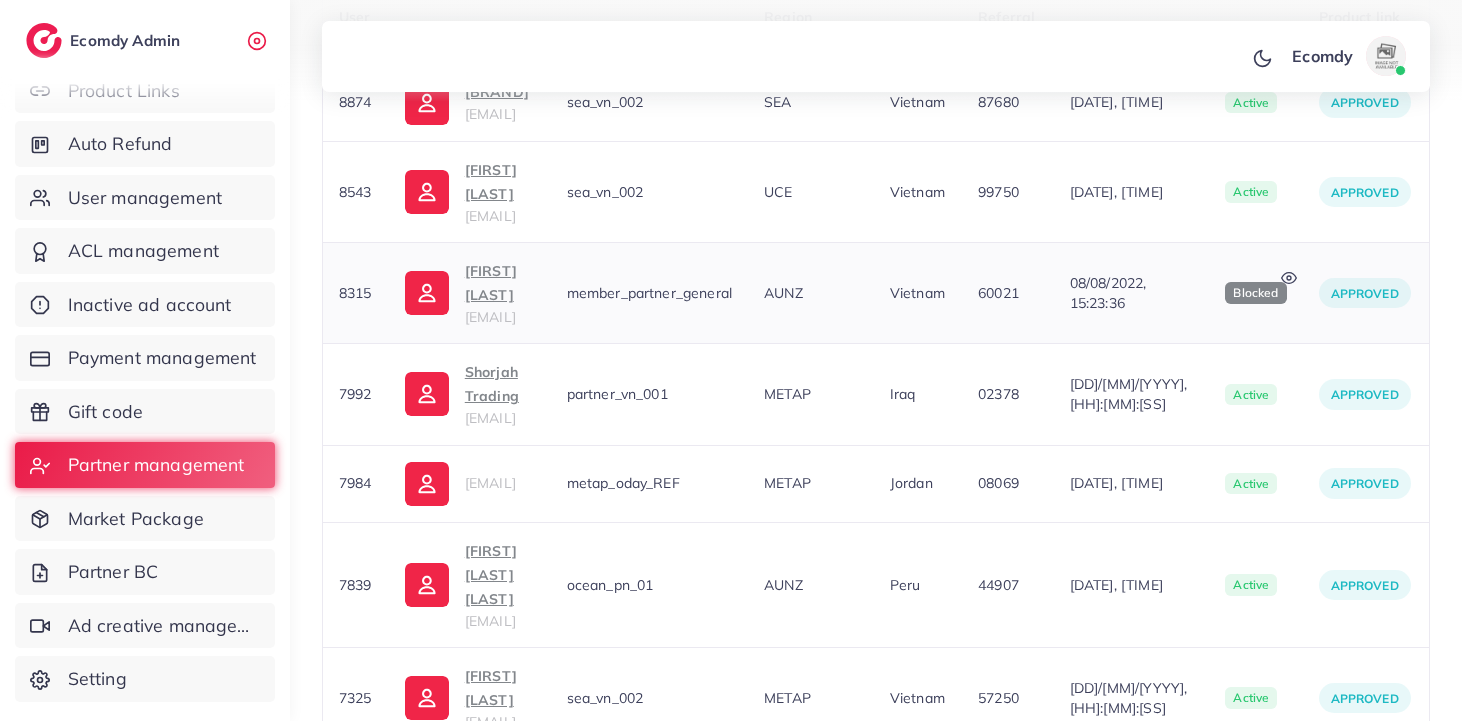 scroll, scrollTop: 488, scrollLeft: 0, axis: vertical 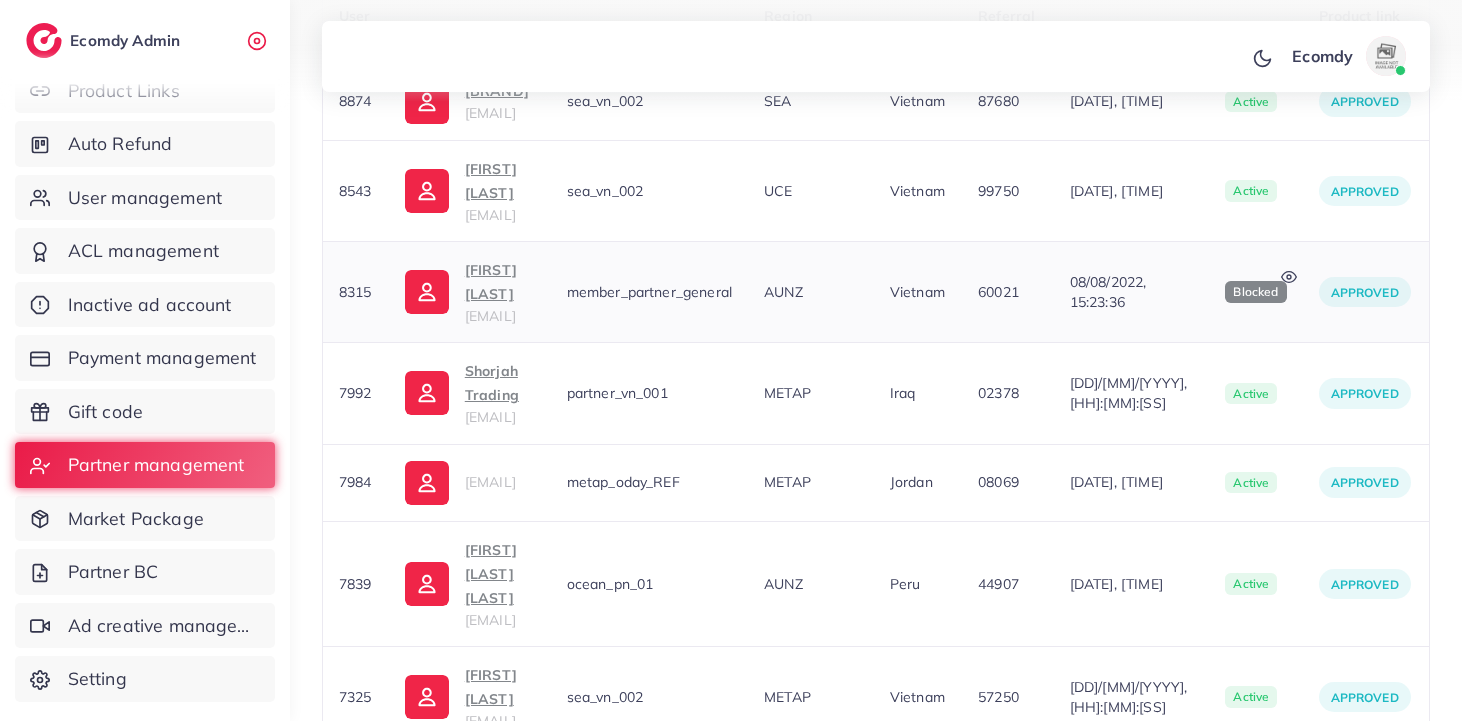 click on "member_partner_general" at bounding box center (650, 292) 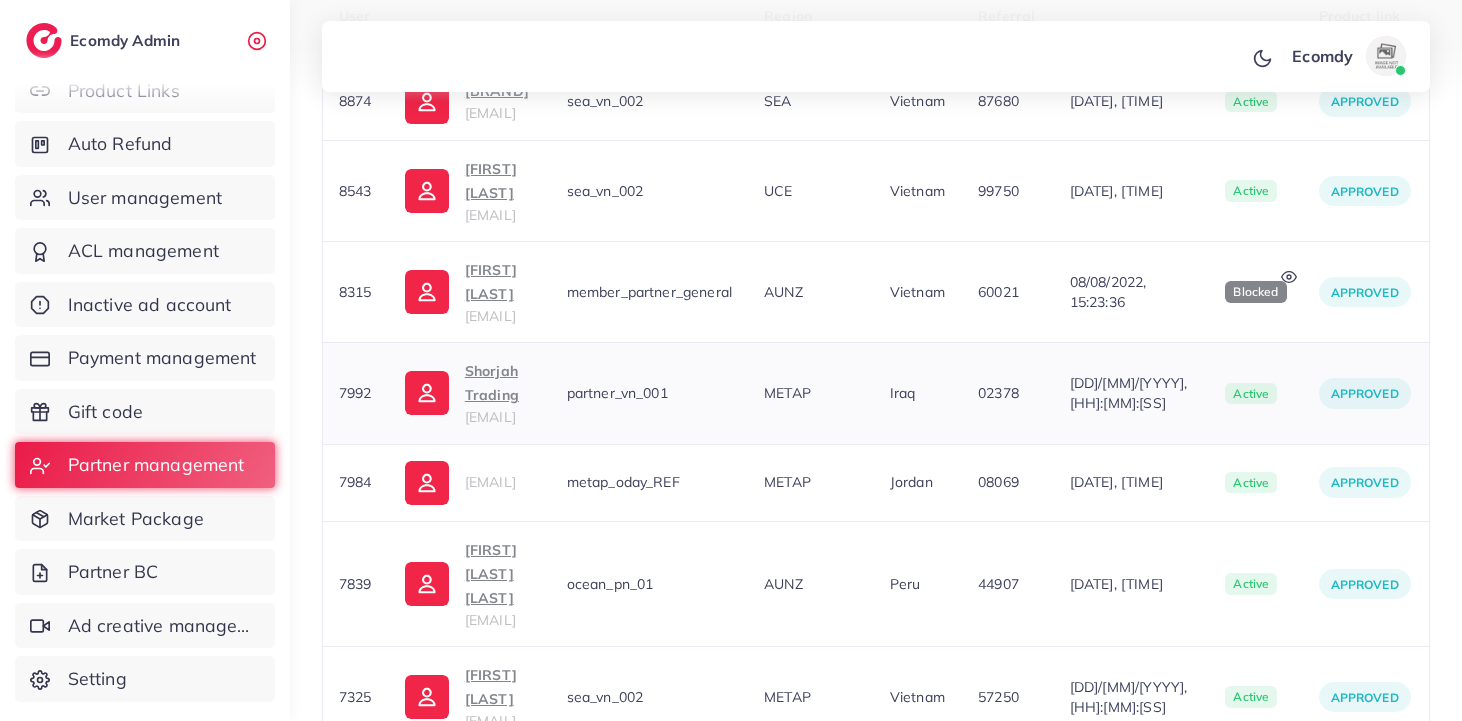 click on "partner_vn_001" at bounding box center [650, 393] 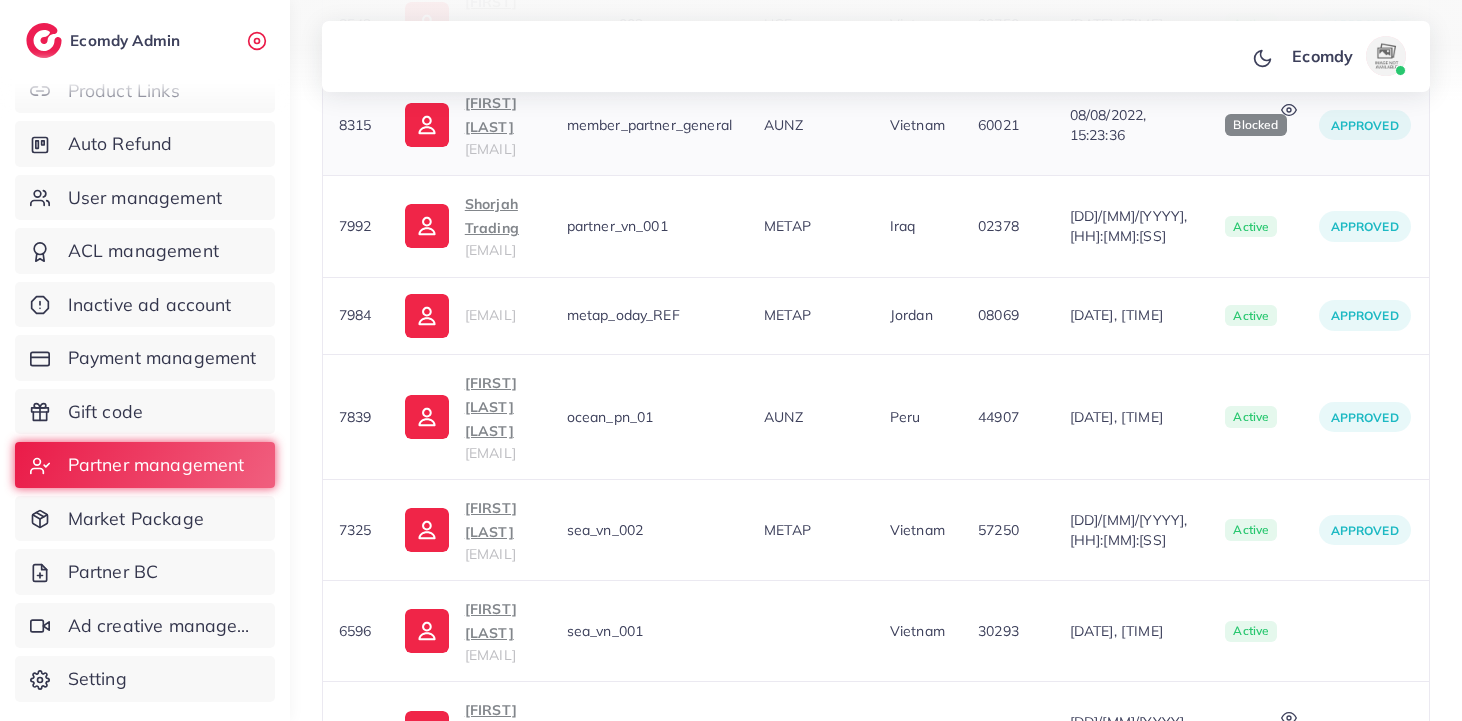 scroll, scrollTop: 696, scrollLeft: 0, axis: vertical 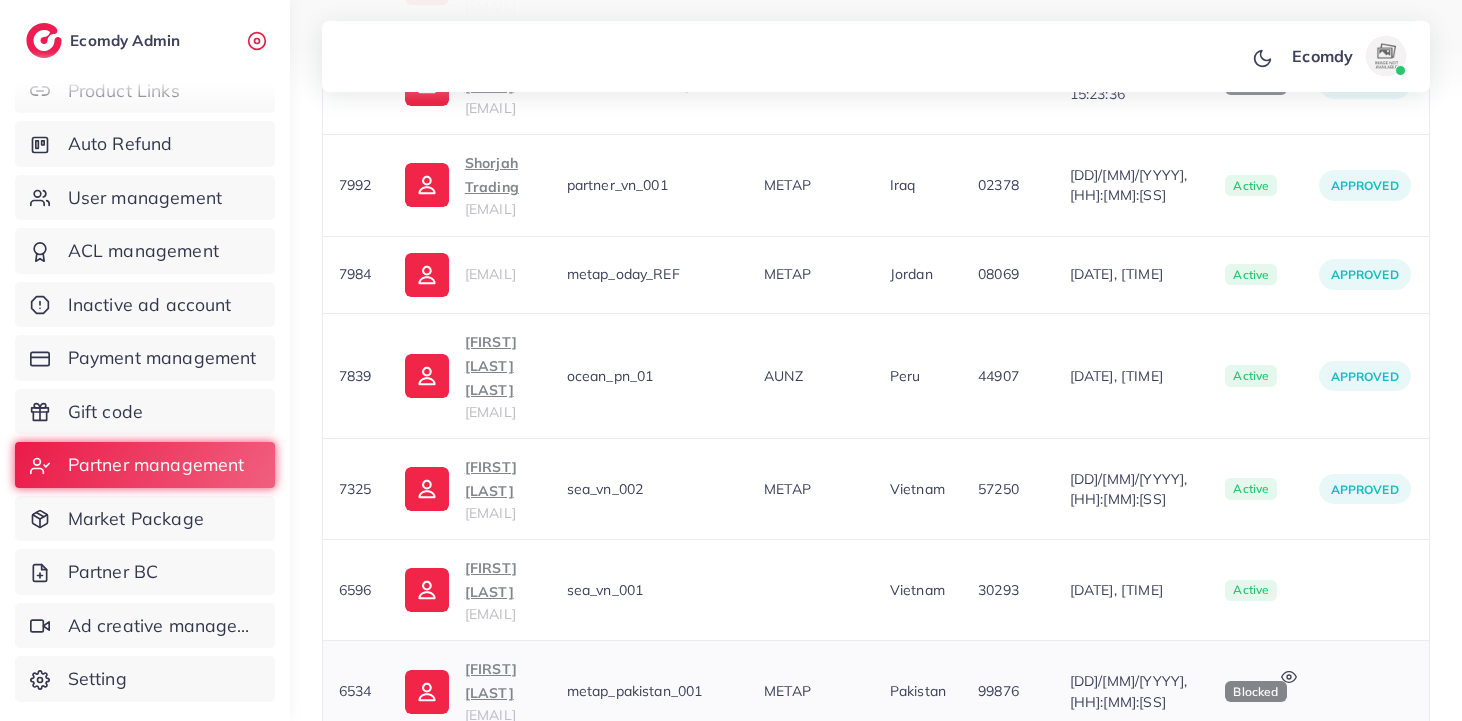 click on "metap_pakistan_001" at bounding box center (635, 691) 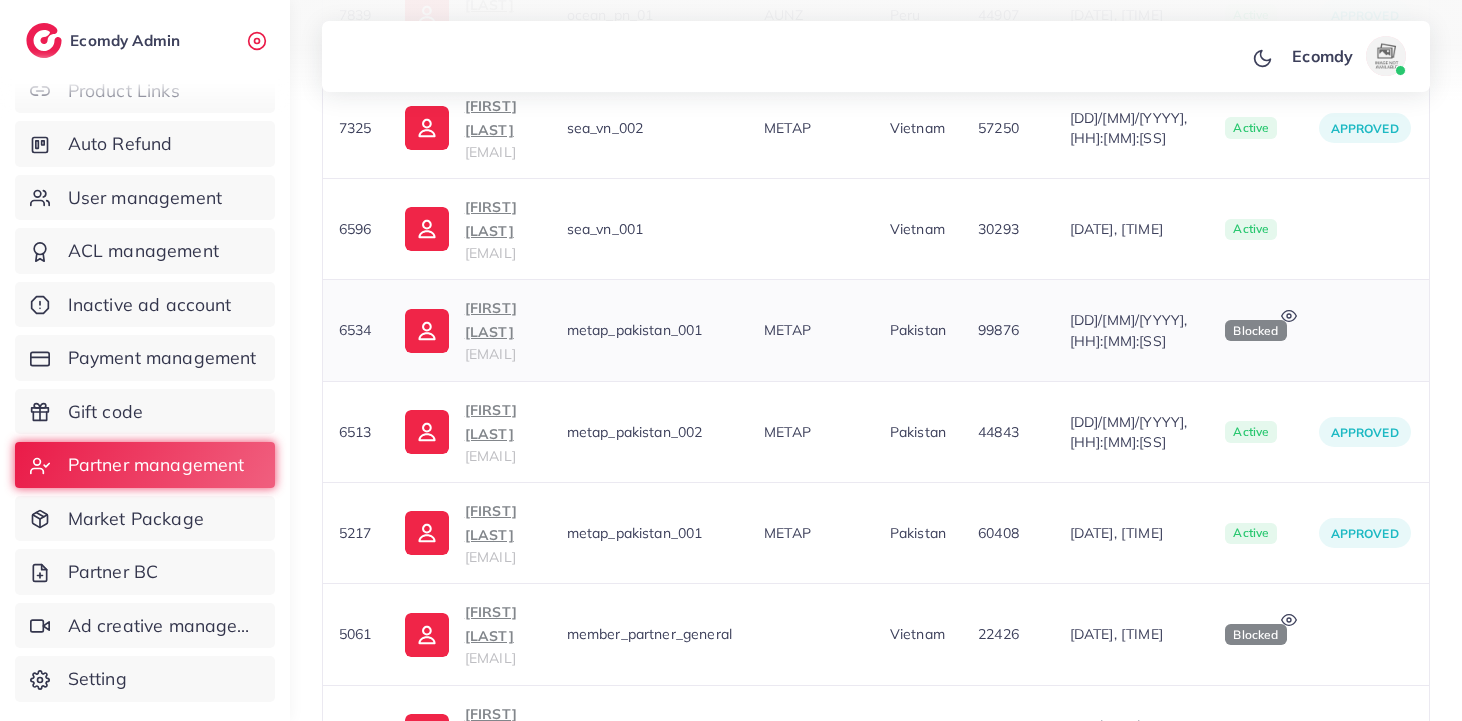 scroll, scrollTop: 1251, scrollLeft: 0, axis: vertical 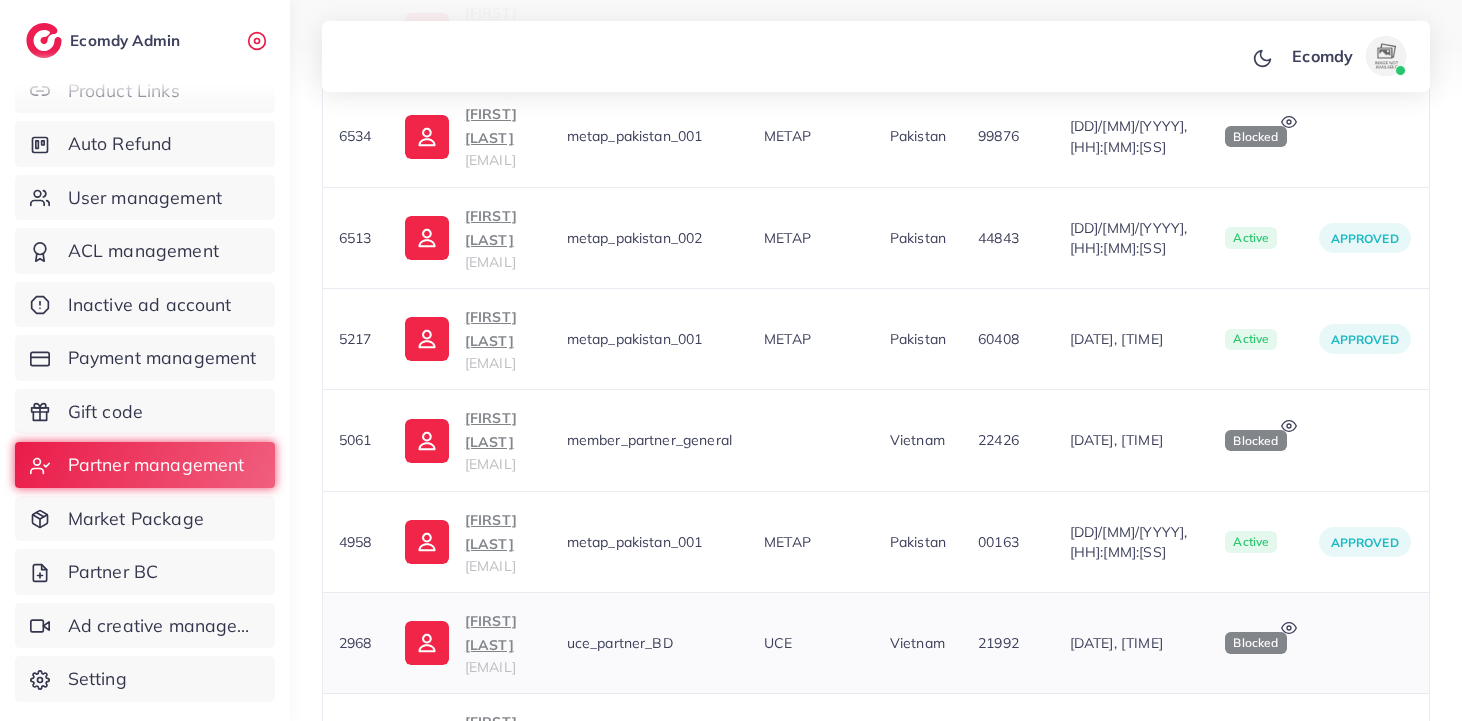 click on "uce_partner_BD" at bounding box center [620, 643] 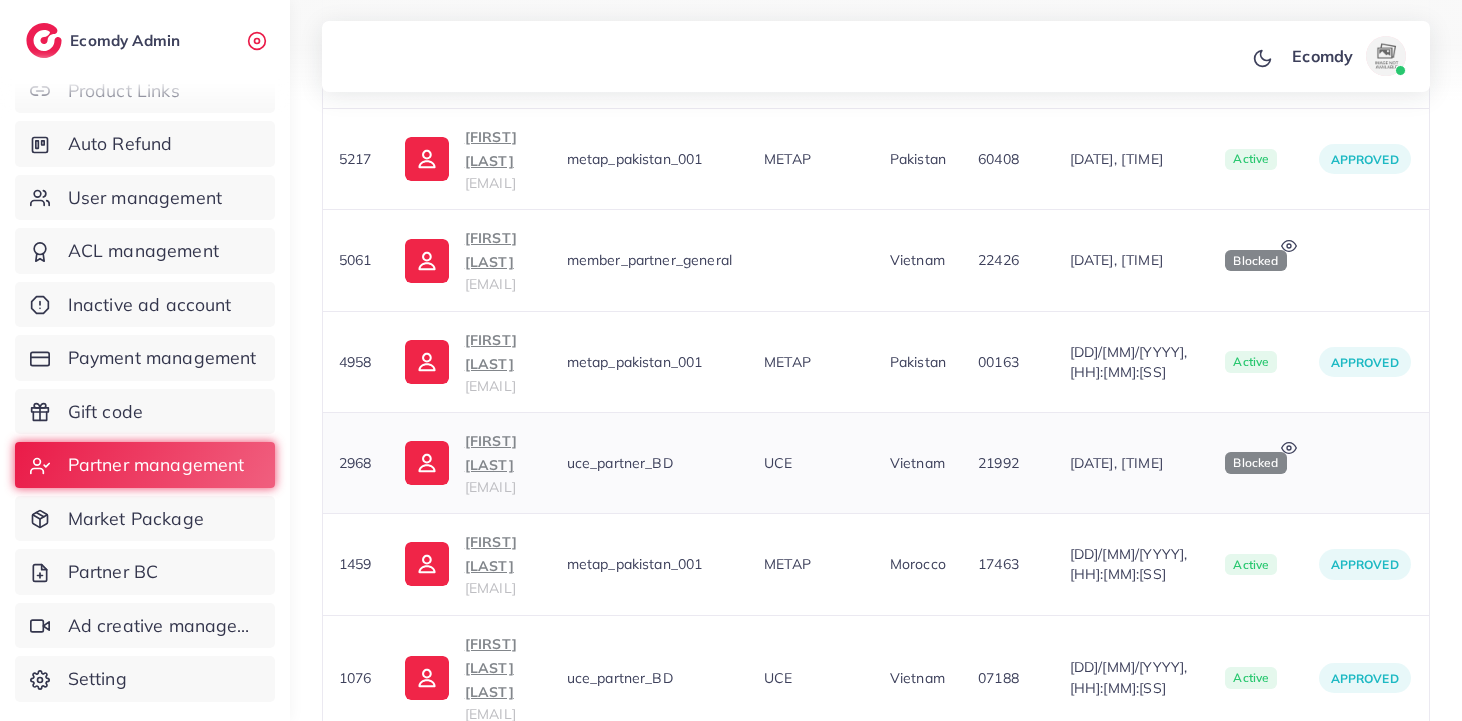 scroll, scrollTop: 1452, scrollLeft: 0, axis: vertical 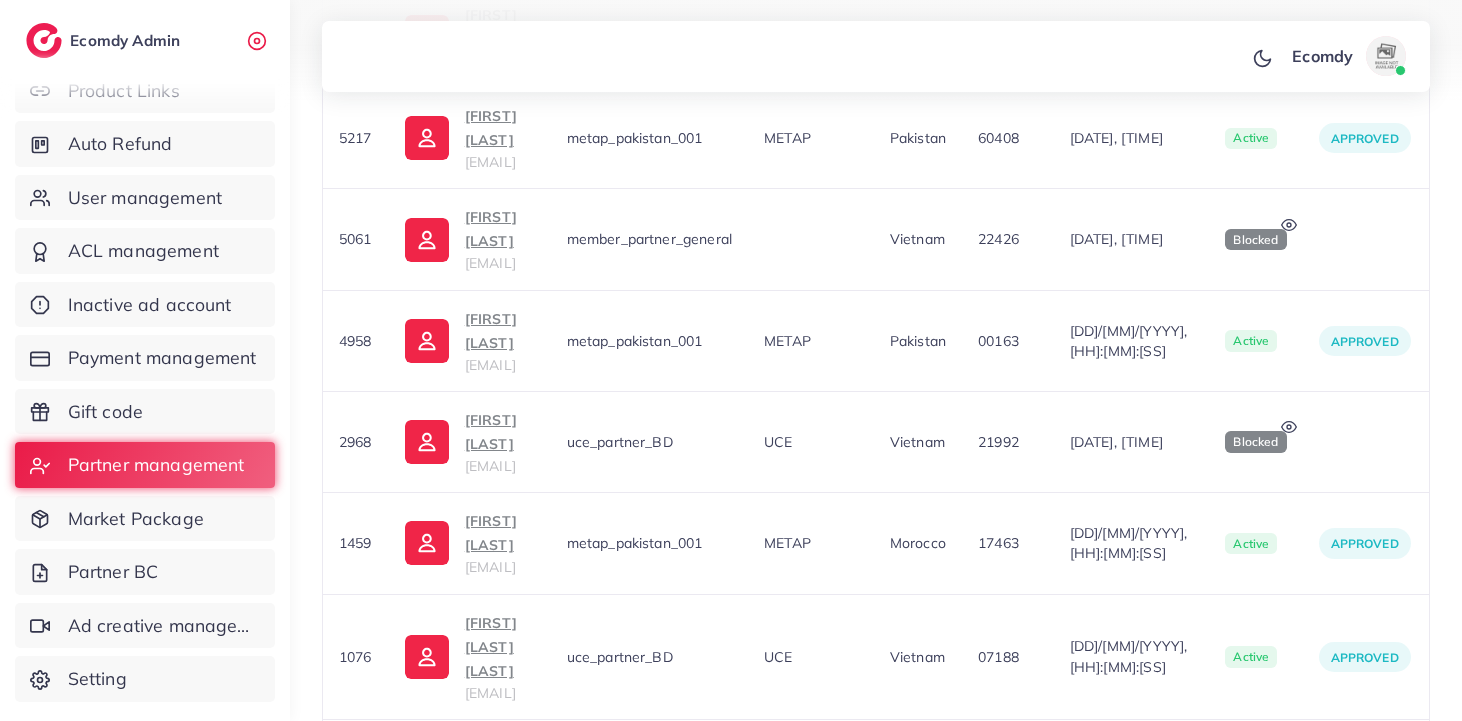 click on "1" at bounding box center [1331, 1058] 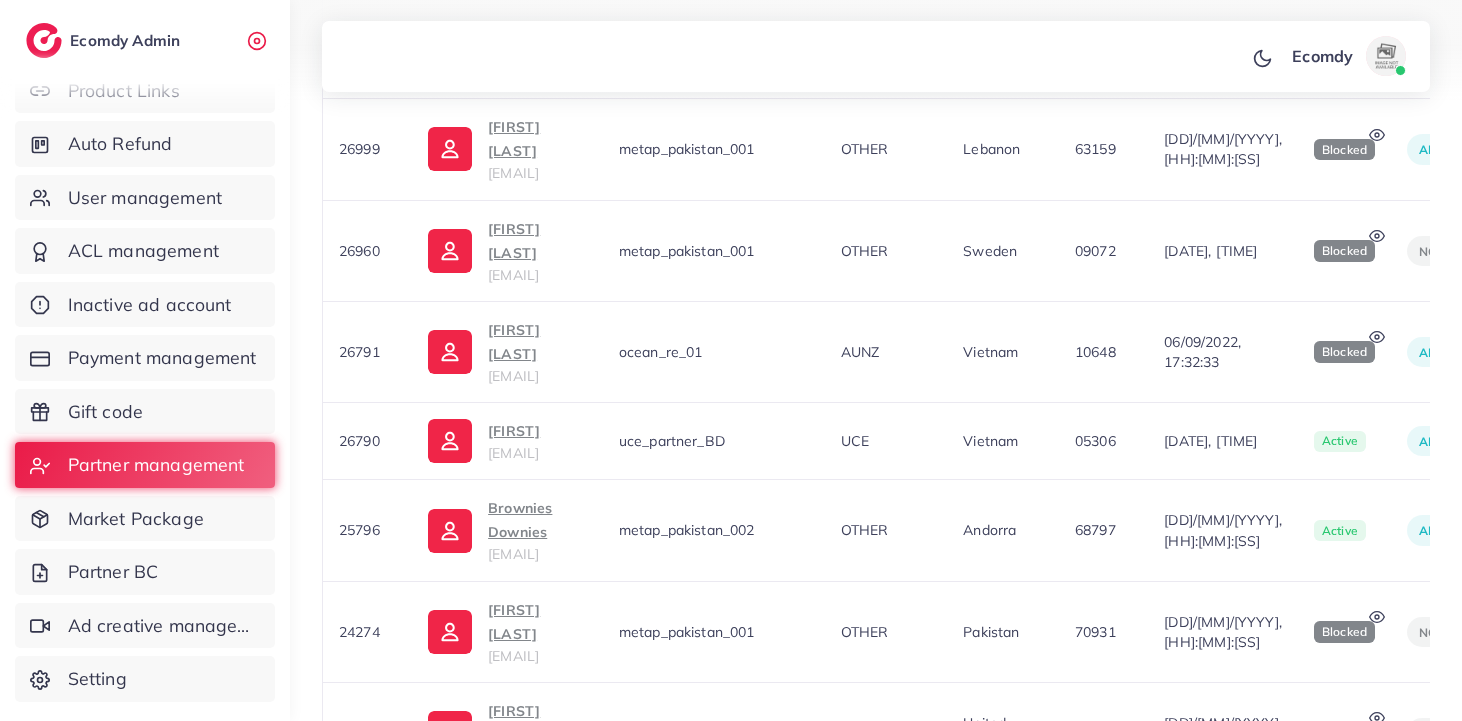 scroll, scrollTop: 4401, scrollLeft: 0, axis: vertical 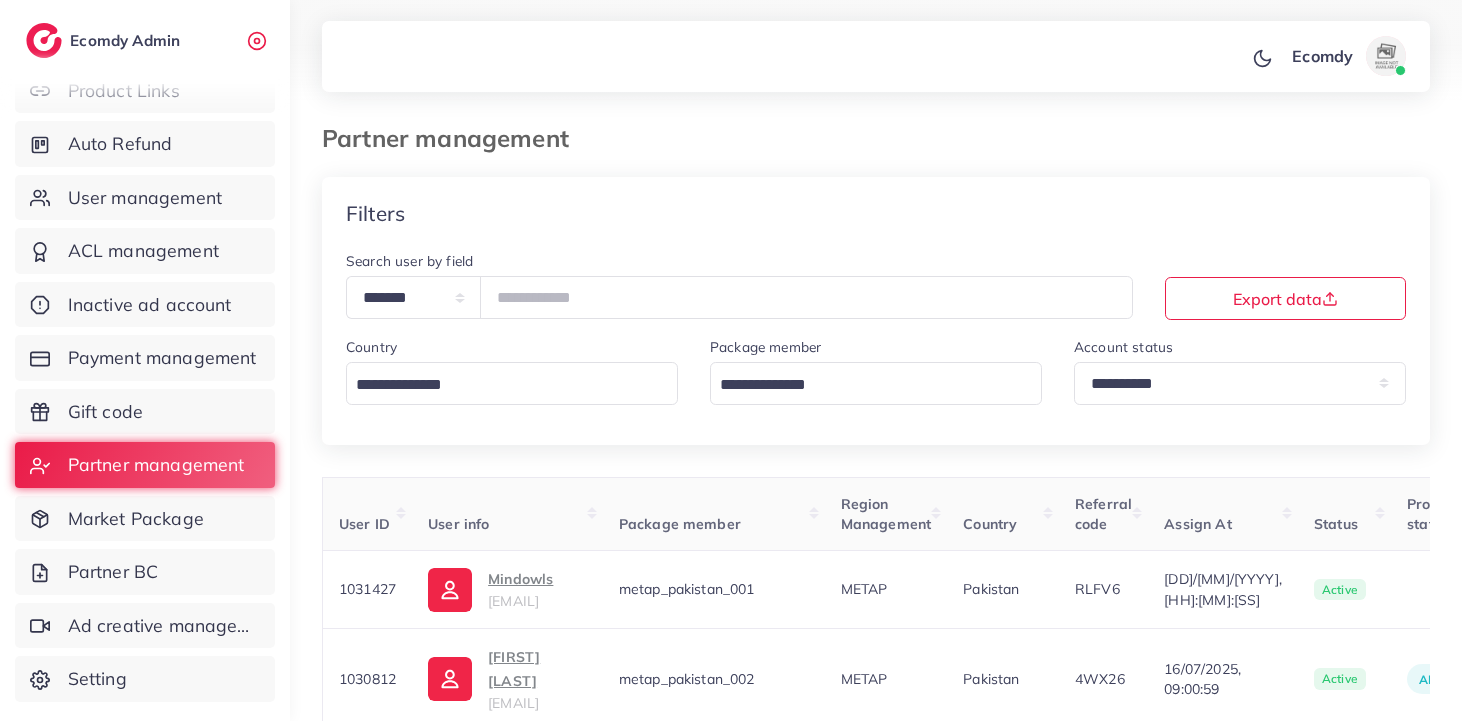 click on "1031427   [FIRST]  [EMAIL]  metap_pakistan_001   METAP  [COUNTRY]  RLFV6  [DATE], [TIME]  active       1030812   M [LAST]  [EMAIL]  metap_pakistan_002   METAP  [COUNTRY]  4WX26  [DATE], [TIME]  active  Approved      1030506   [FIRST]  [EMAIL]  metap_pakistan_002   UCE  [COUNTRY]  TNA8R  [DATE], [TIME]  active  Approved      1030478   [FIRST]  [EMAIL]  metap_pakistan_002   METAP  [COUNTRY]  RJSRV  [DATE], [TIME]  active  Approved      1030183   [FIRST] [LAST]  [EMAIL]  uce_partner_US   UCE  [COUNTRY]  HSBTB  [DATE], [TIME]  active  Approved" at bounding box center [876, 5058] 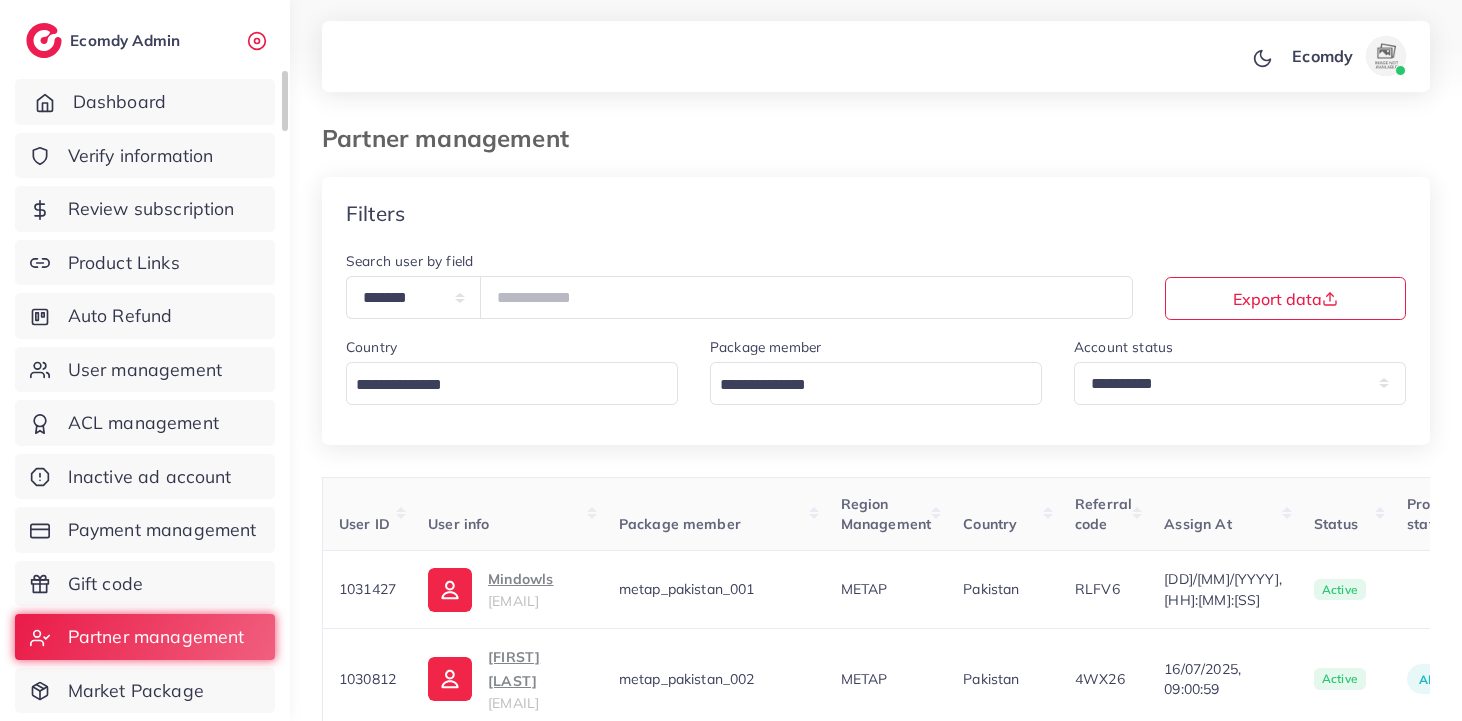 click on "Dashboard" at bounding box center [119, 102] 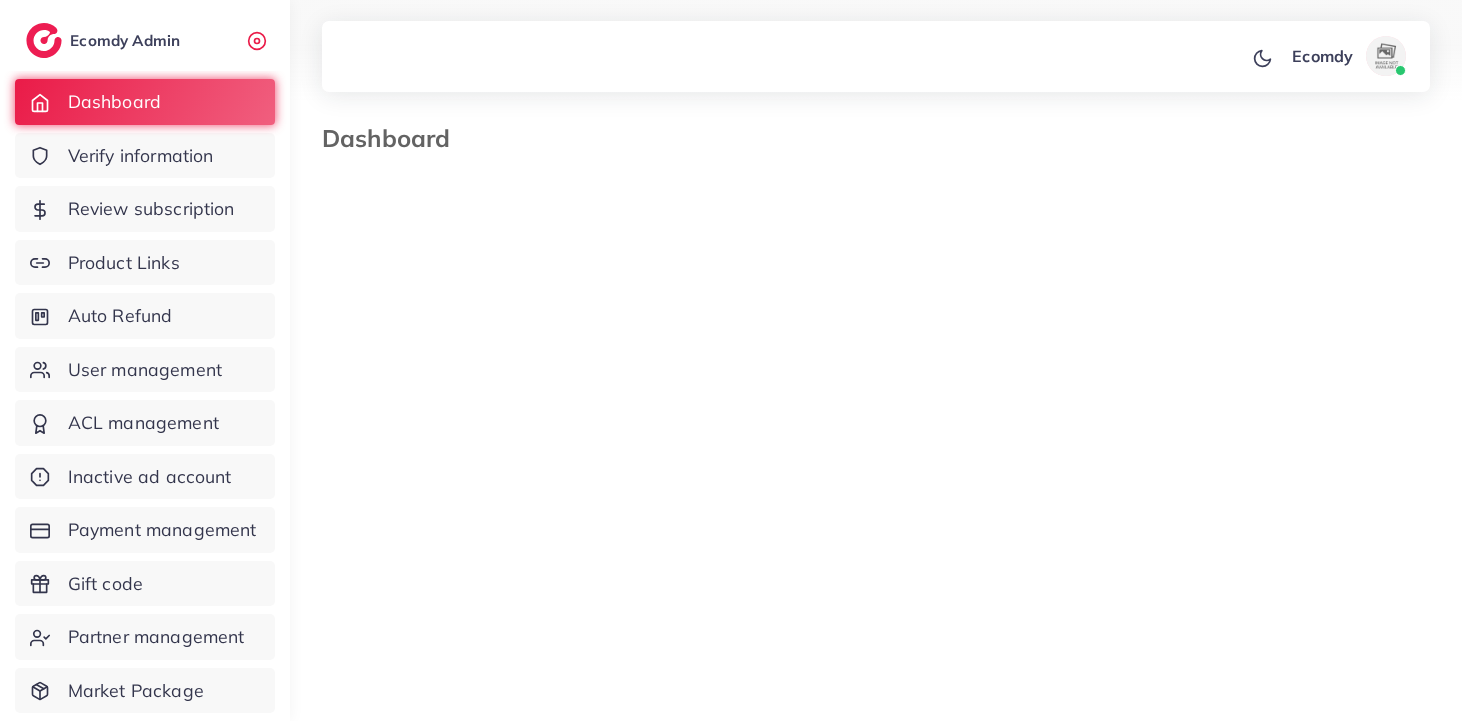 select on "*" 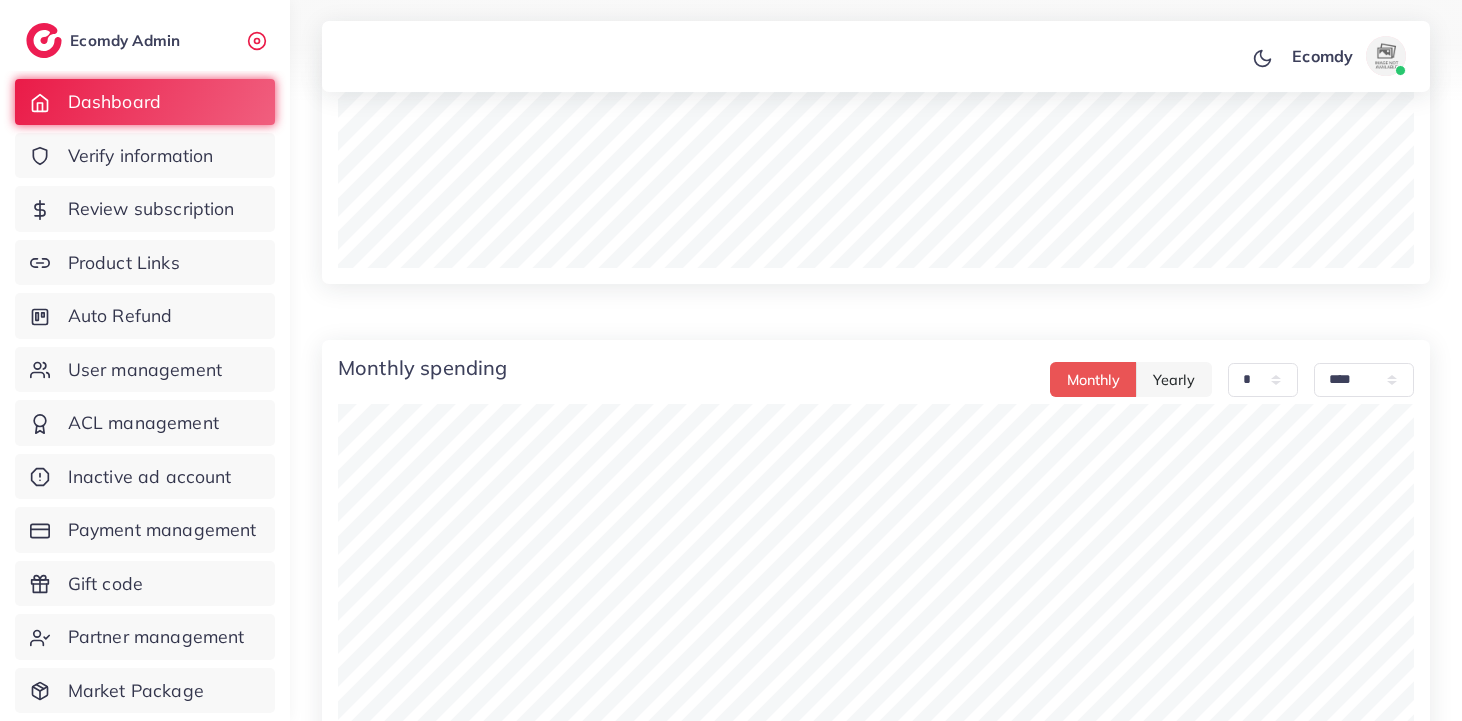 scroll, scrollTop: 1217, scrollLeft: 0, axis: vertical 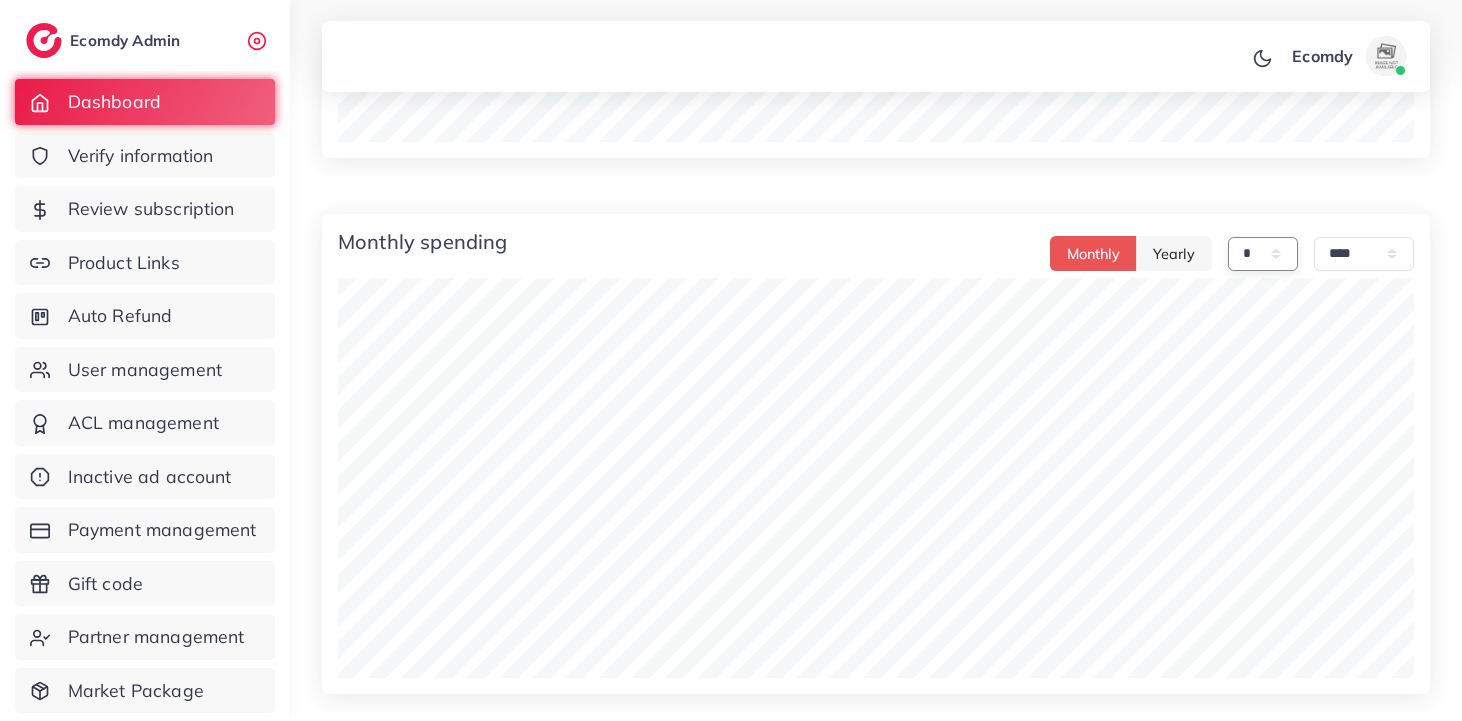 click on "* * * * * * * * * ** ** **" at bounding box center (1263, 254) 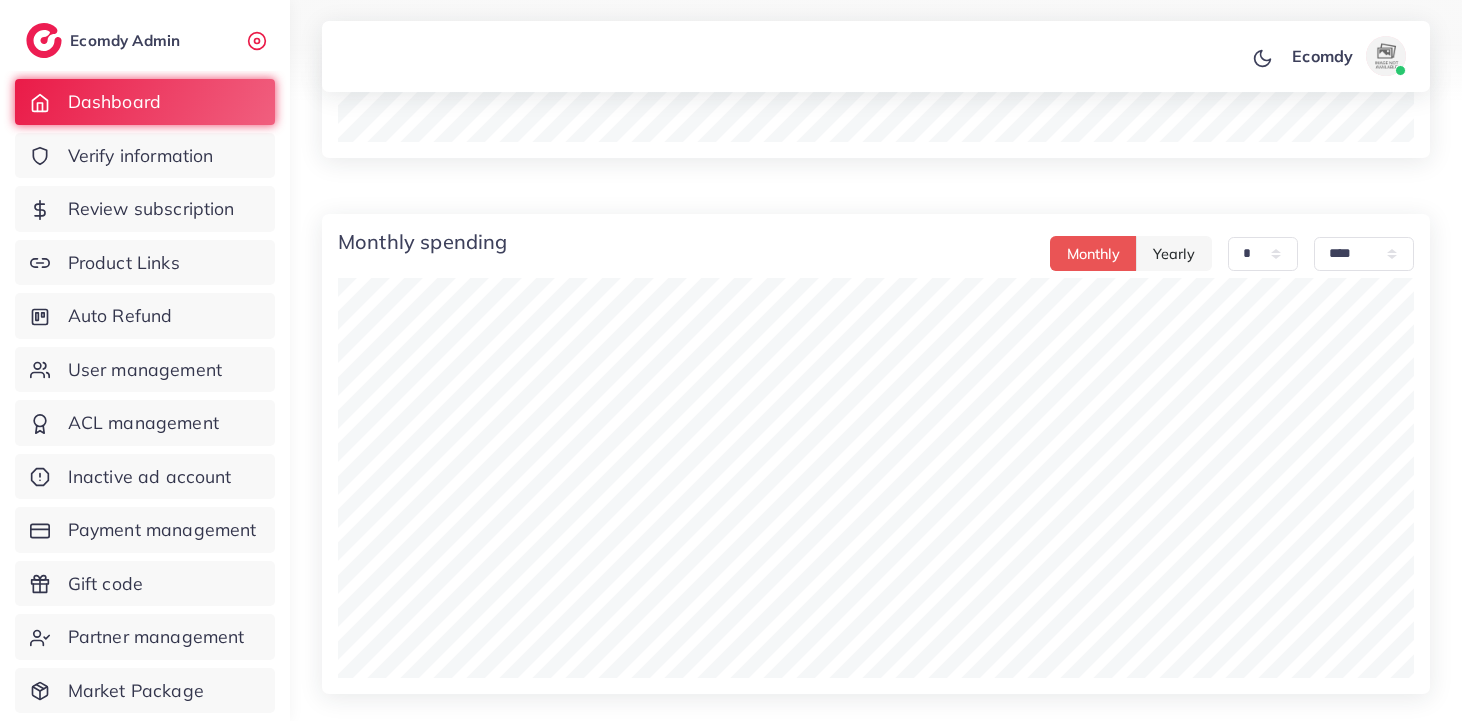 click on "Monthly spending   Monthly   Yearly  * * * * * * * * * ** ** ** **** **** **** **** **** ****" at bounding box center (876, 254) 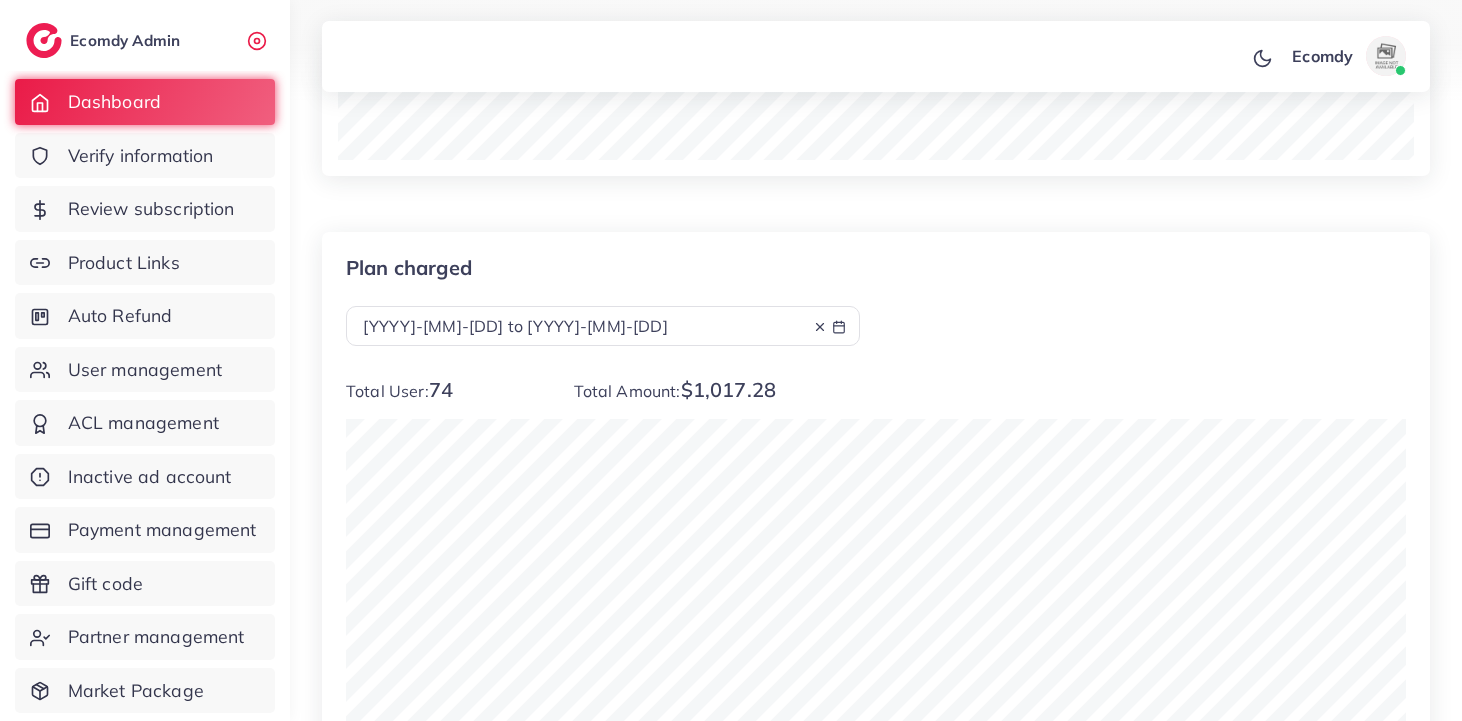 scroll, scrollTop: 1888, scrollLeft: 0, axis: vertical 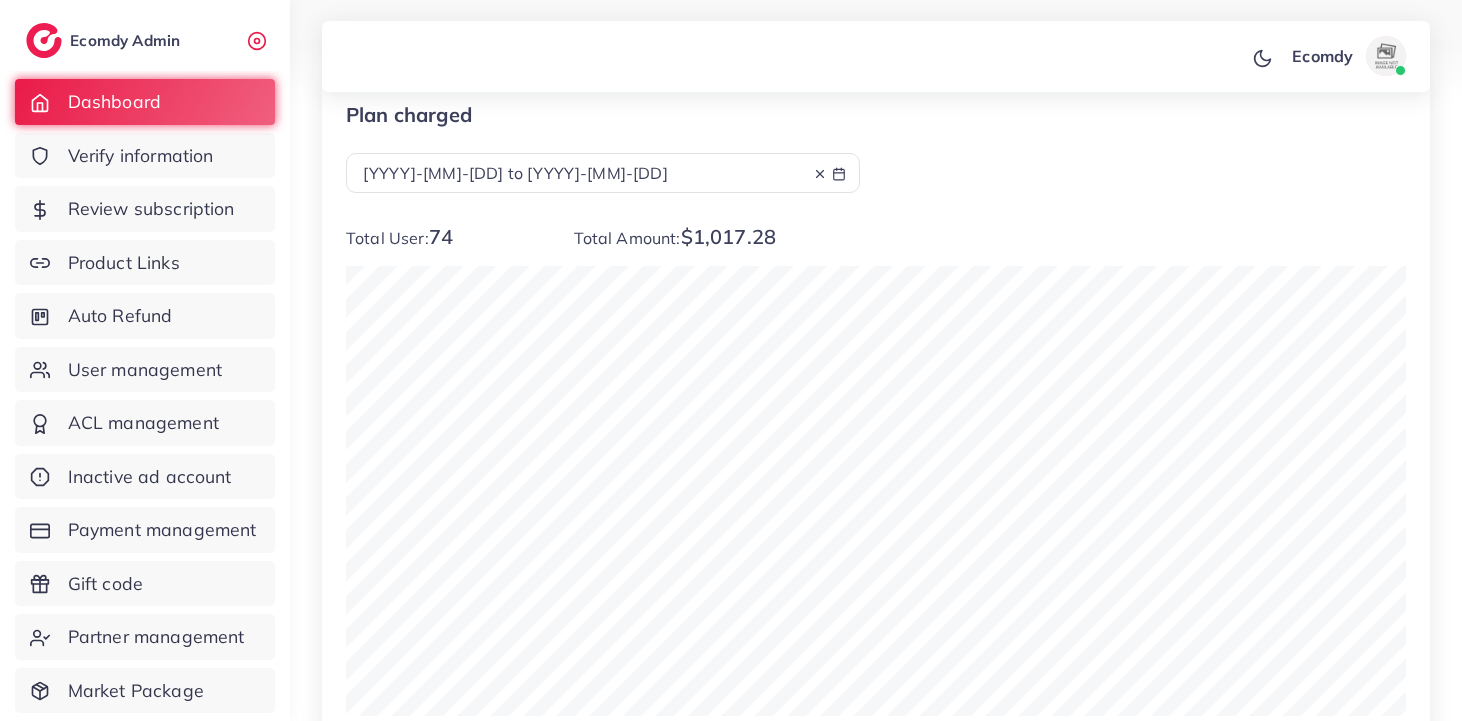 click on "[YYYY]-[MM]-[DD] to [YYYY]-[MM]-[DD]" at bounding box center (603, 173) 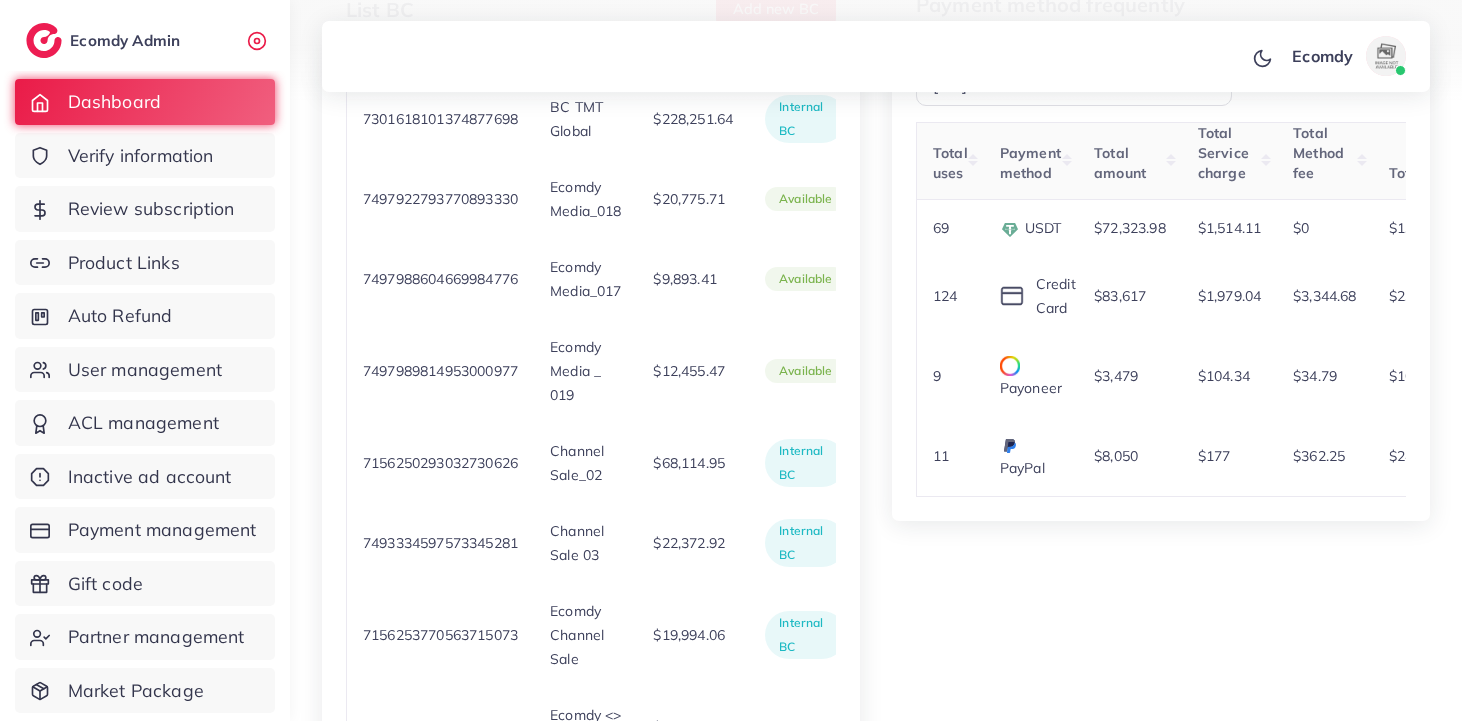 scroll, scrollTop: 2572, scrollLeft: 0, axis: vertical 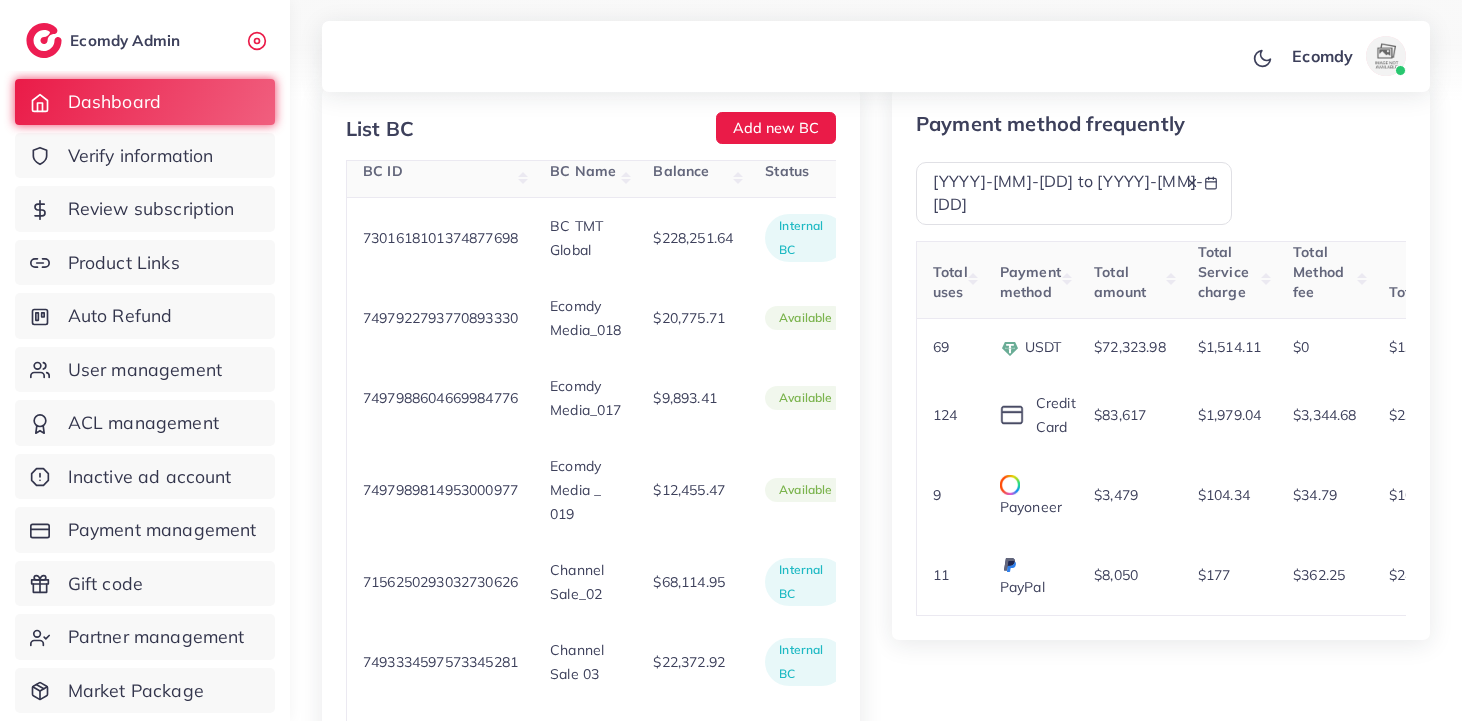 click on "[YYYY]-[MM]-[DD] to [YYYY]-[MM]-[DD]" at bounding box center (1074, 193) 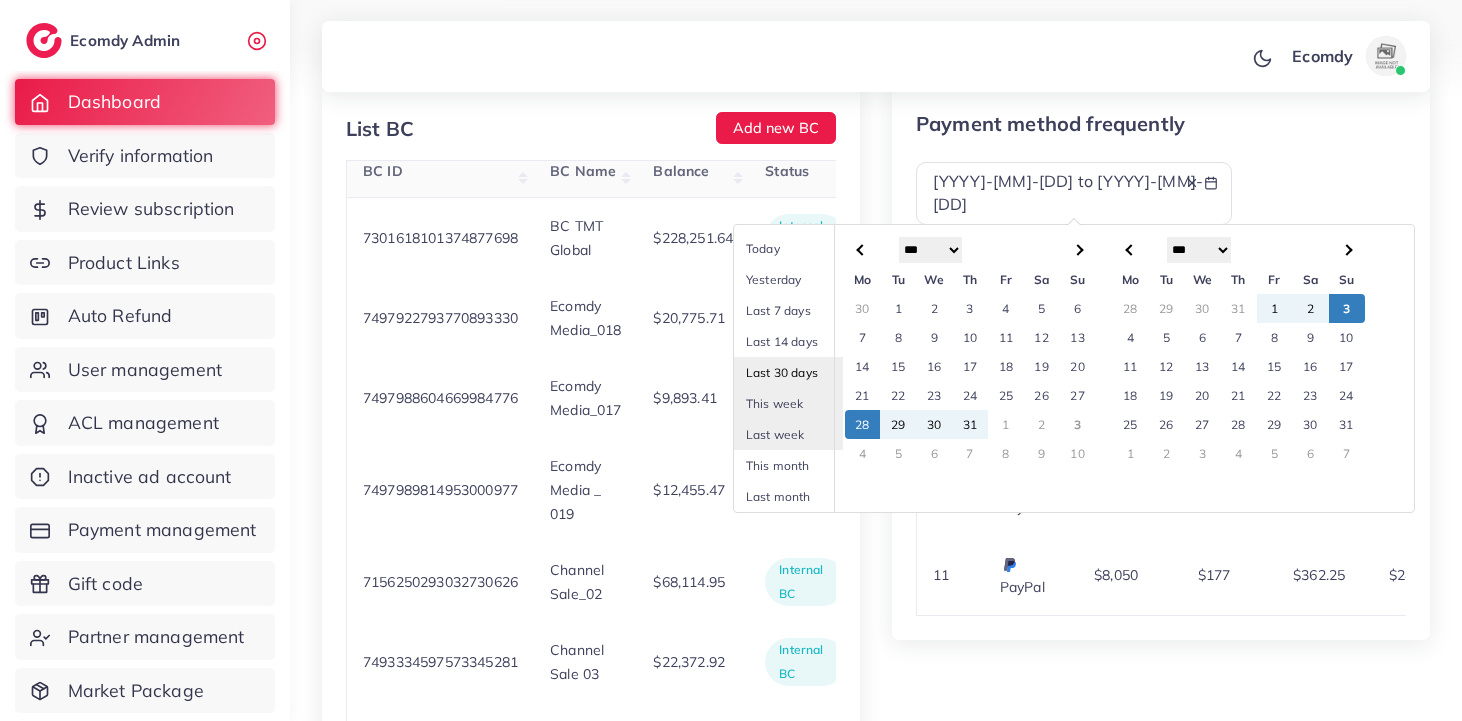 click on "Last 30 days" at bounding box center (804, 372) 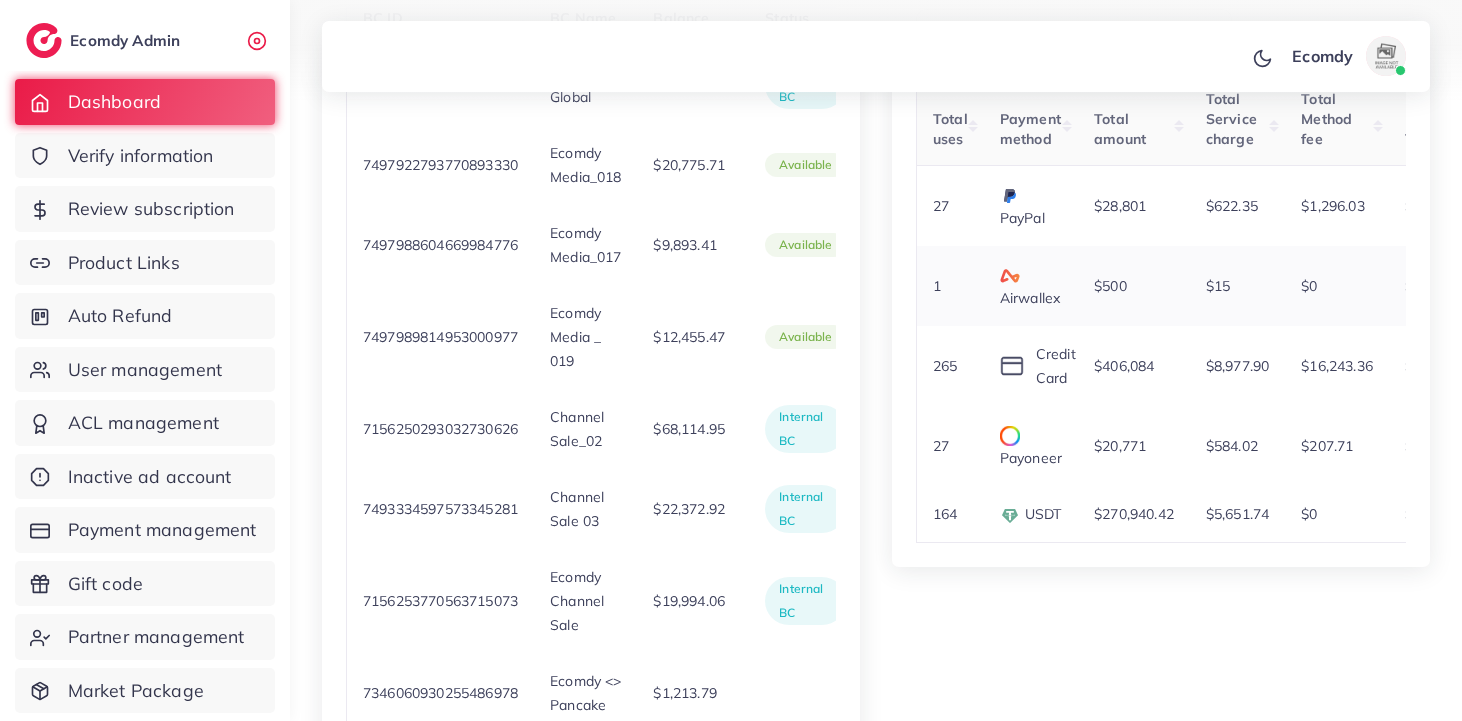scroll, scrollTop: 2652, scrollLeft: 0, axis: vertical 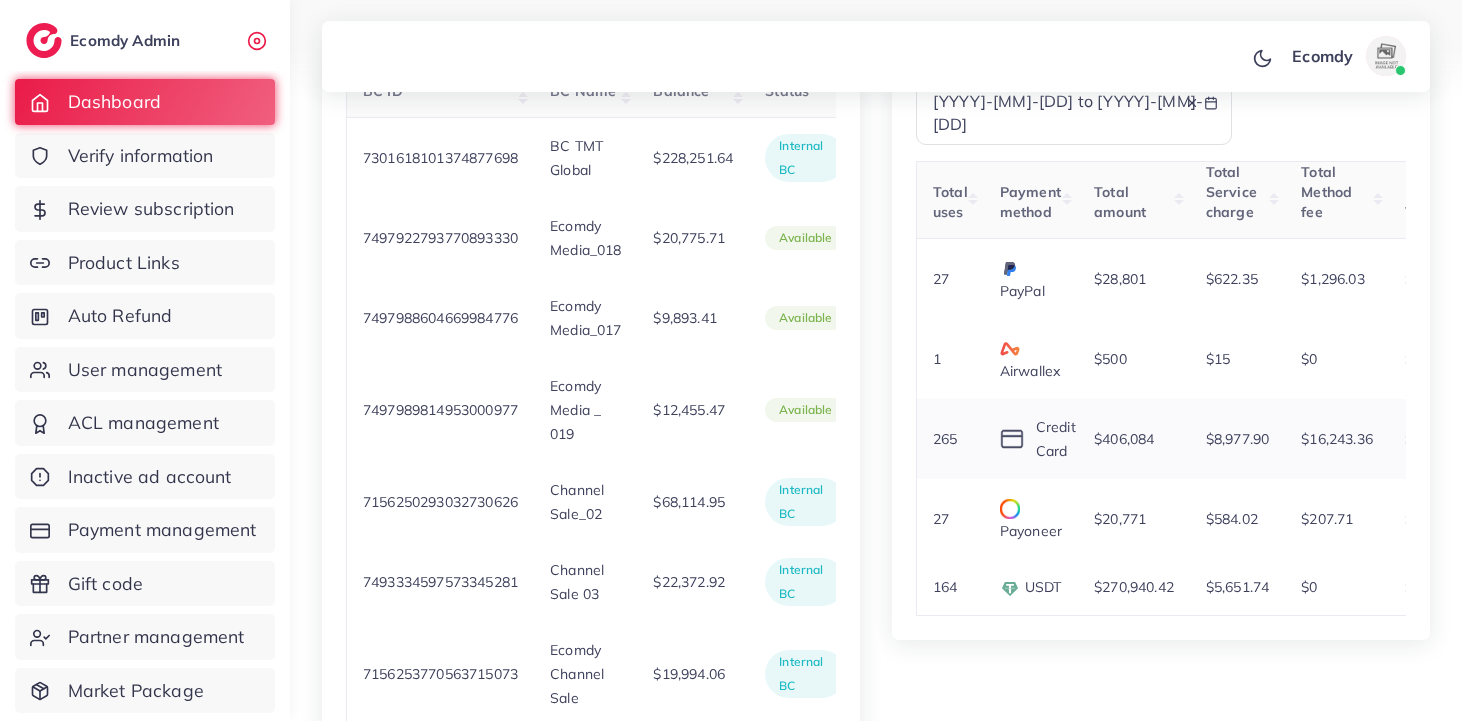 click on "$406,084" at bounding box center [1124, 439] 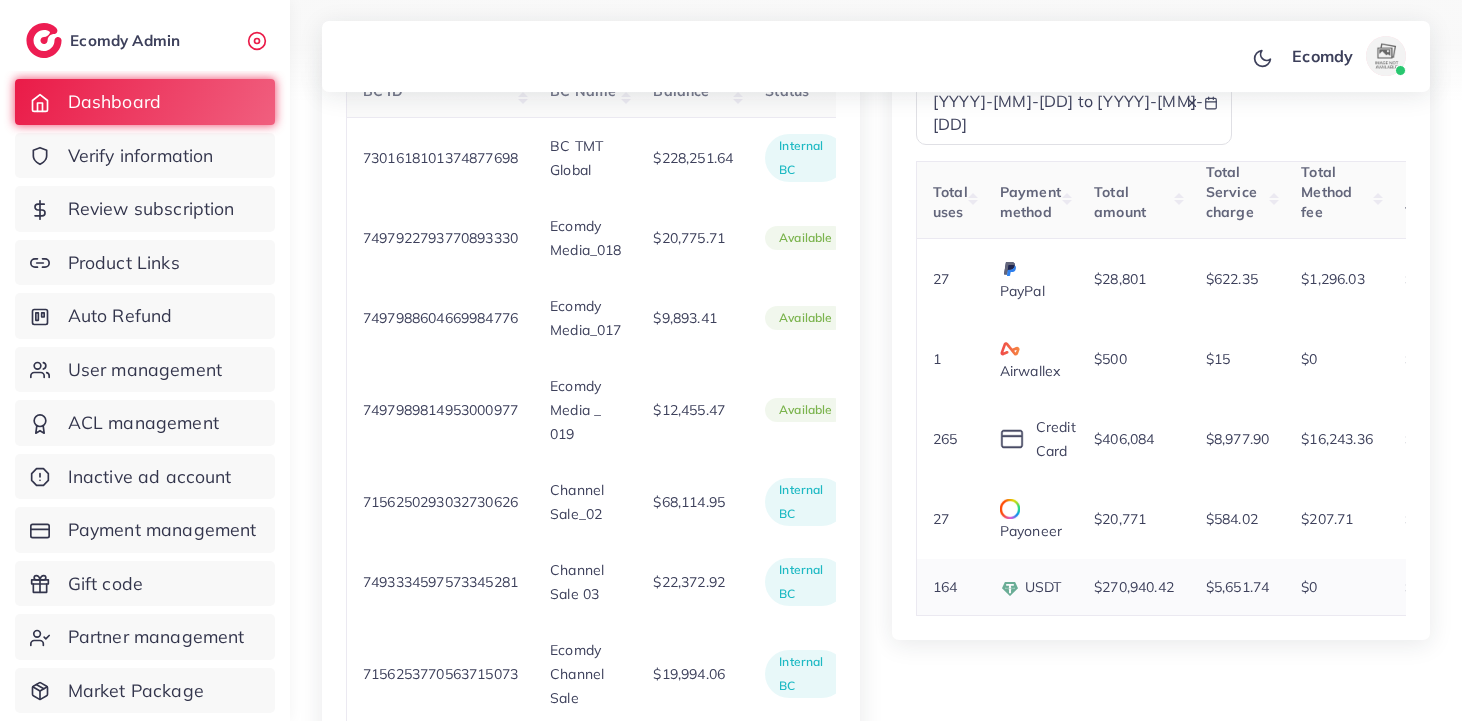 click on "$270,940.42" at bounding box center (1134, 587) 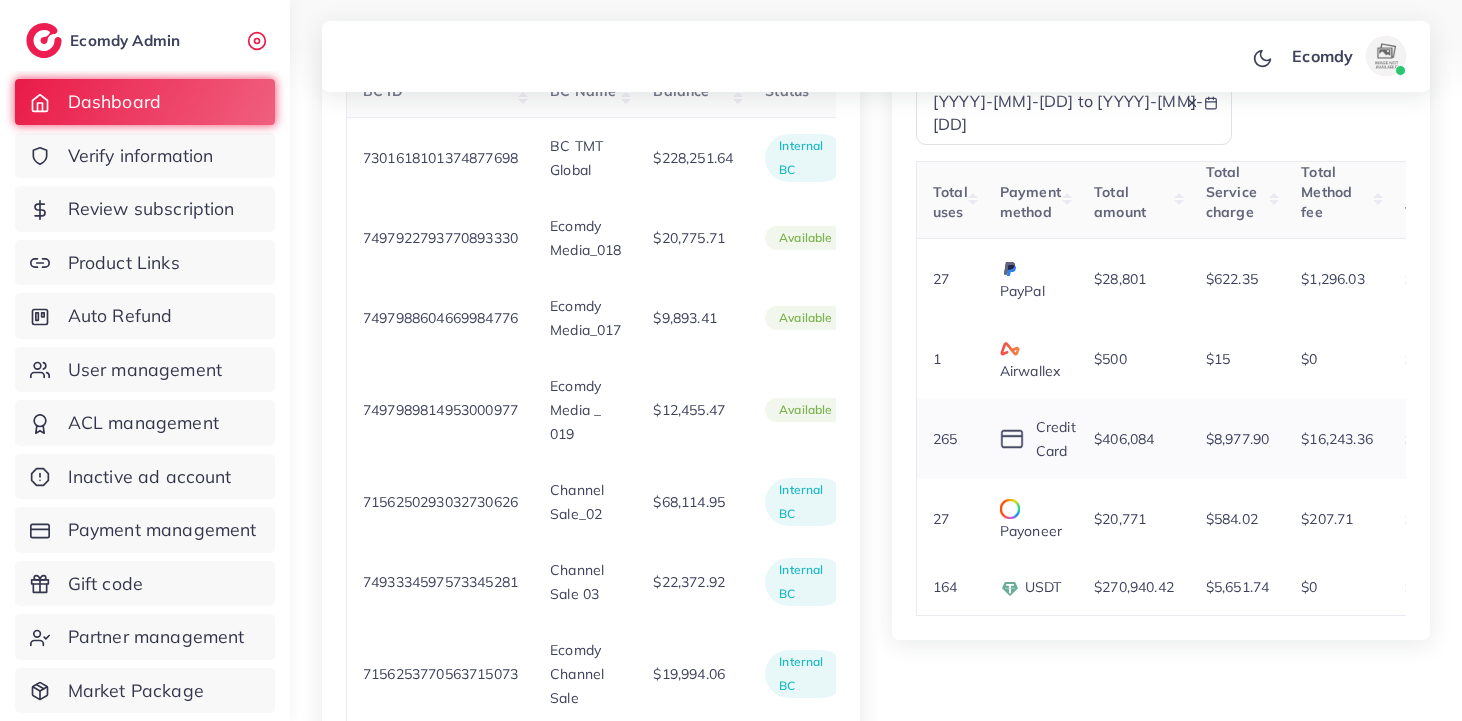 click on "$406,084" at bounding box center (1124, 439) 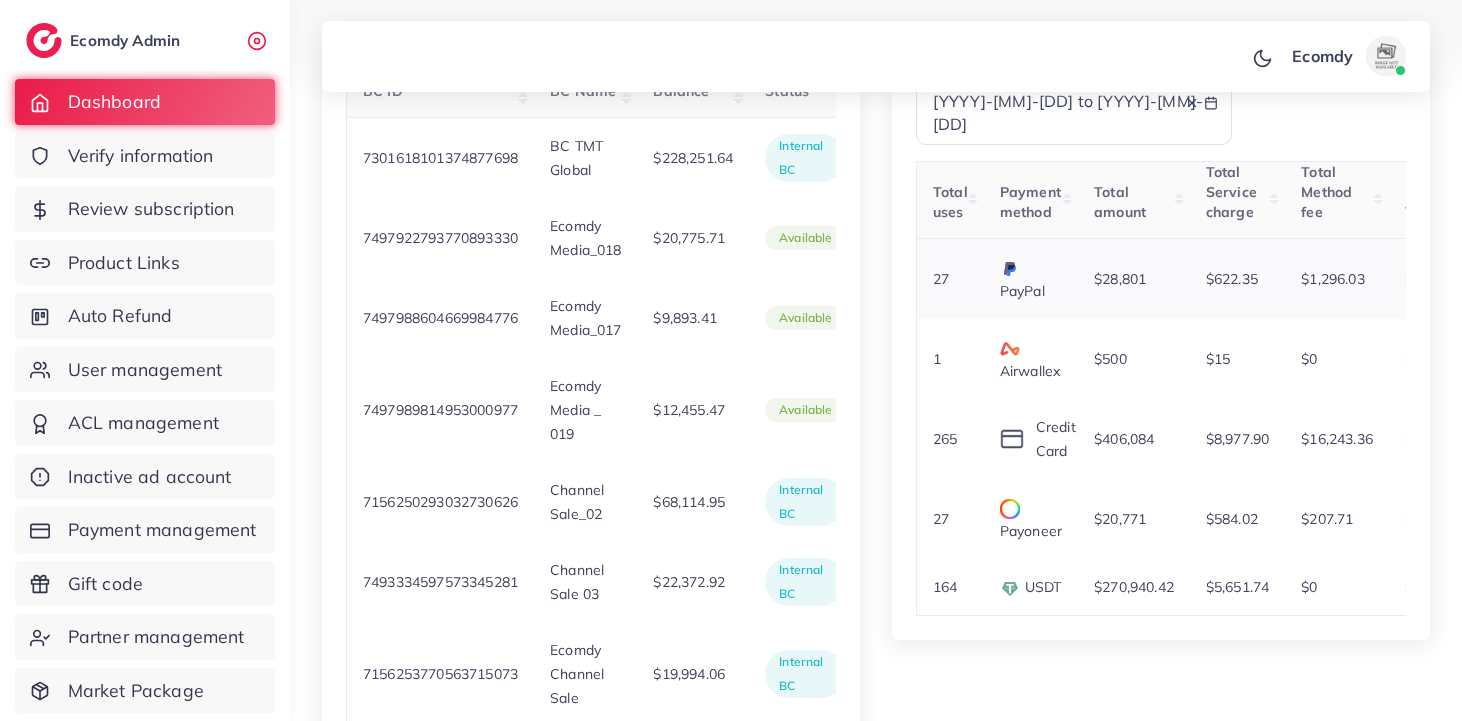 click on "$28,801" at bounding box center (1120, 279) 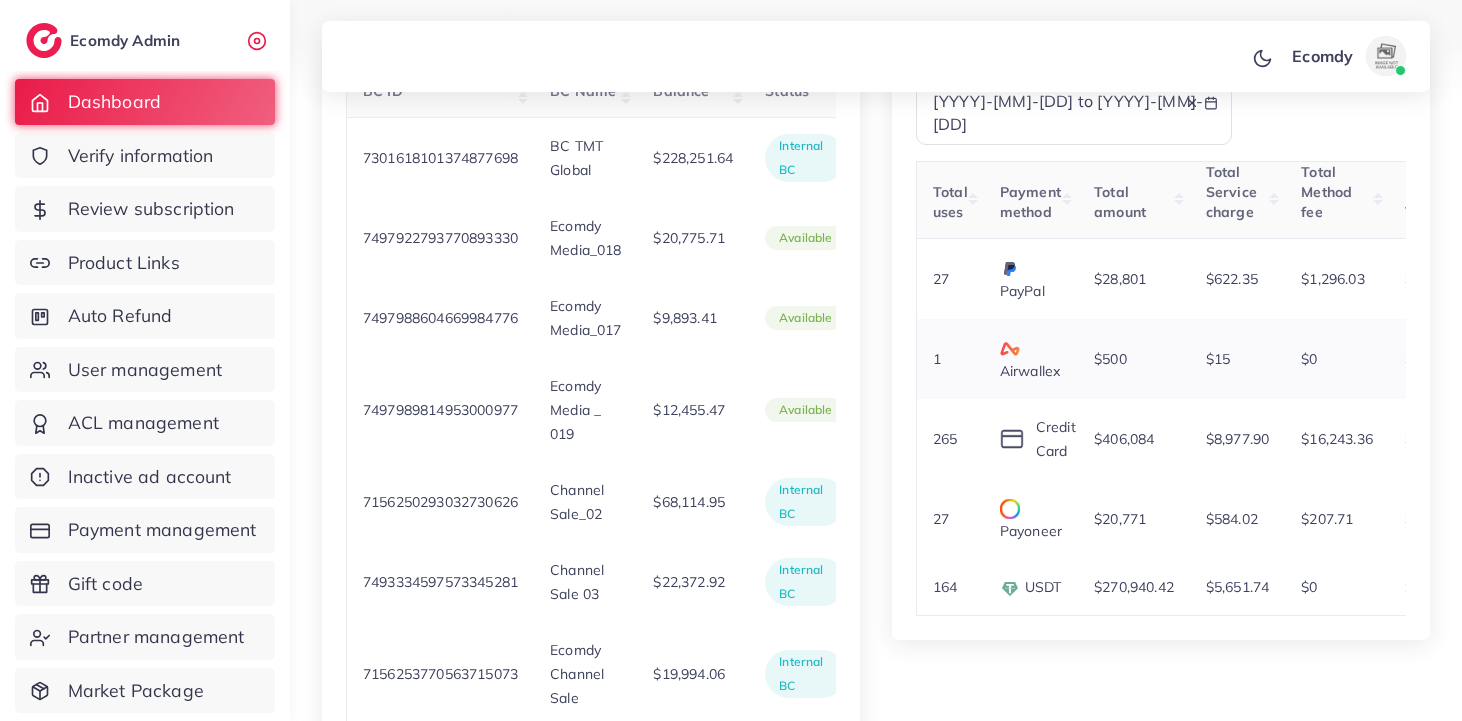 click on "$500" at bounding box center [1110, 359] 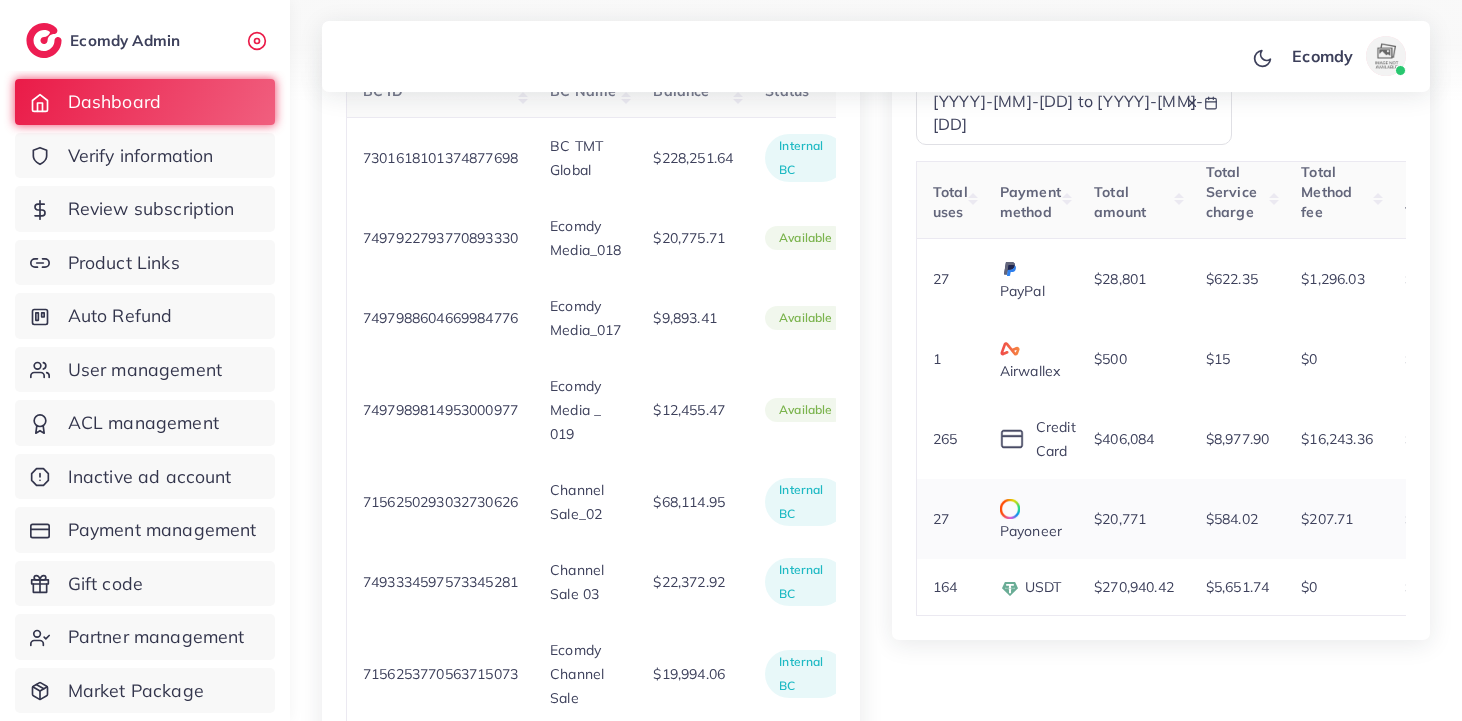 click on "$20,771" at bounding box center [1120, 519] 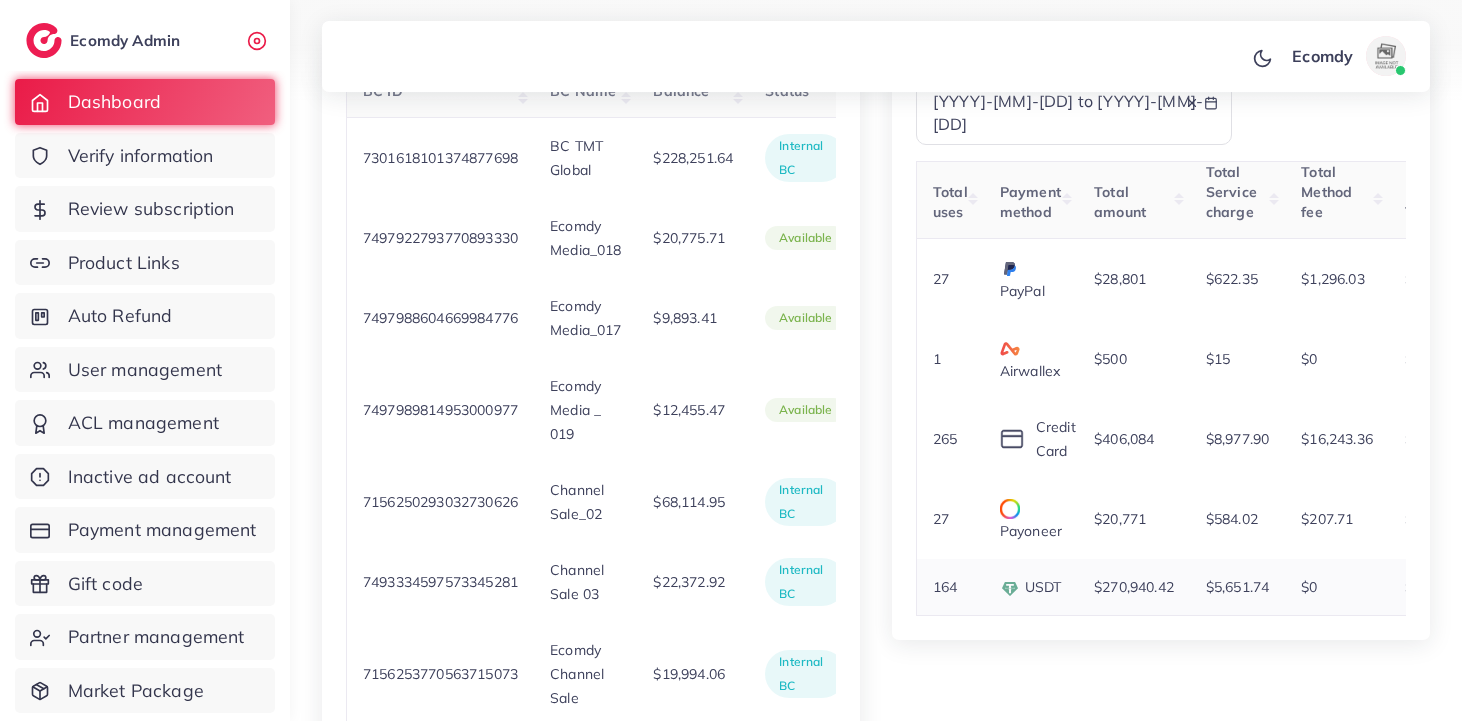 click on "$270,940.42" at bounding box center [1134, 587] 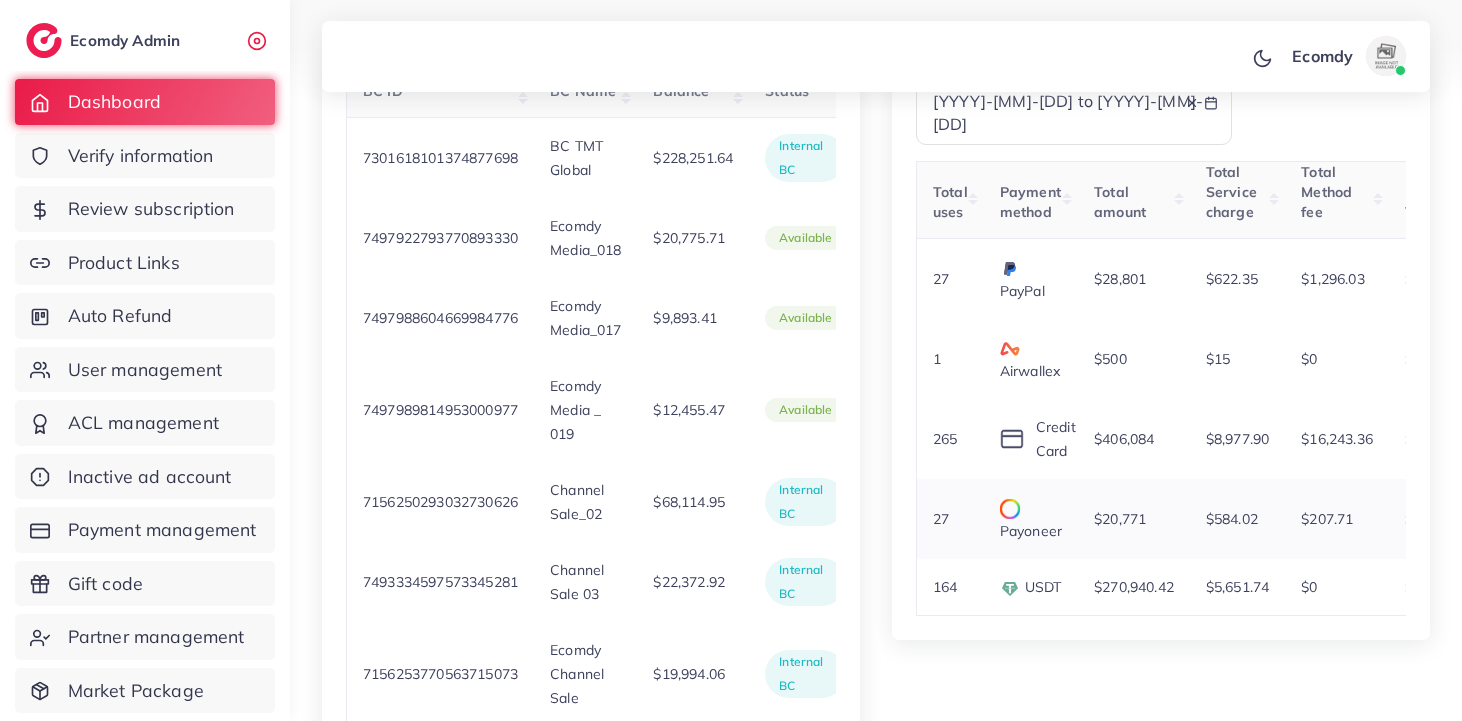 click on "$20,771" at bounding box center (1120, 519) 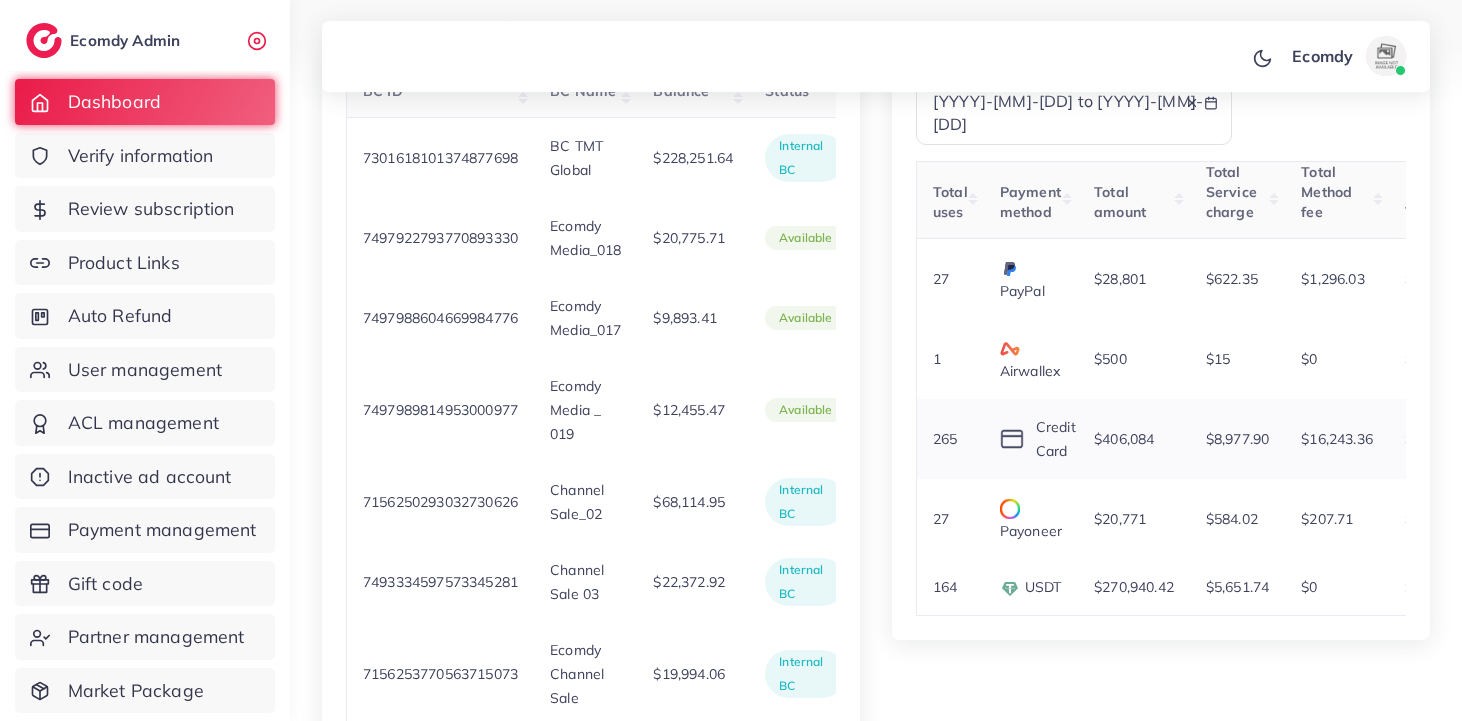 click on "$406,084" at bounding box center (1124, 439) 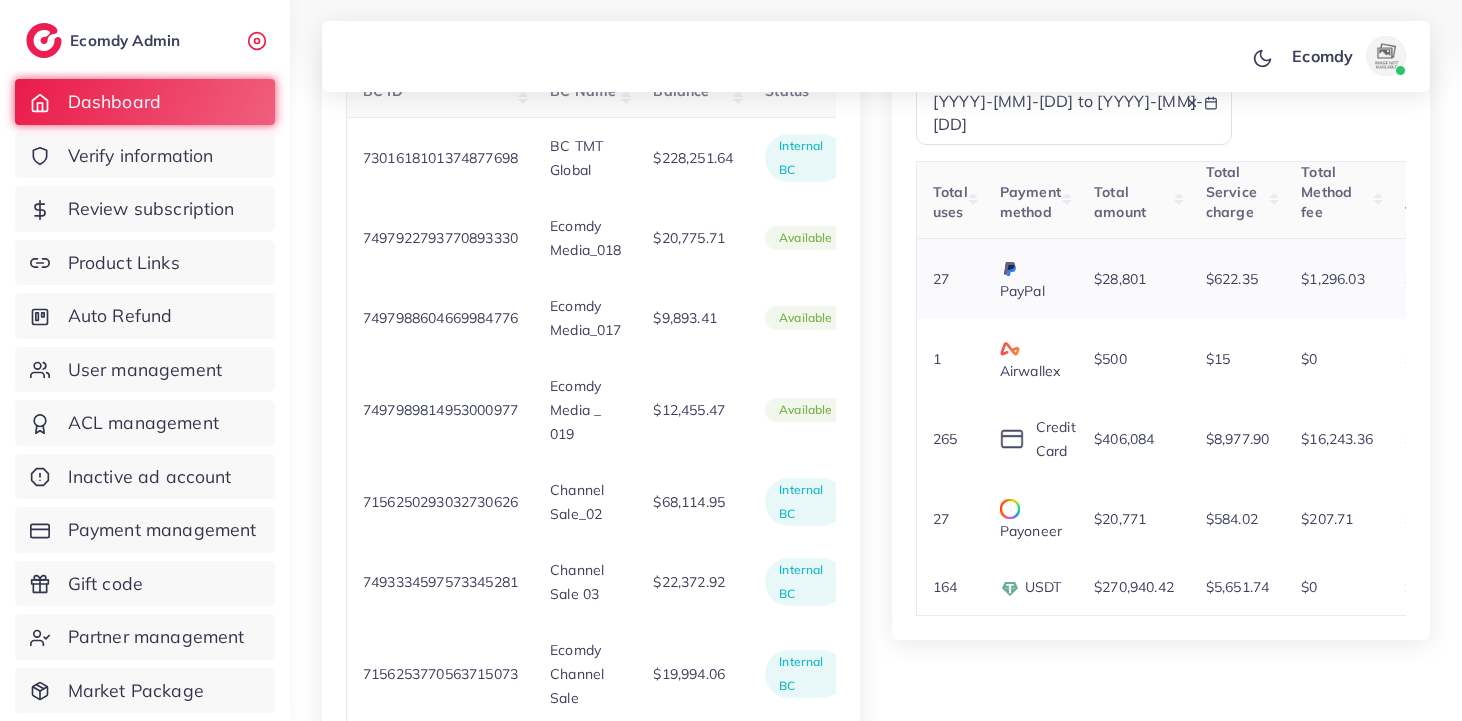 click on "$28,801" at bounding box center [1120, 279] 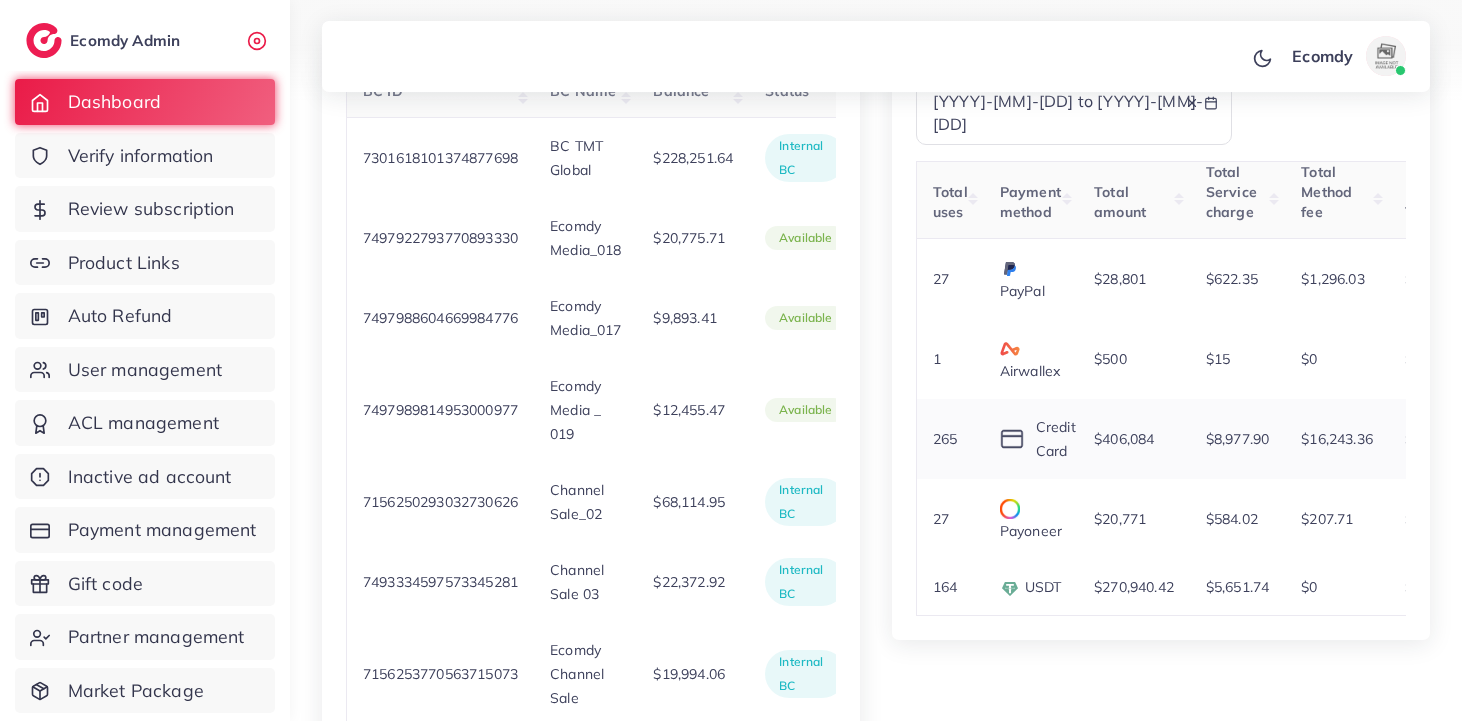 click on "$406,084" at bounding box center [1134, 439] 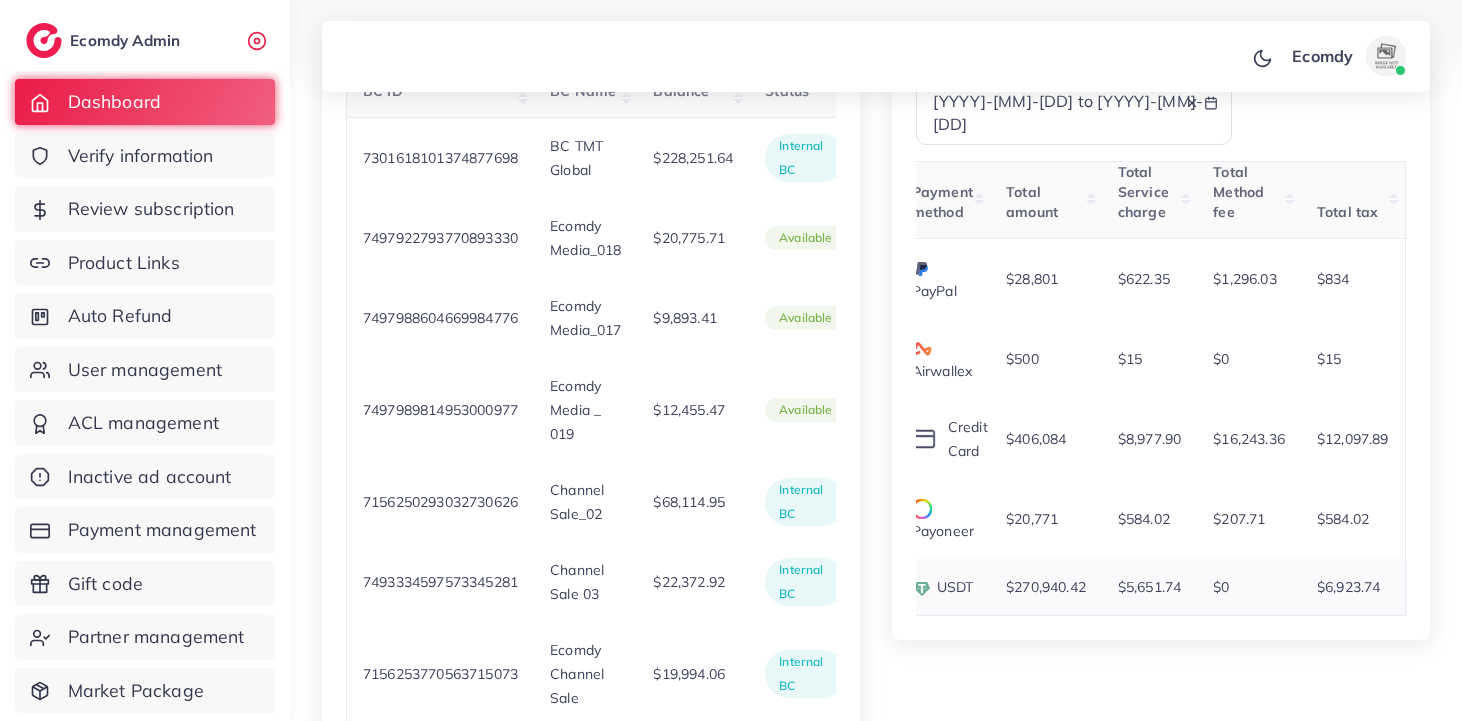 click on "$5,651.74" at bounding box center [1149, 587] 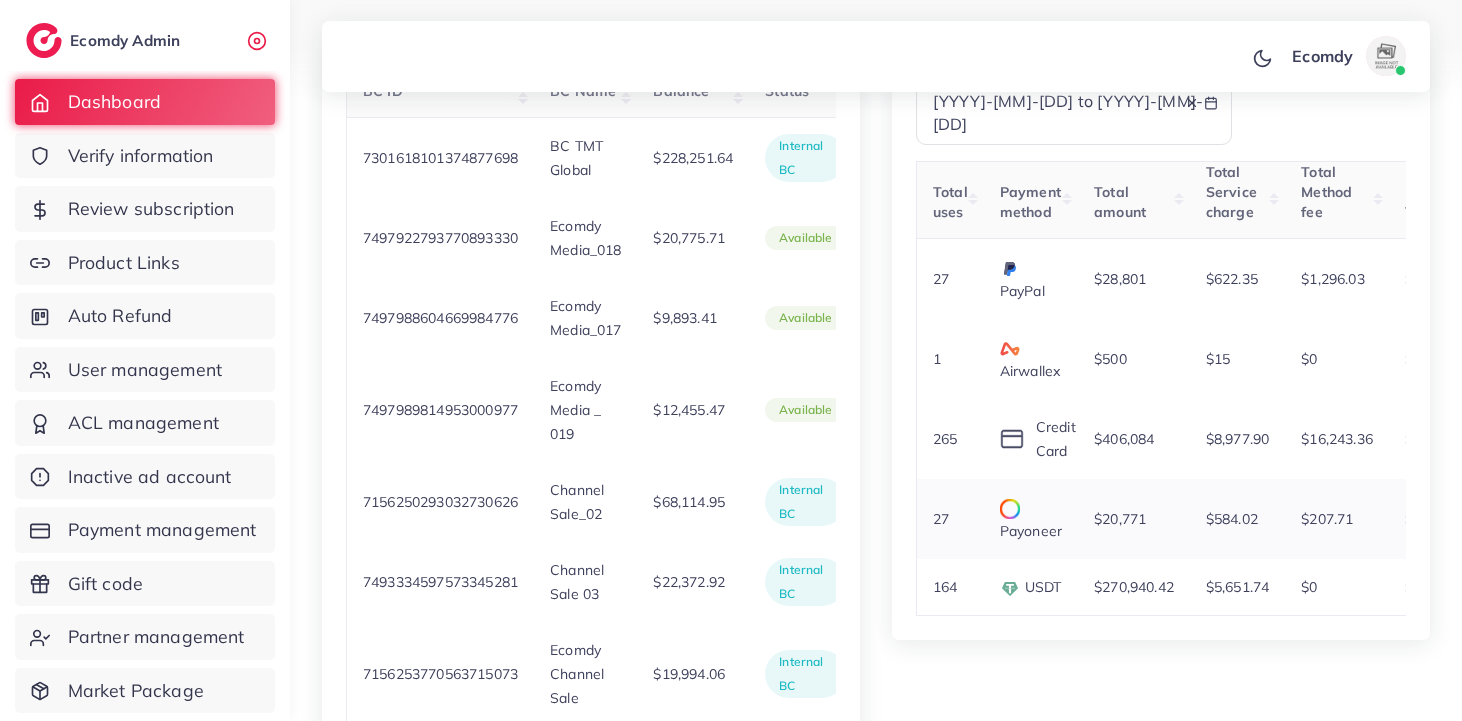 click on "$584.02" at bounding box center [1237, 519] 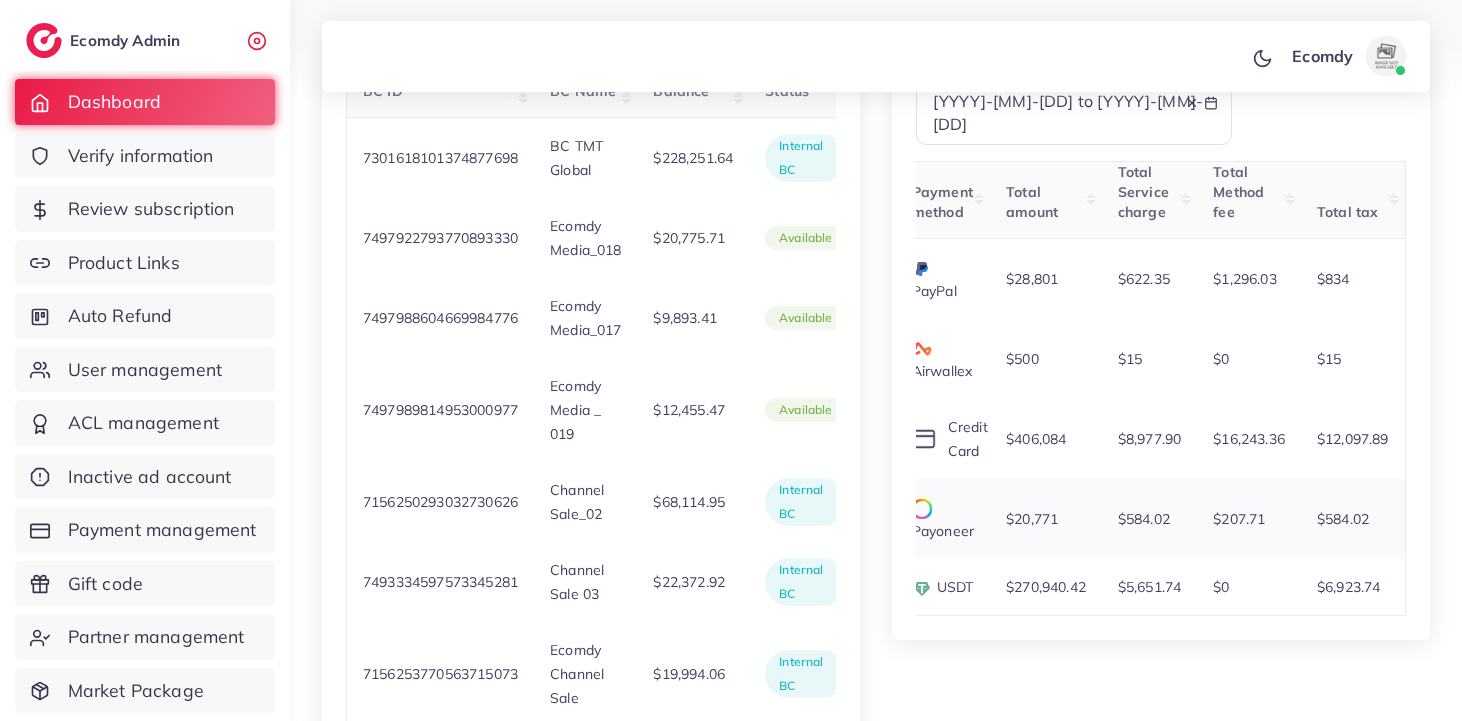 scroll, scrollTop: 0, scrollLeft: 0, axis: both 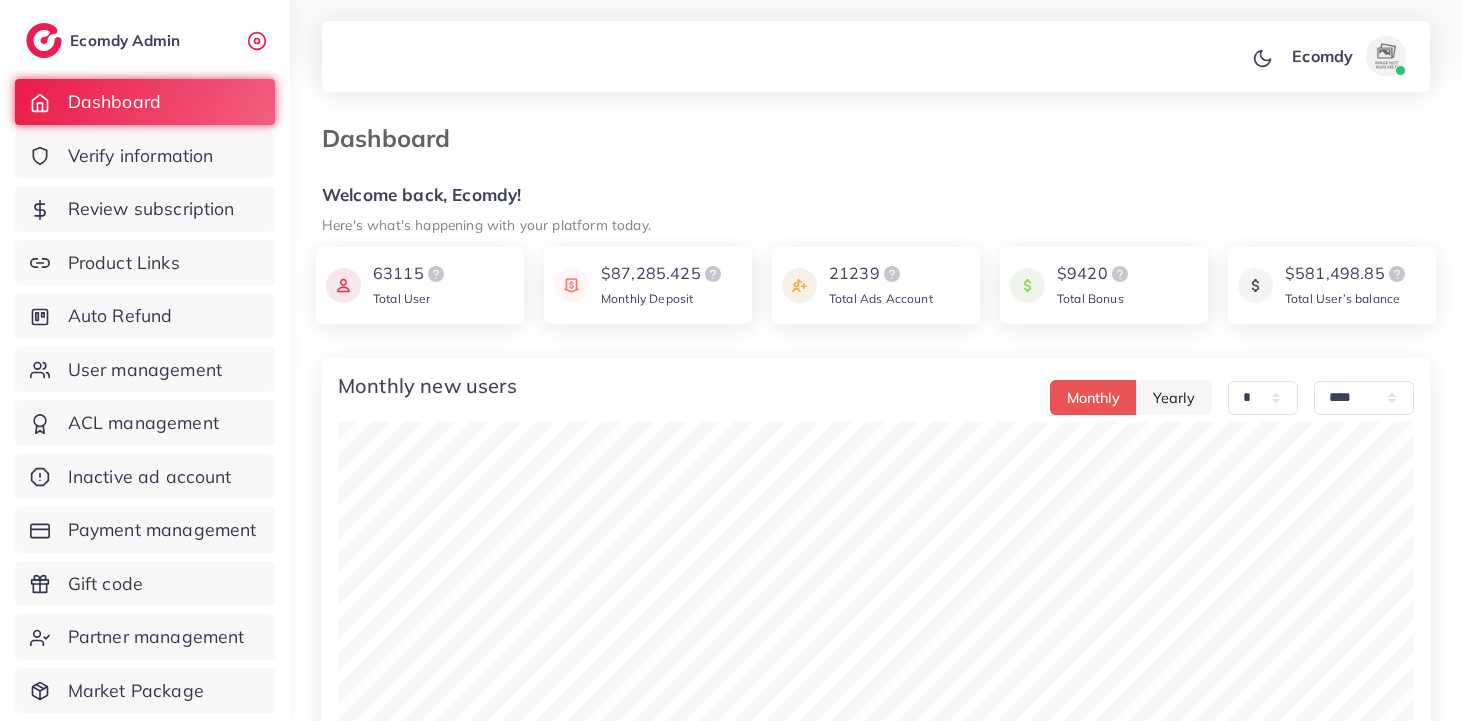 click at bounding box center (731, 51) 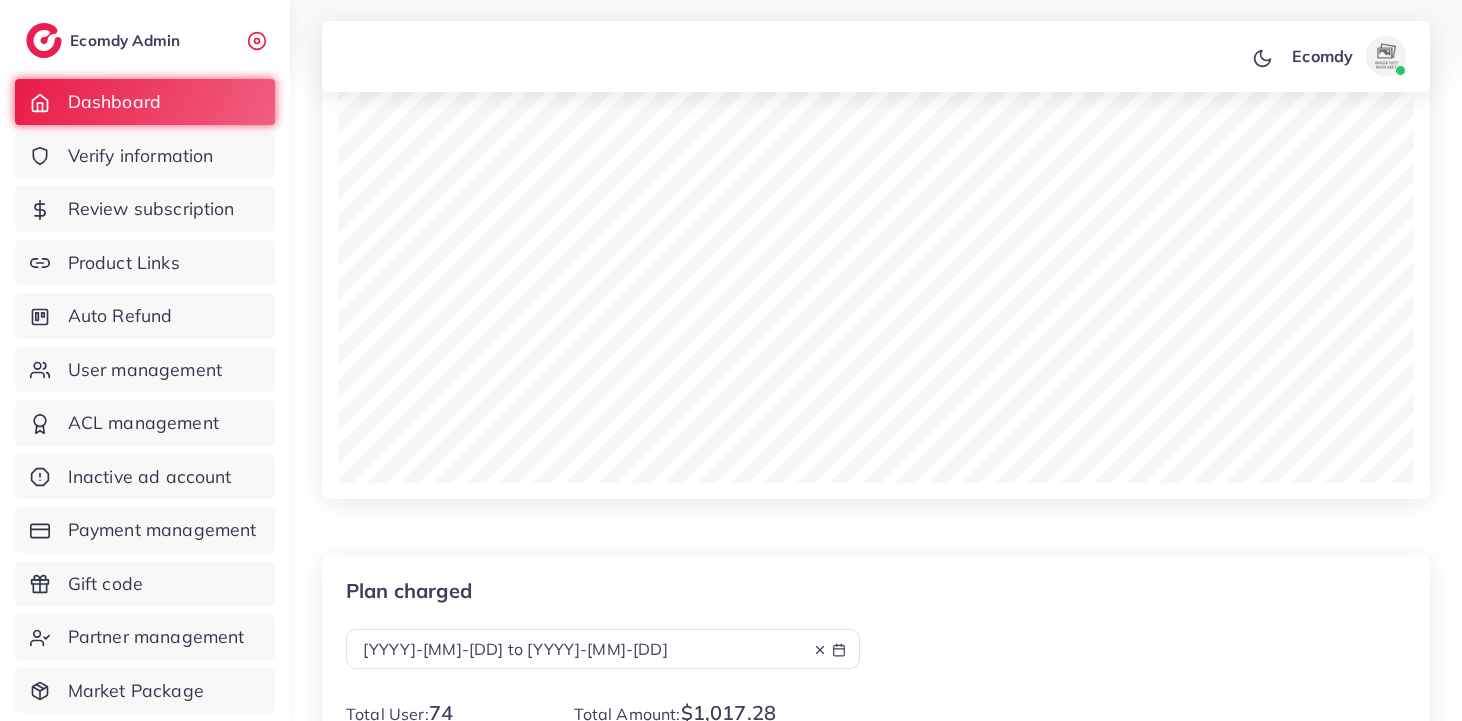 scroll, scrollTop: 0, scrollLeft: 0, axis: both 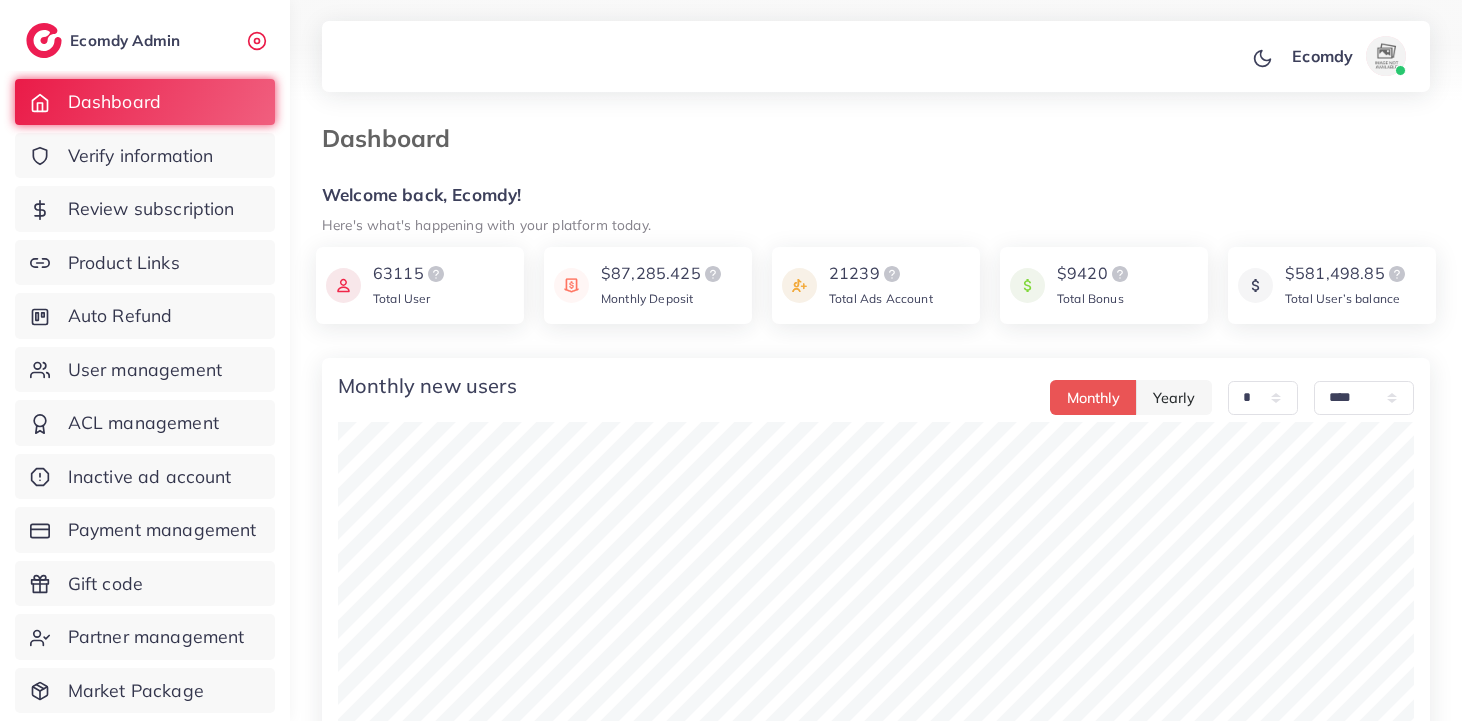 click at bounding box center (805, 129) 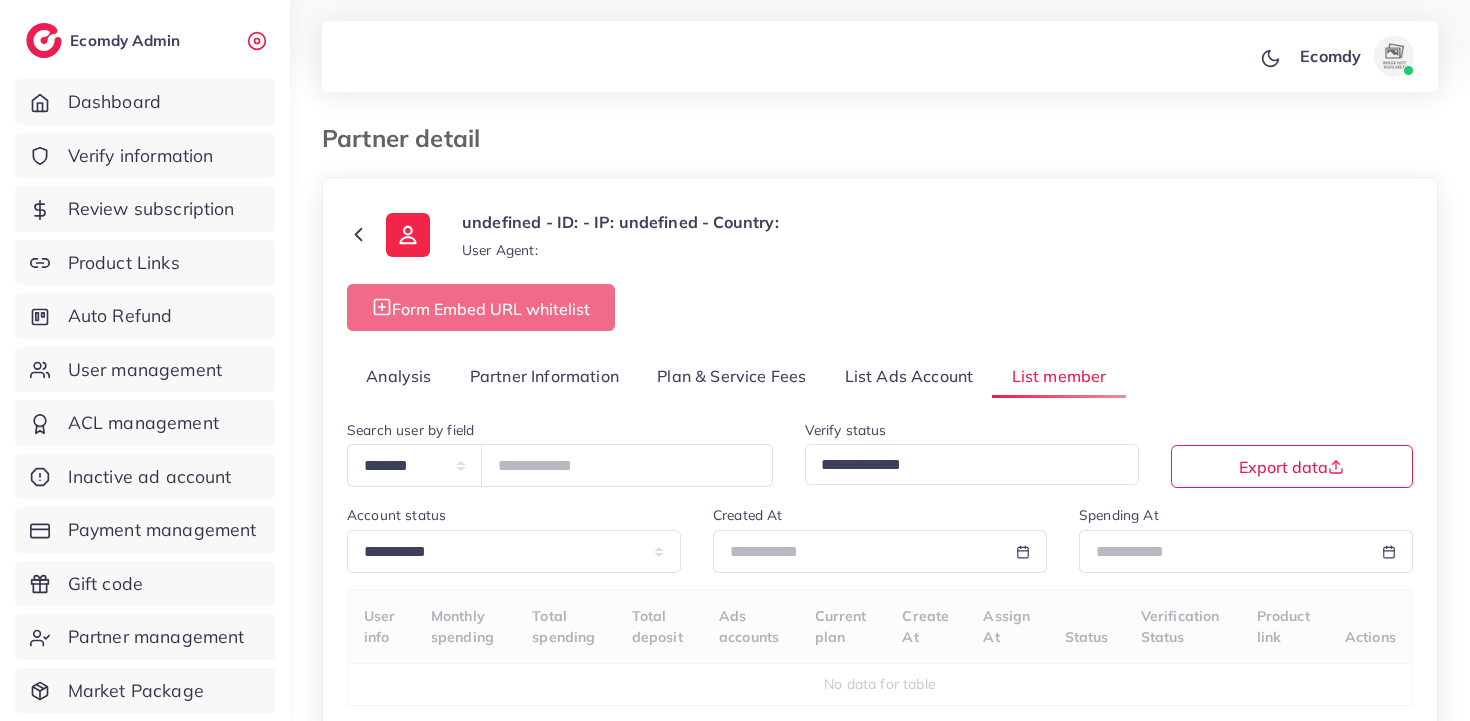 scroll, scrollTop: 0, scrollLeft: 0, axis: both 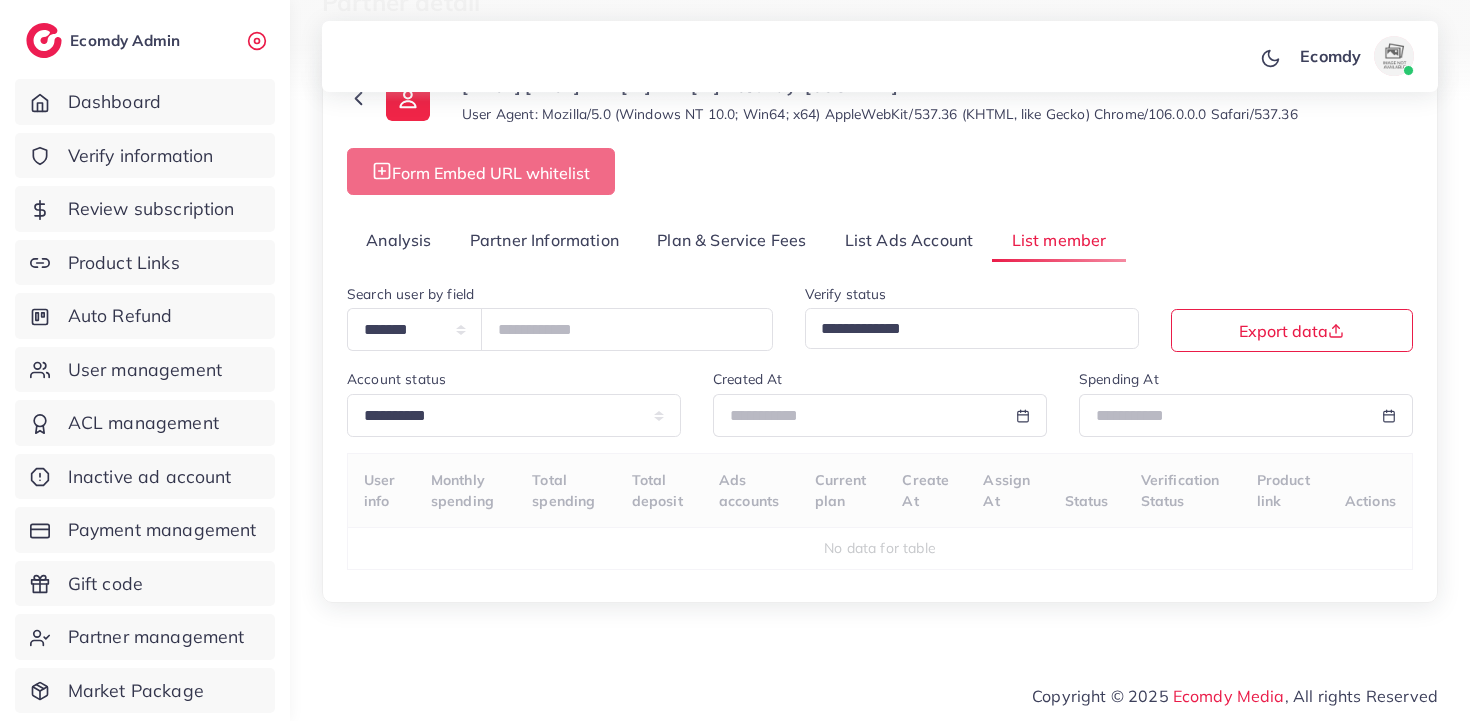 select on "**" 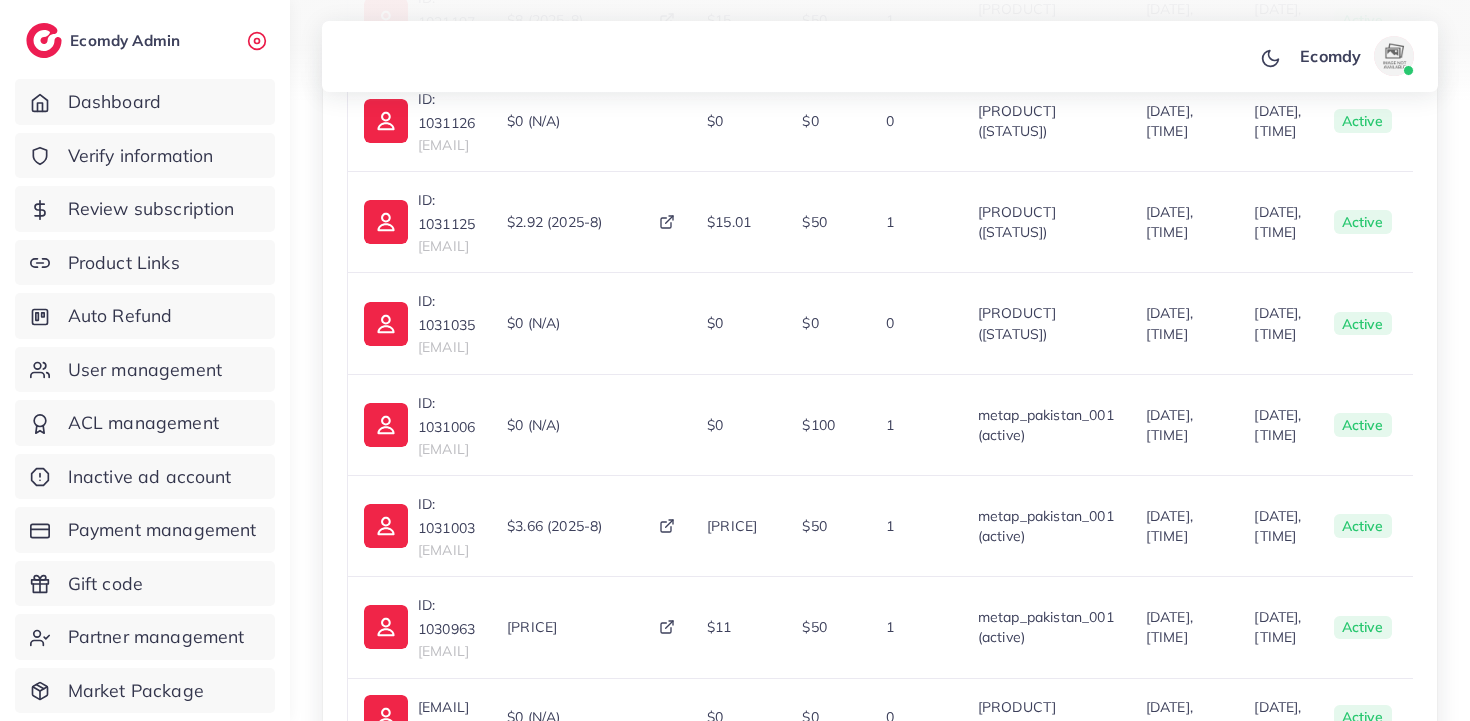 scroll, scrollTop: 1716, scrollLeft: 0, axis: vertical 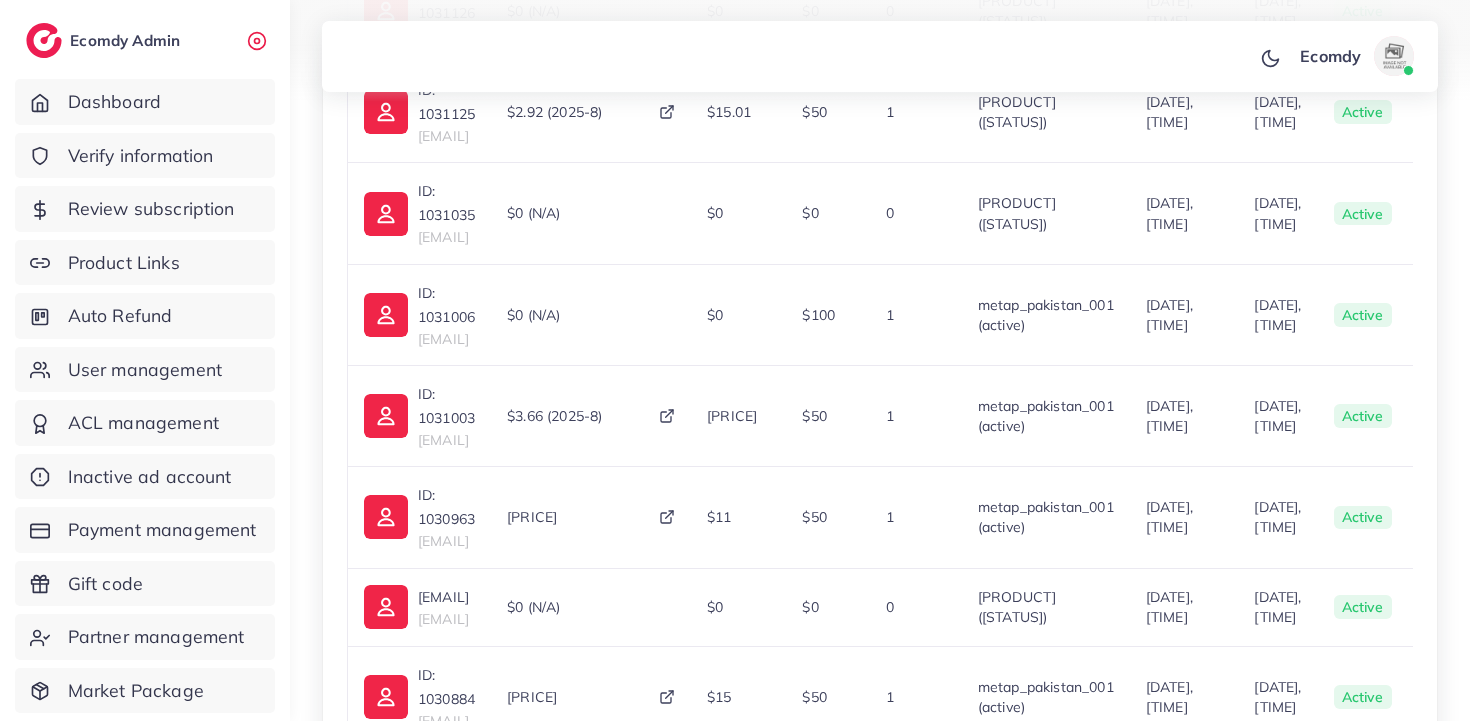 click on "Showing 1 to  ** ** **  of 1072 user(s)  1 2 3 4 5 … 54" at bounding box center [880, 988] 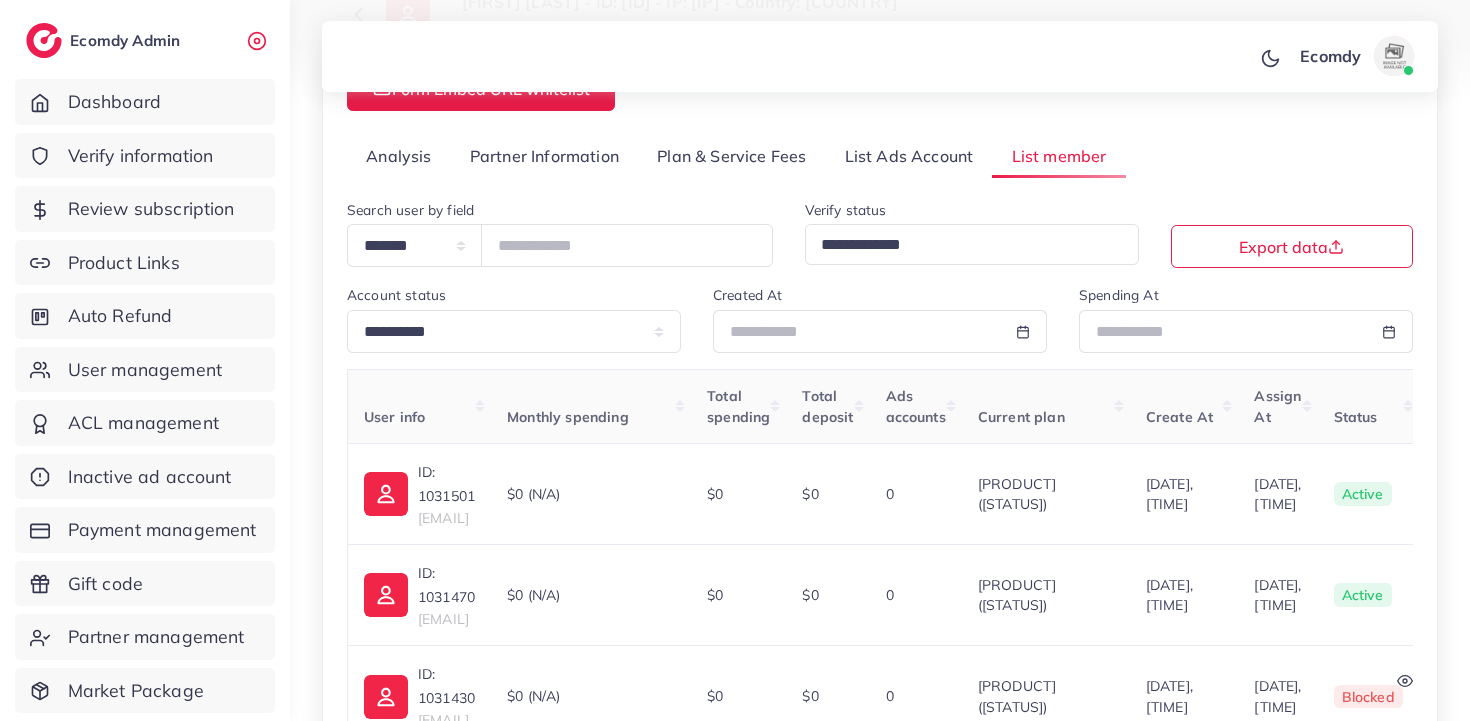 scroll, scrollTop: 213, scrollLeft: 0, axis: vertical 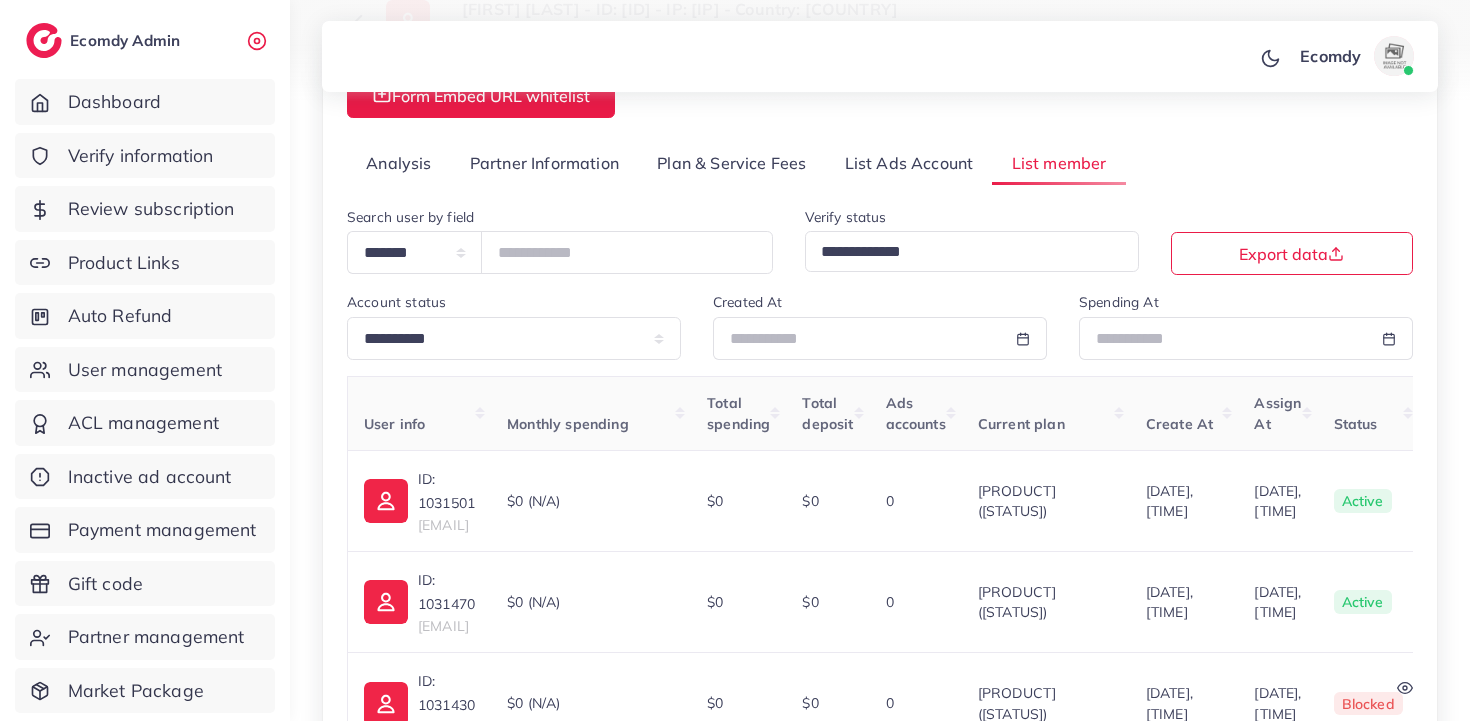 click on "Plan & Service Fees" at bounding box center (731, 163) 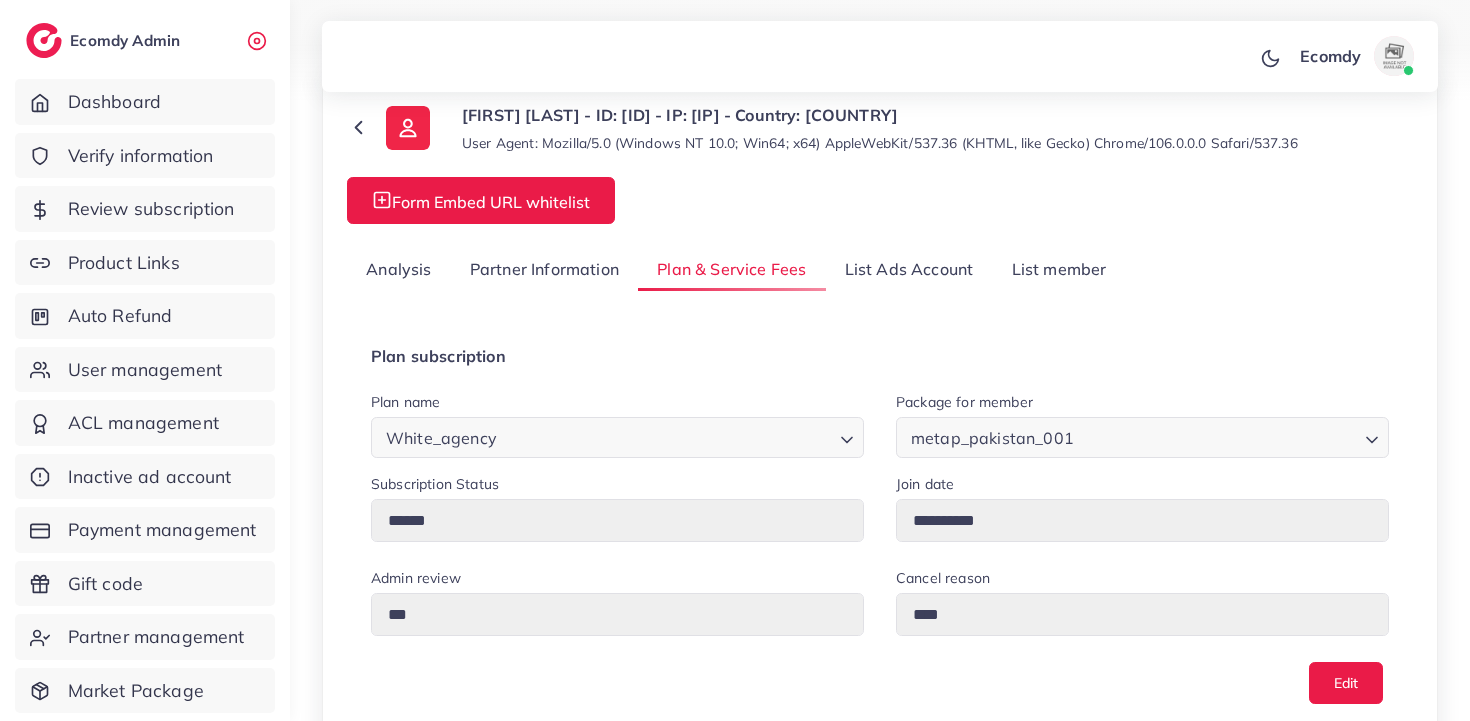 scroll, scrollTop: 73, scrollLeft: 0, axis: vertical 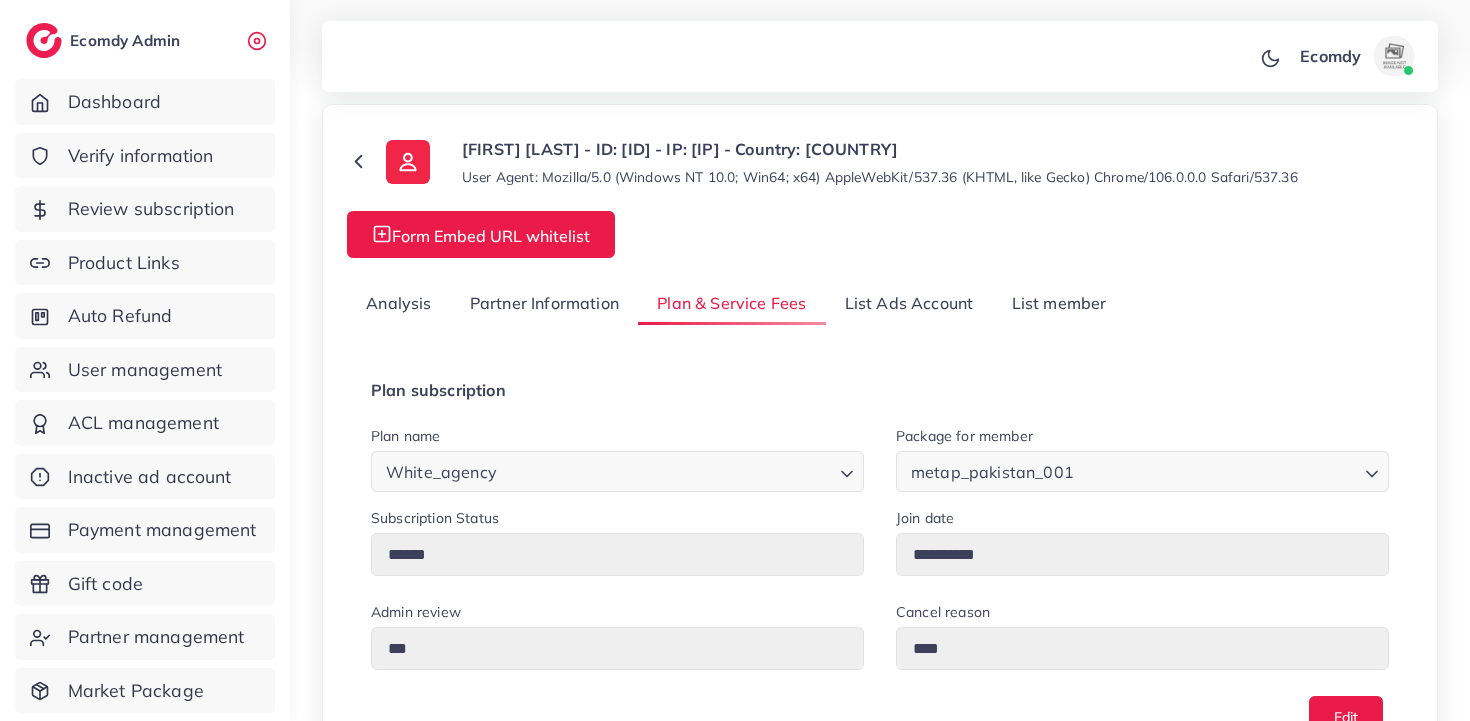 click on "Partner Information" at bounding box center [544, 303] 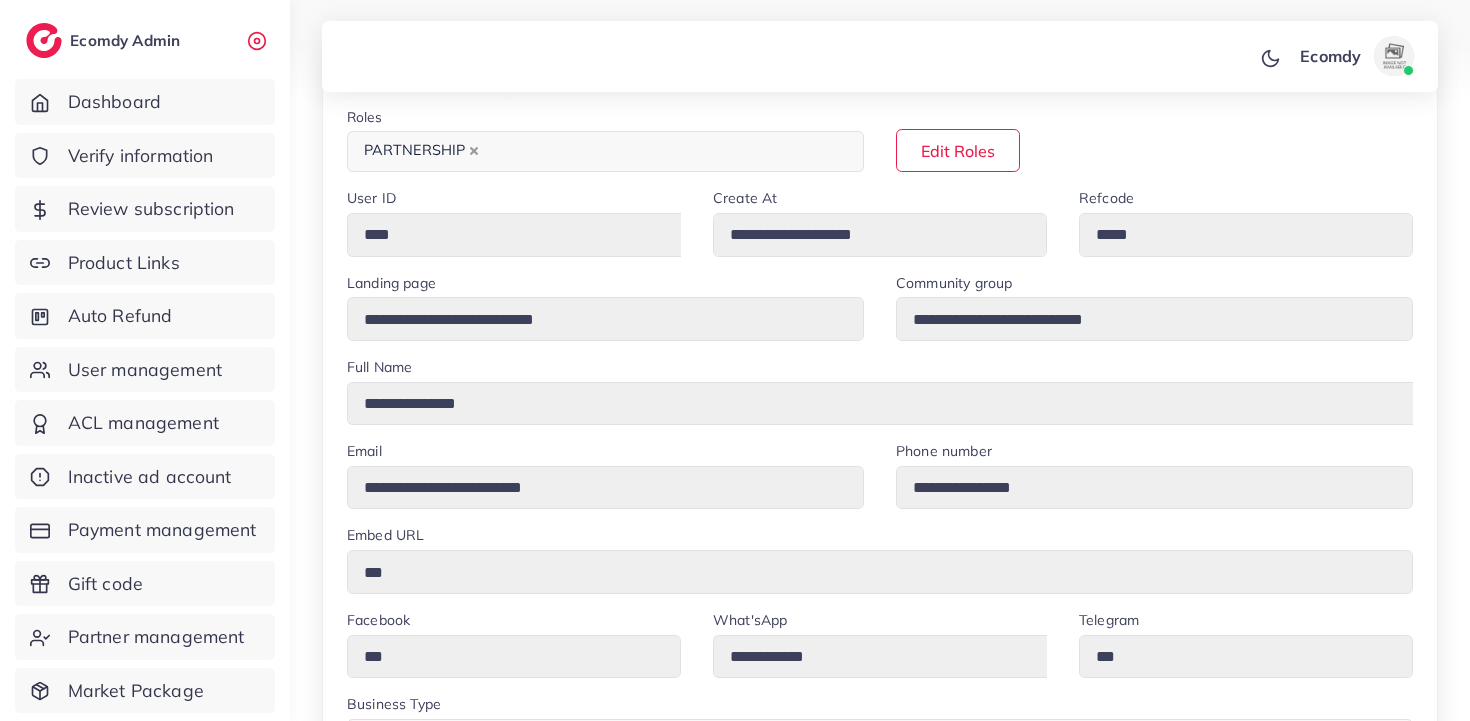 scroll, scrollTop: 0, scrollLeft: 0, axis: both 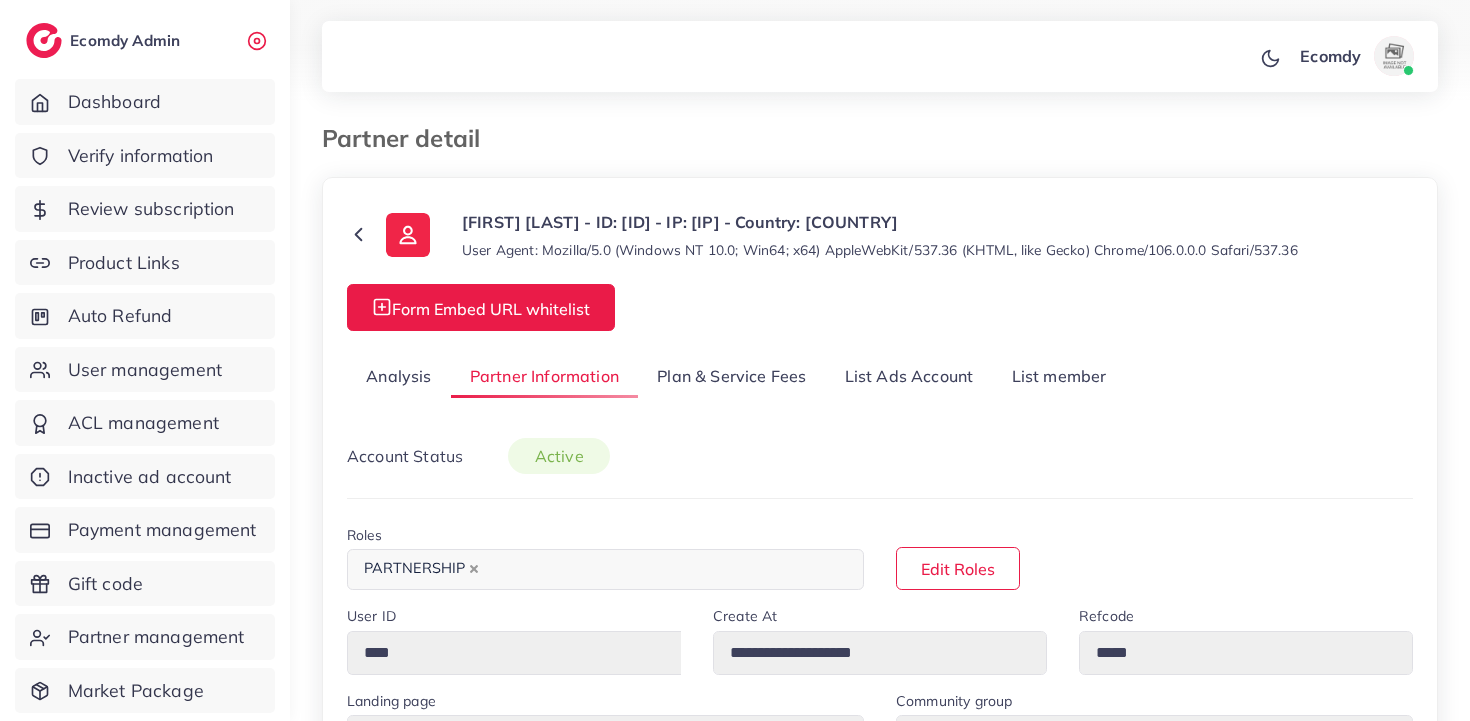 click on "Plan & Service Fees" at bounding box center [731, 376] 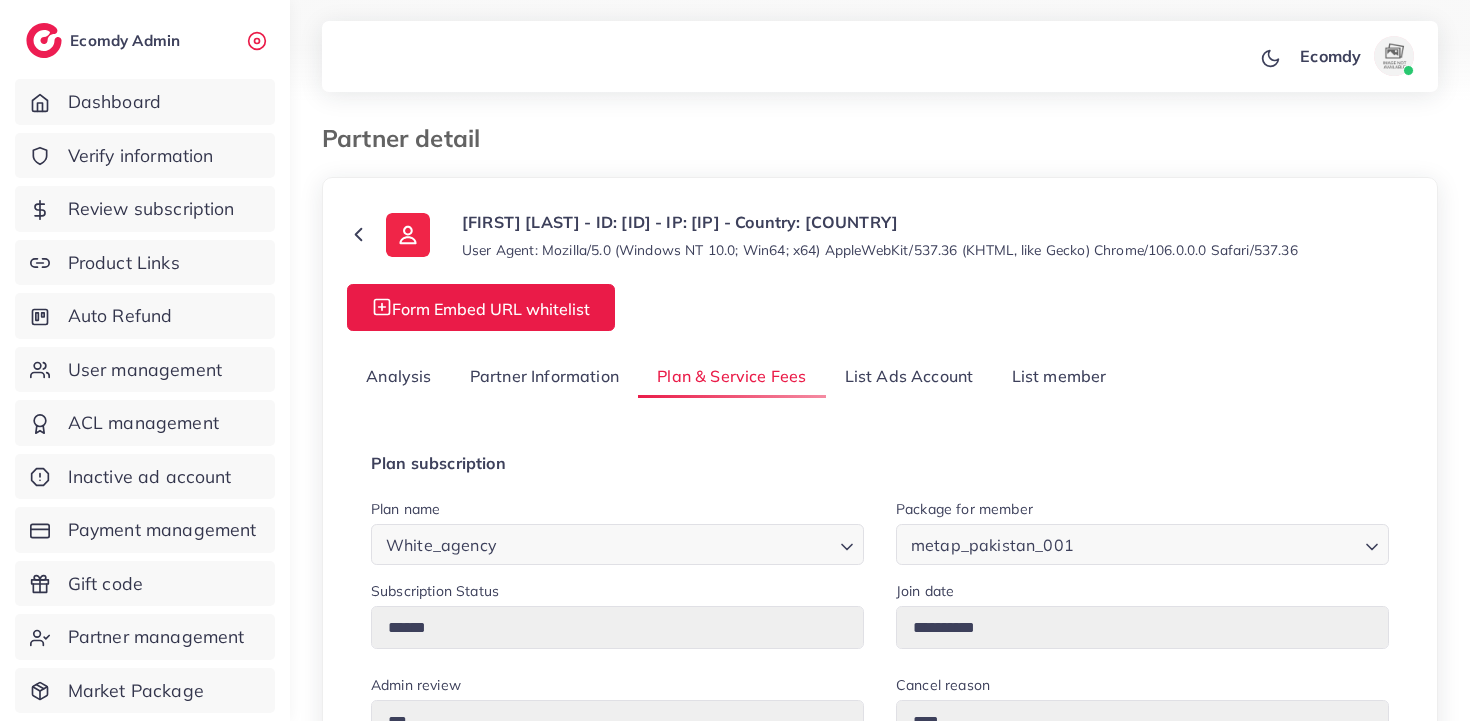 click on "Analysis" at bounding box center (399, 376) 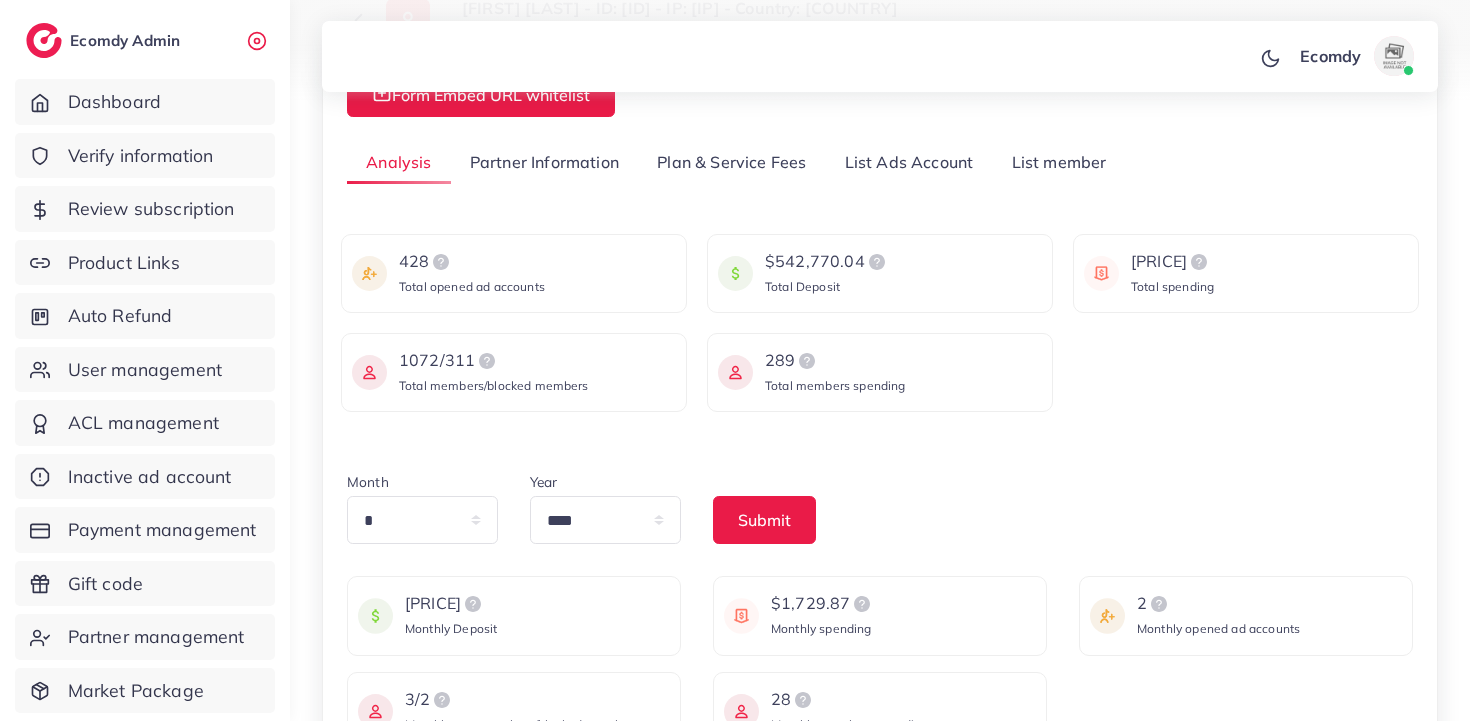 scroll, scrollTop: 264, scrollLeft: 0, axis: vertical 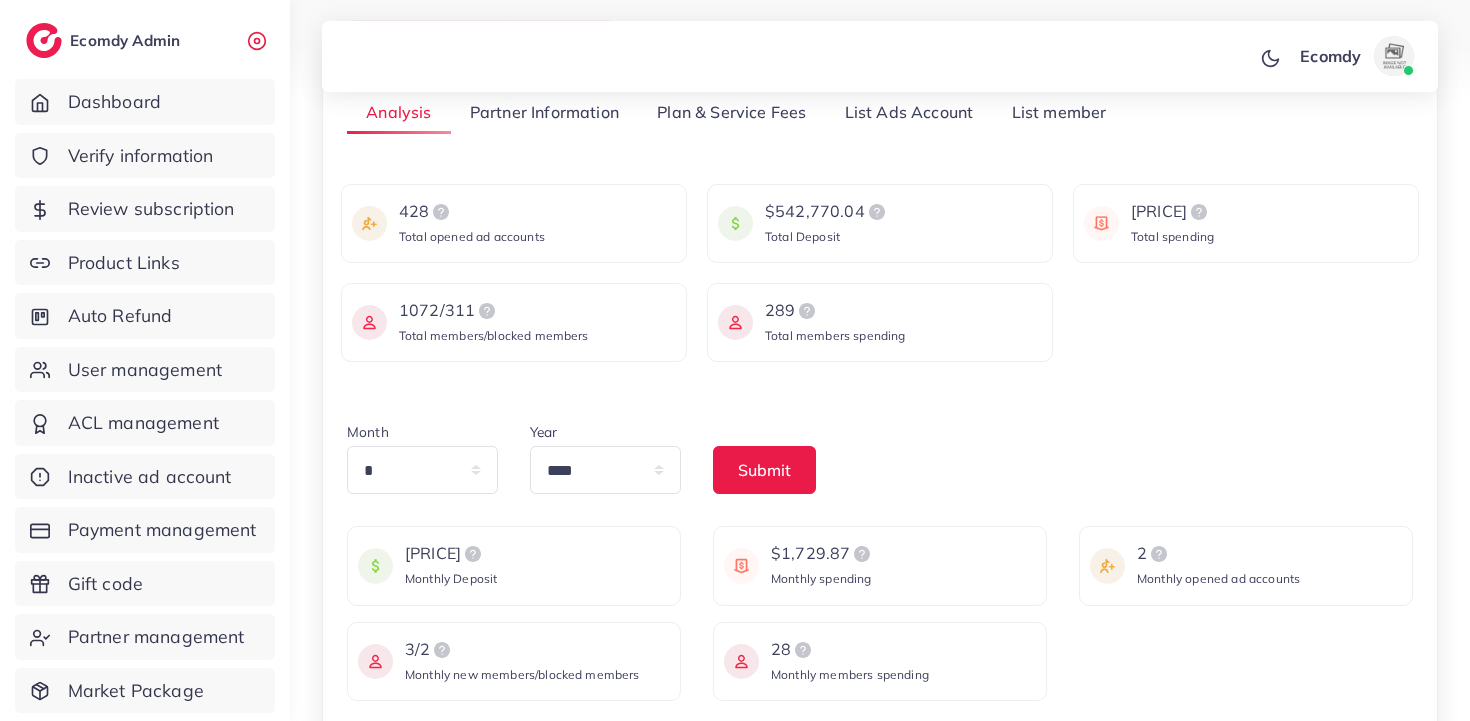 click on "Month  * * * * * * * * * ** ** **  Year  **** **** **** **** **** ****  Submit   $439.72  Monthly Deposit  $1,729.87  Monthly spending  2  Monthly opened ad accounts  3/2  Monthly new members/blocked members  28  Monthly members spending" at bounding box center [880, 560] 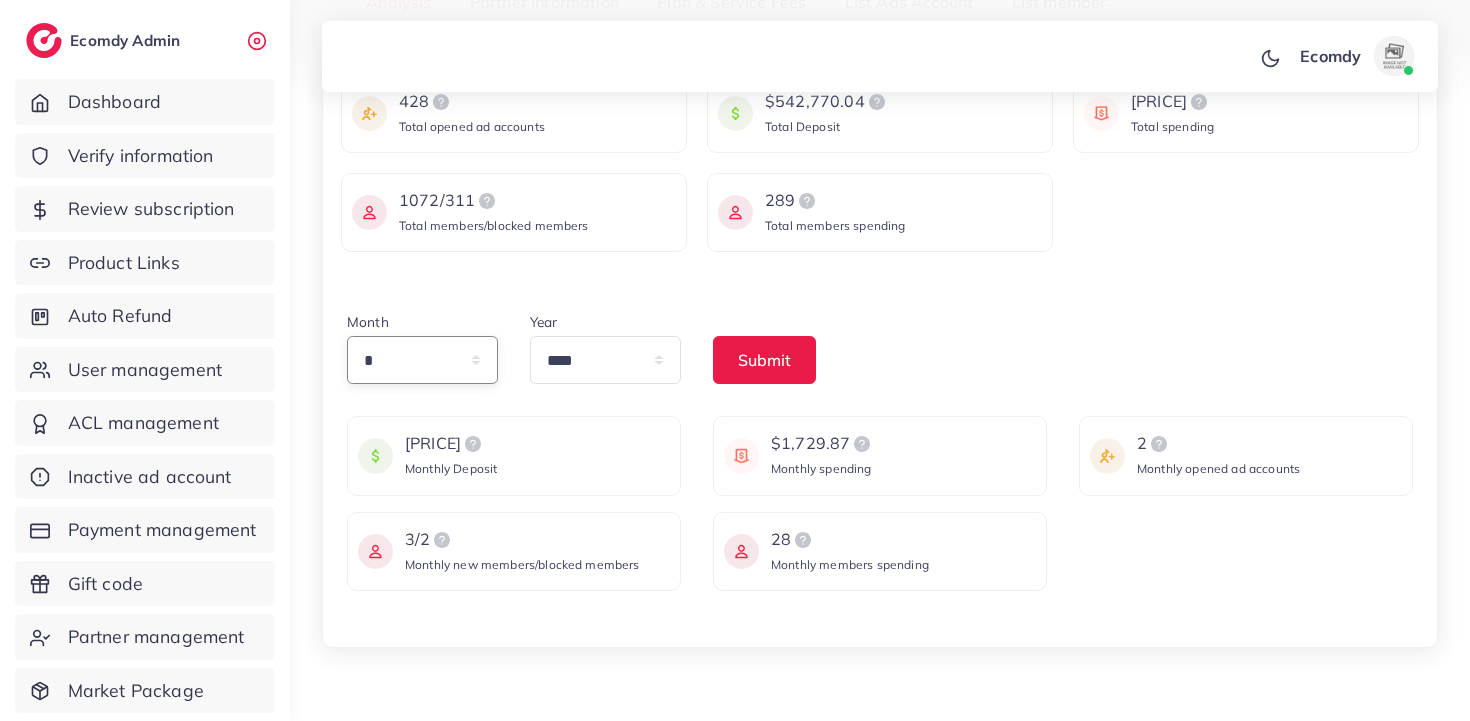 click on "* * * * * * * * * ** ** **" at bounding box center [422, 360] 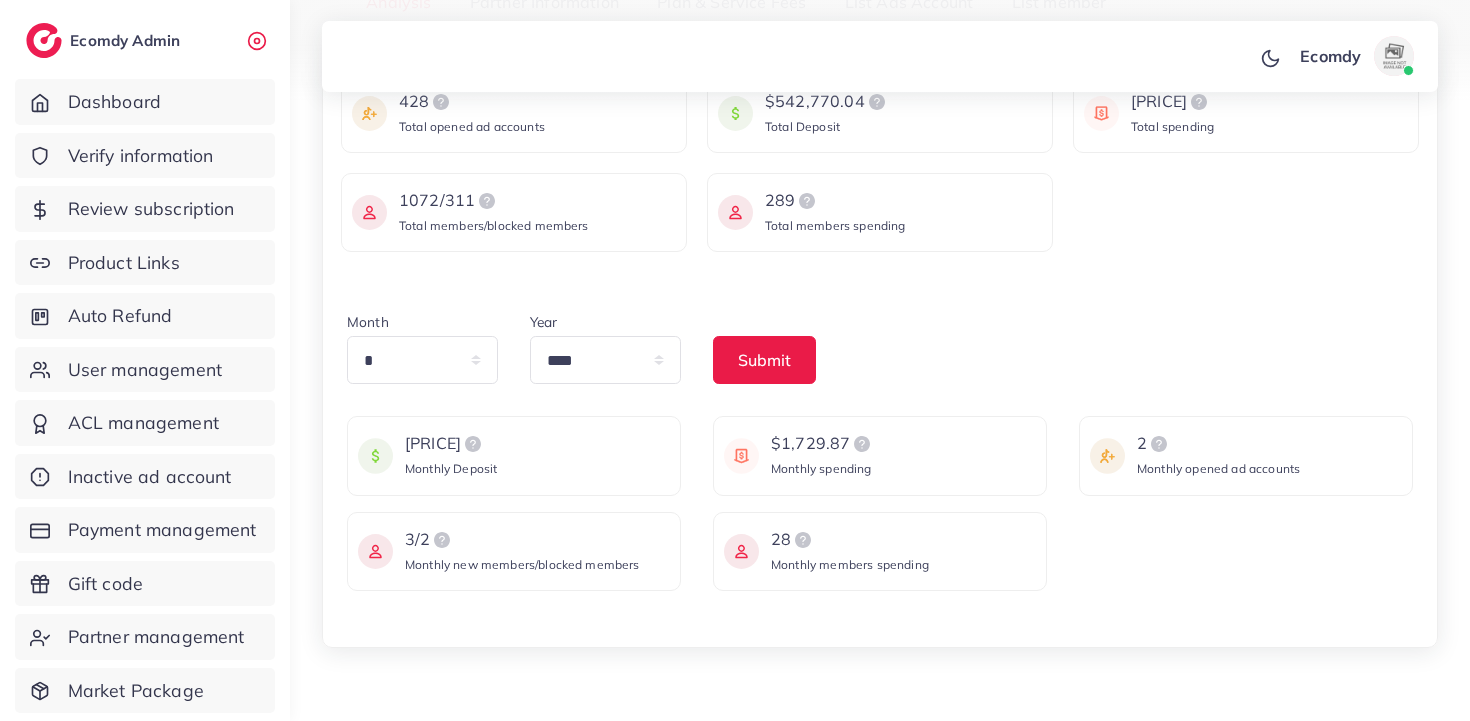 click on "$439.72  Monthly Deposit" at bounding box center [514, 455] 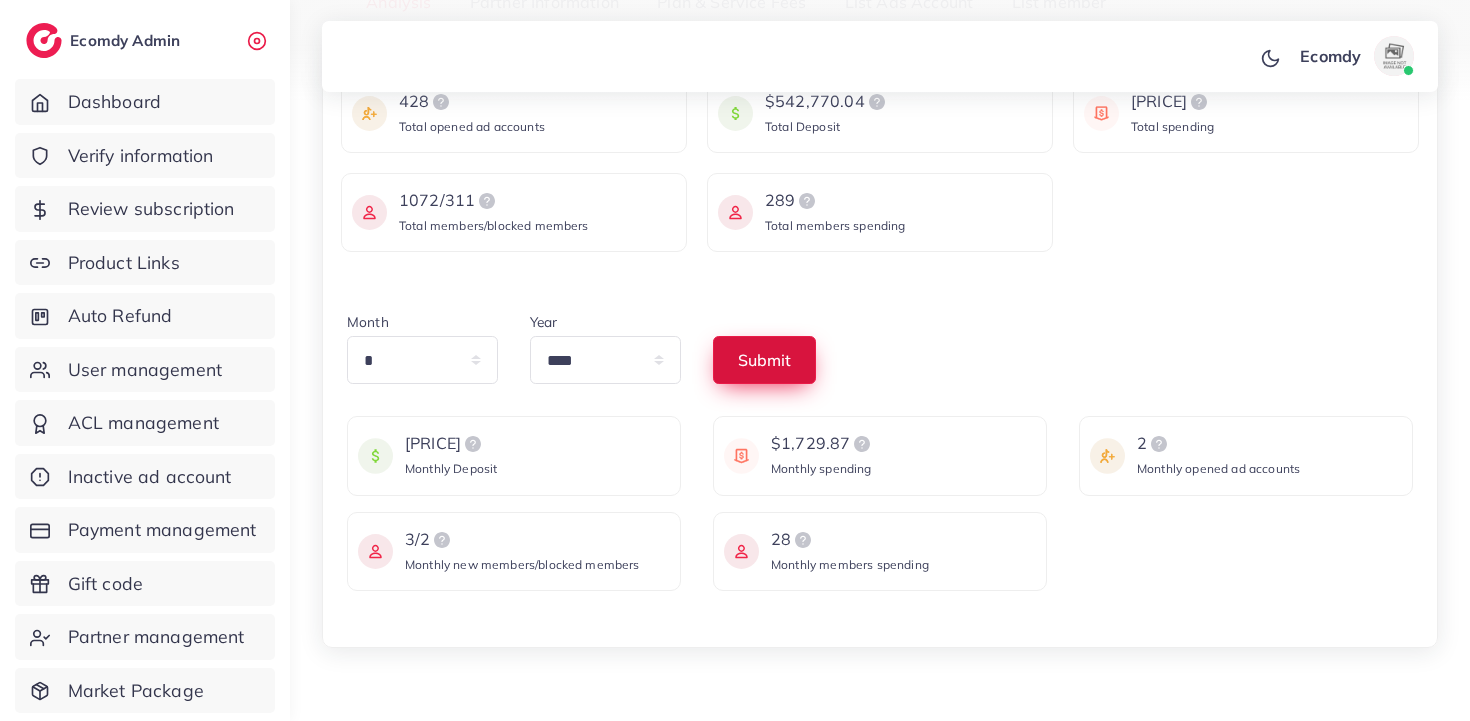 click on "Submit" at bounding box center (764, 360) 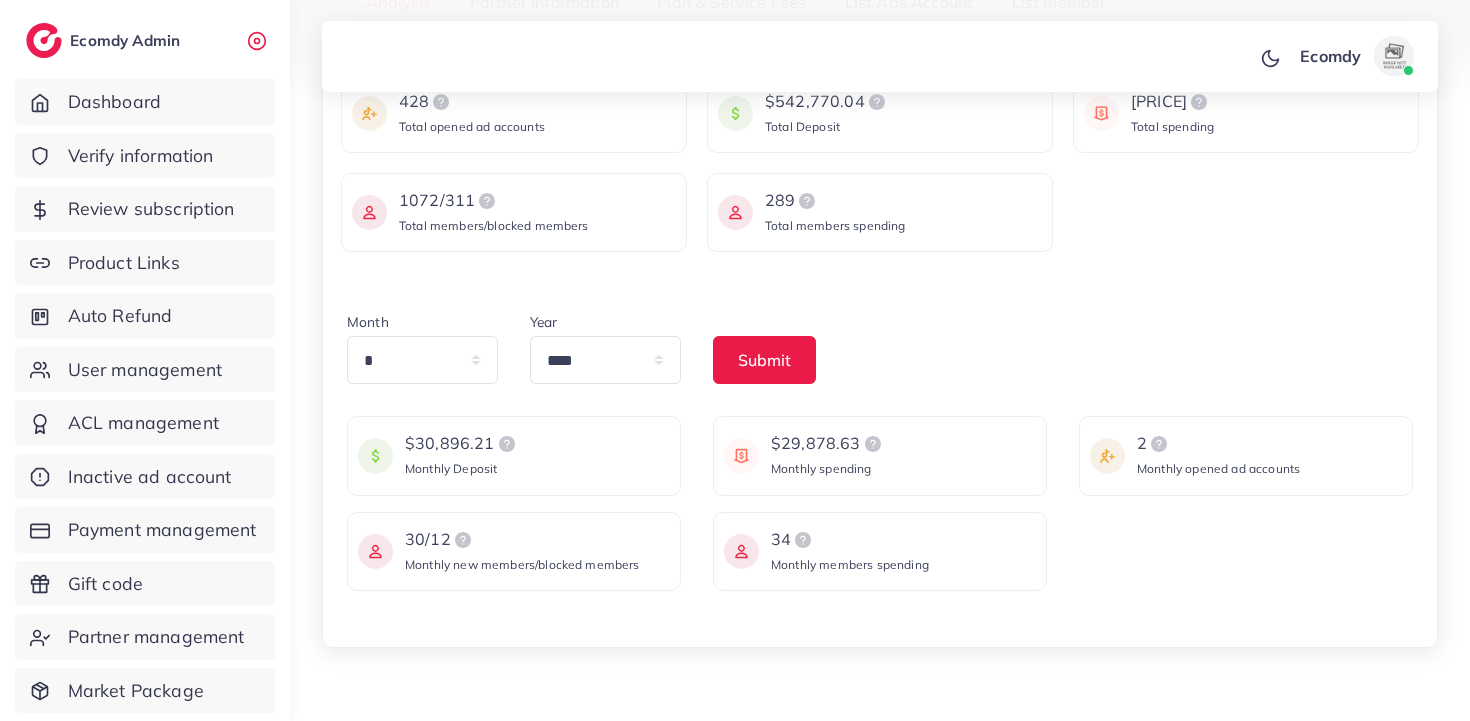 click on "$30,896.21" at bounding box center (462, 444) 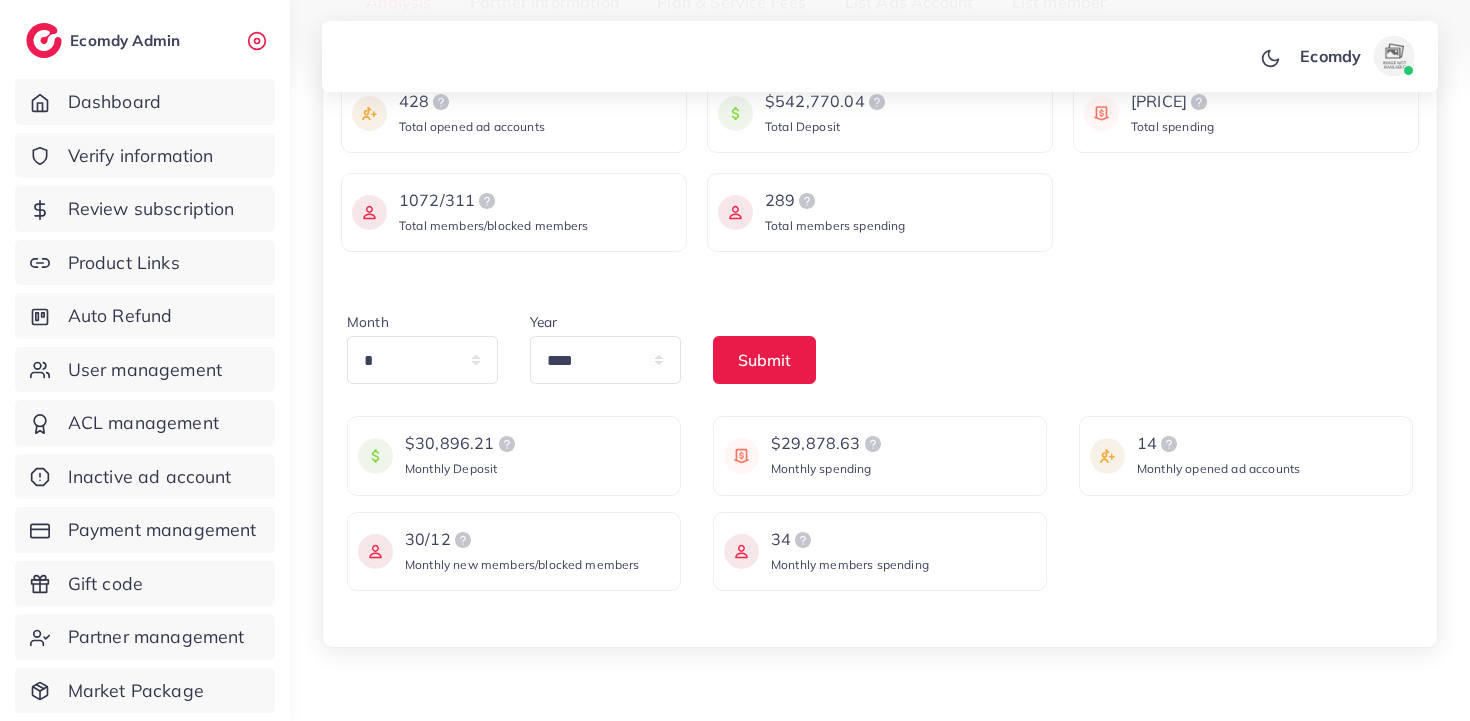 click on "$30,896.21" at bounding box center (462, 444) 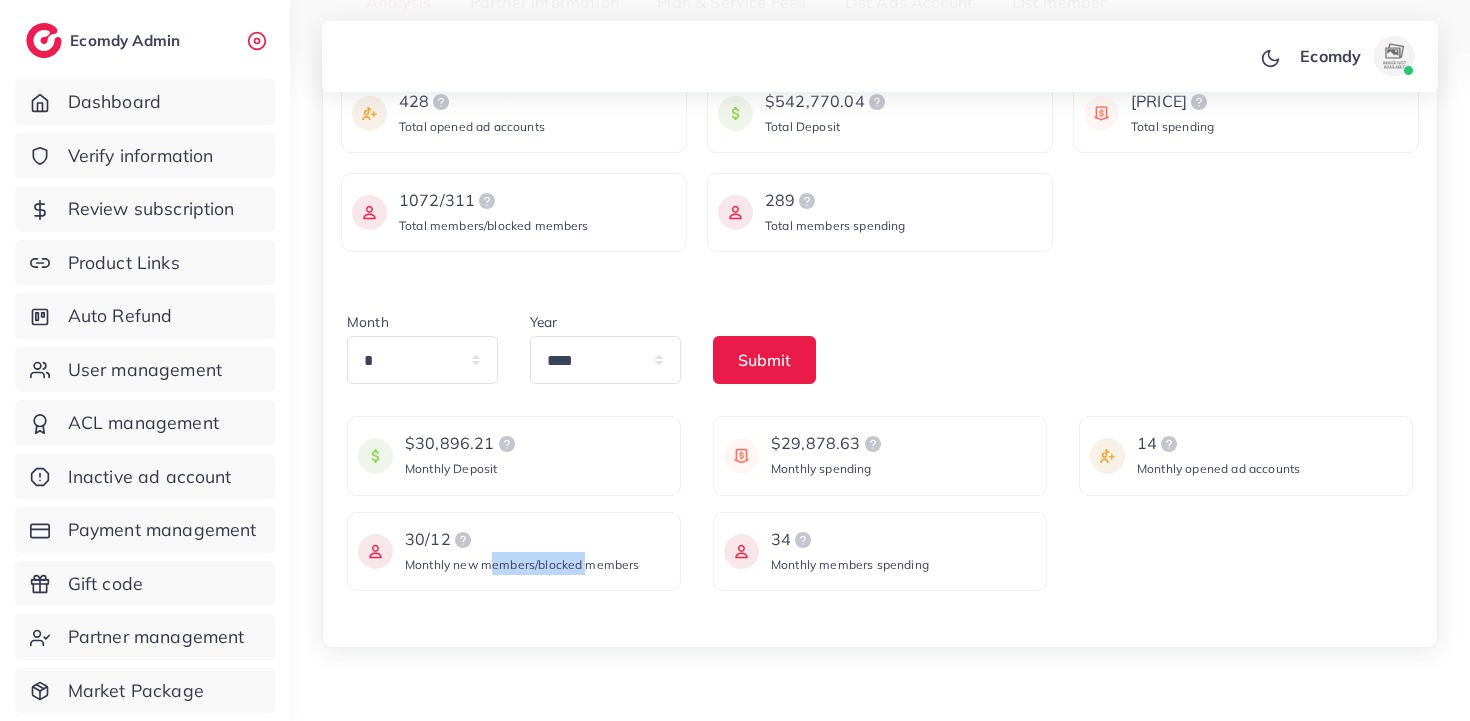drag, startPoint x: 492, startPoint y: 564, endPoint x: 591, endPoint y: 564, distance: 99 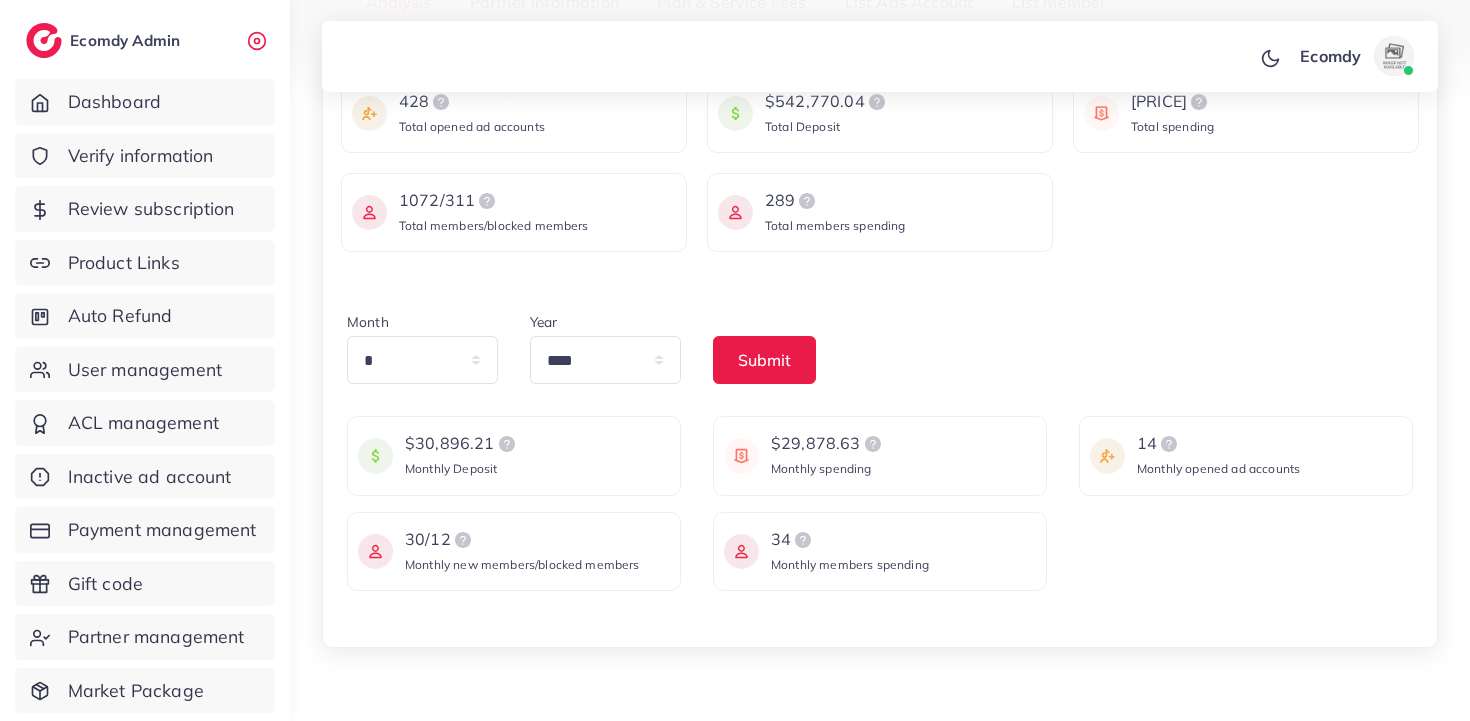click on "30/12  Monthly new members/blocked members" at bounding box center [514, 551] 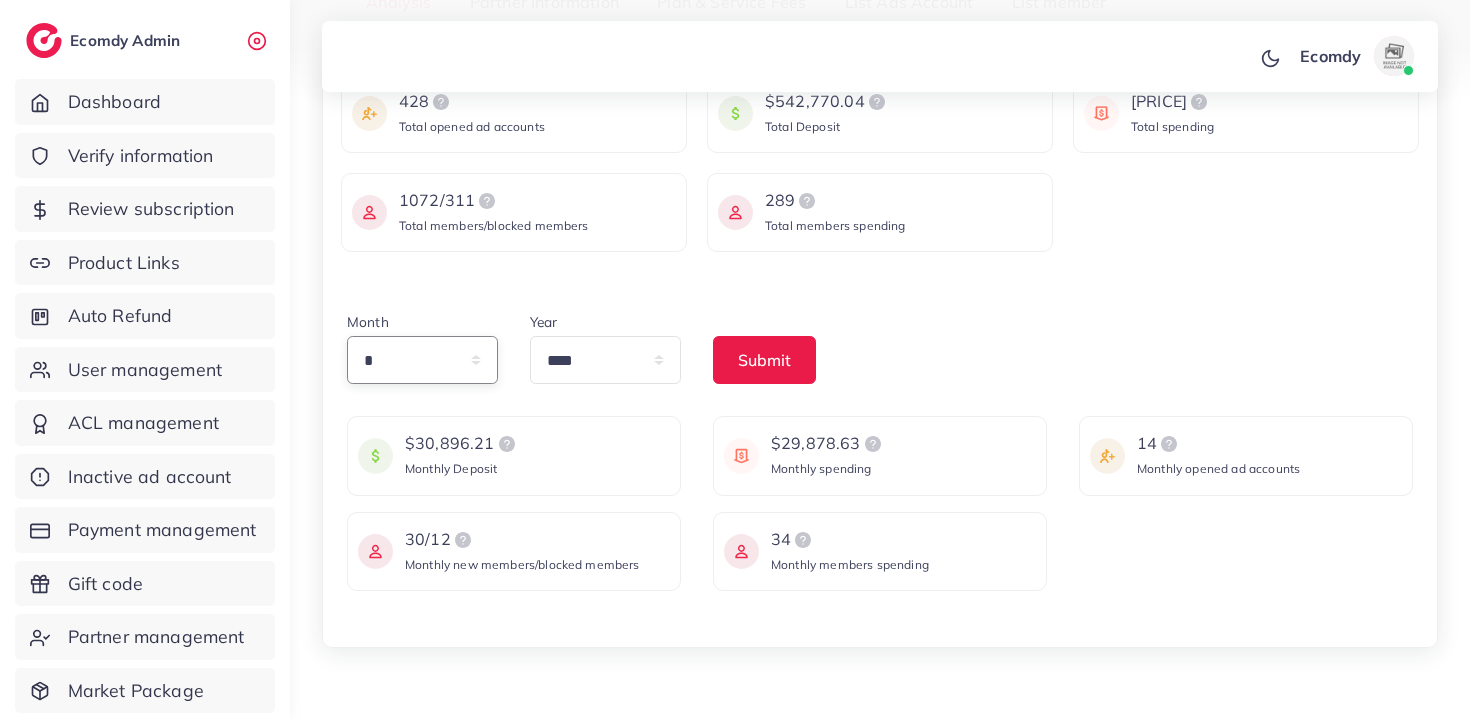 click on "* * * * * * * * * ** ** **" at bounding box center (422, 360) 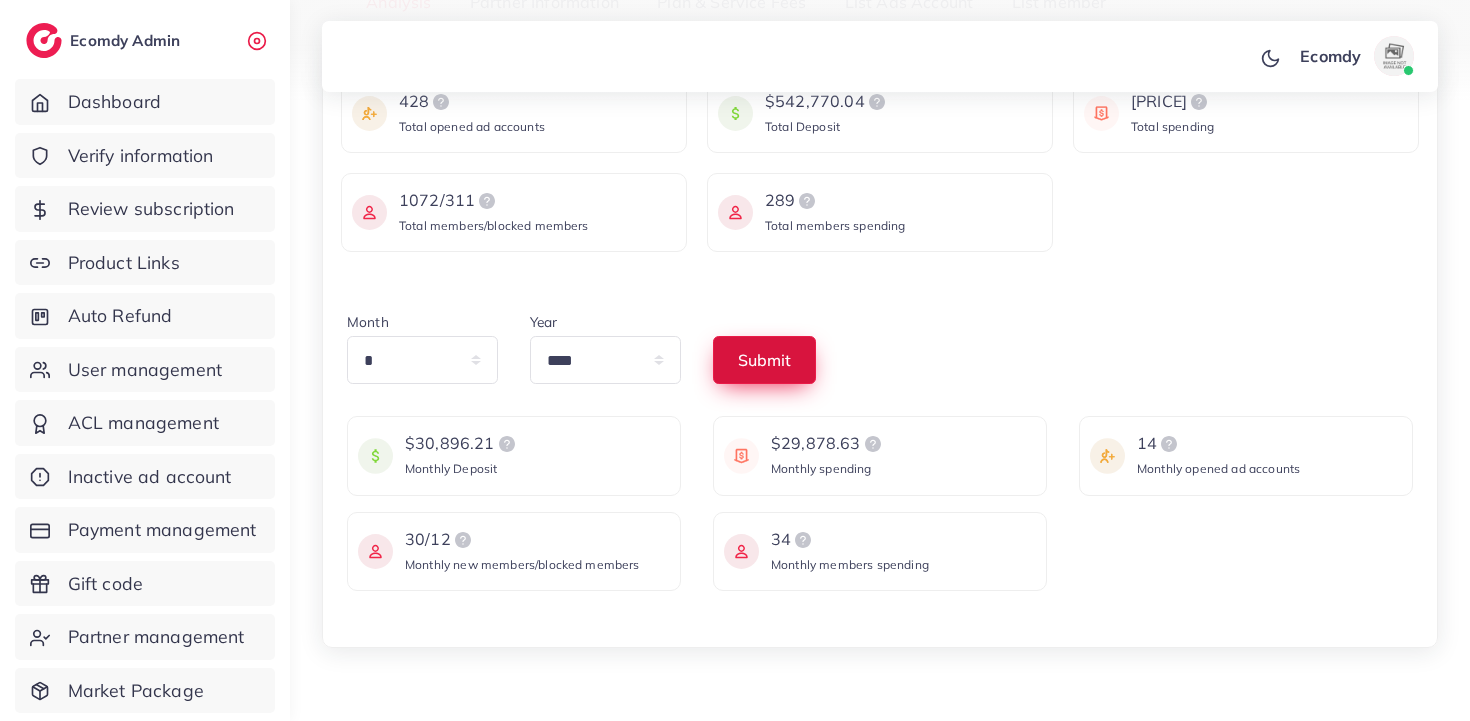 click on "Submit" at bounding box center [764, 360] 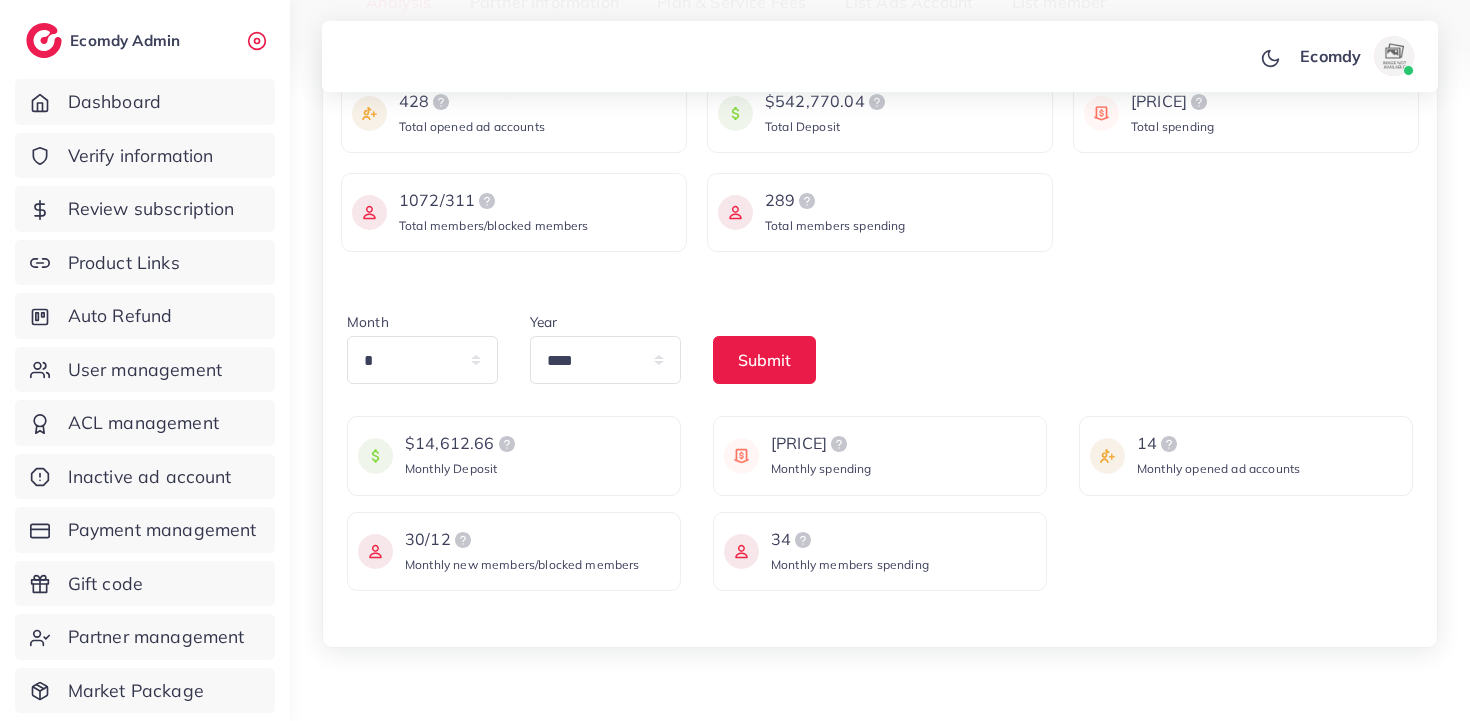 click on "Month  * * * * * * * * * ** ** **  Year  **** **** **** **** **** ****  Submit" at bounding box center [880, 355] 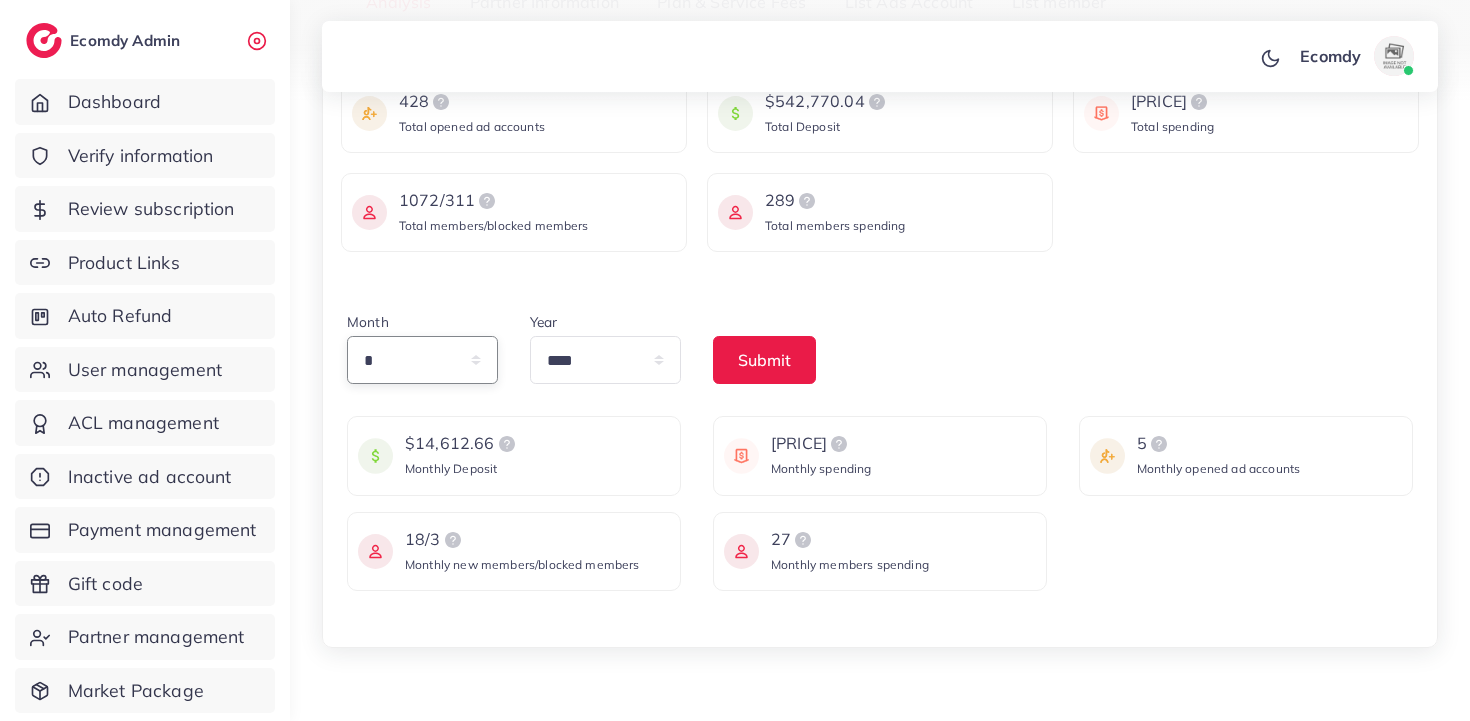 click on "* * * * * * * * * ** ** **" at bounding box center [422, 360] 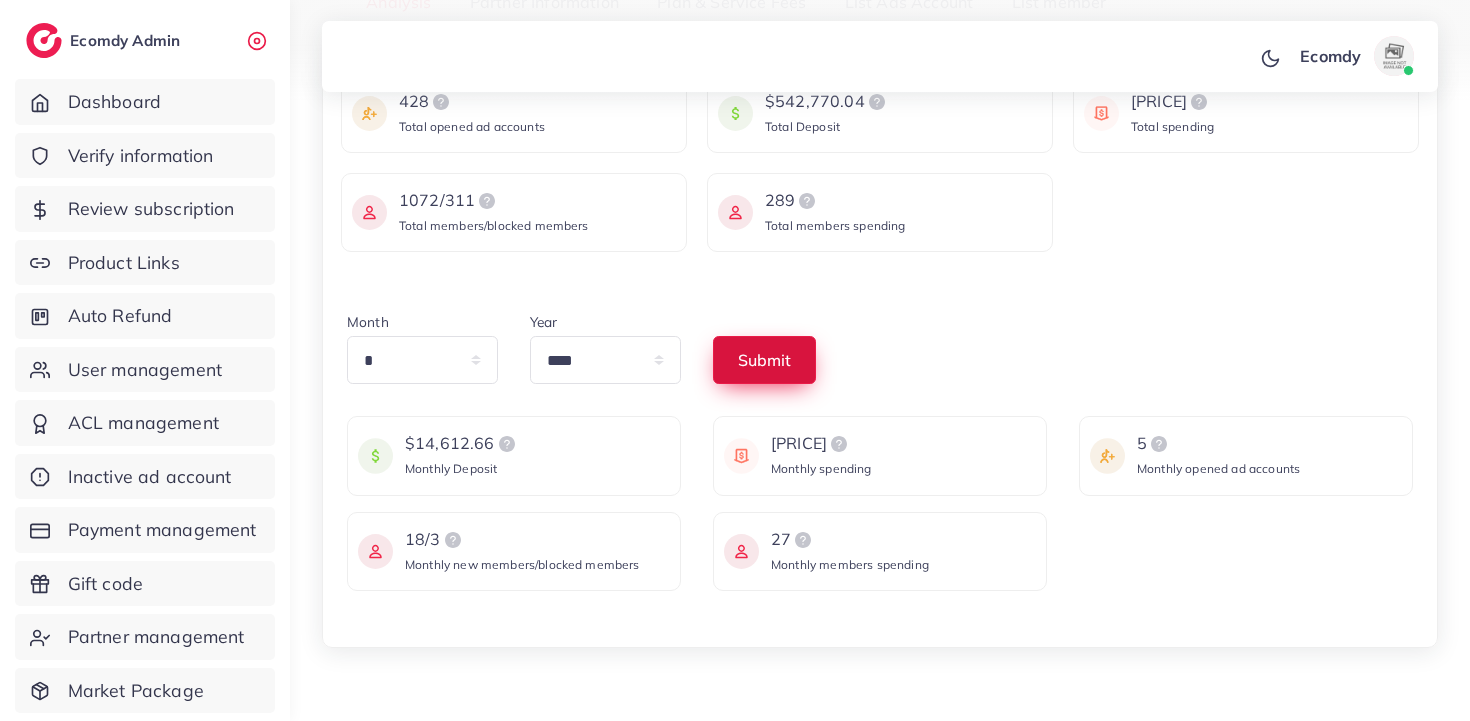 click on "Submit" at bounding box center [764, 360] 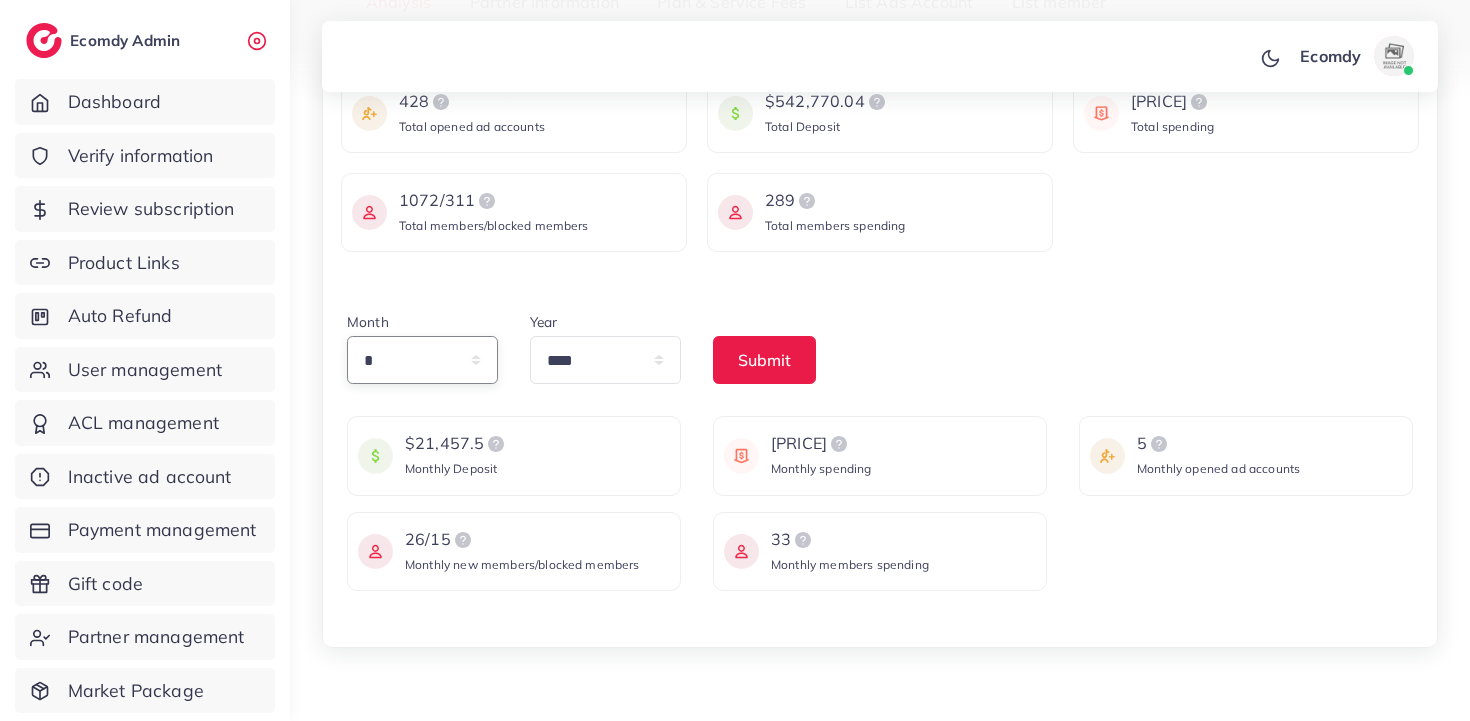 click on "* * * * * * * * * ** ** **" at bounding box center (422, 360) 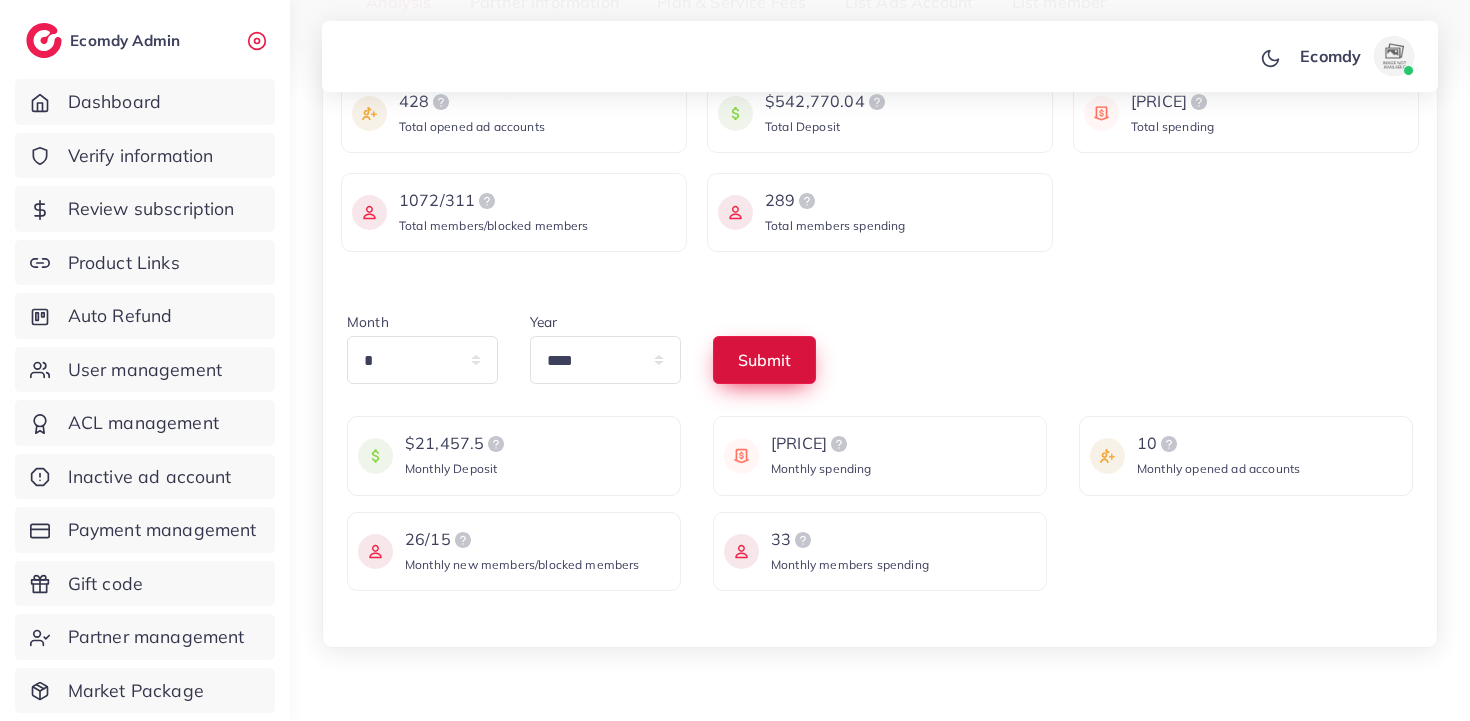 click on "Submit" at bounding box center [764, 360] 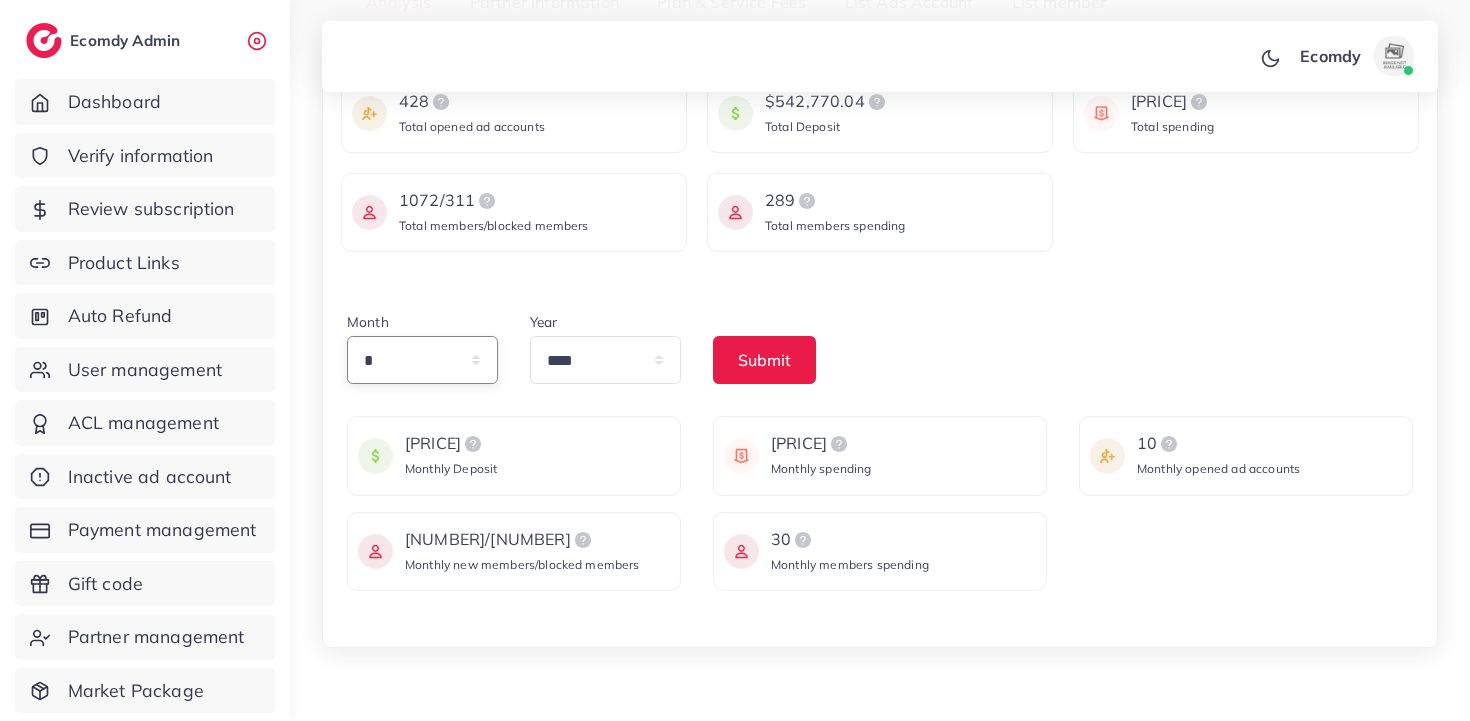 click on "* * * * * * * * * ** ** **" at bounding box center (422, 360) 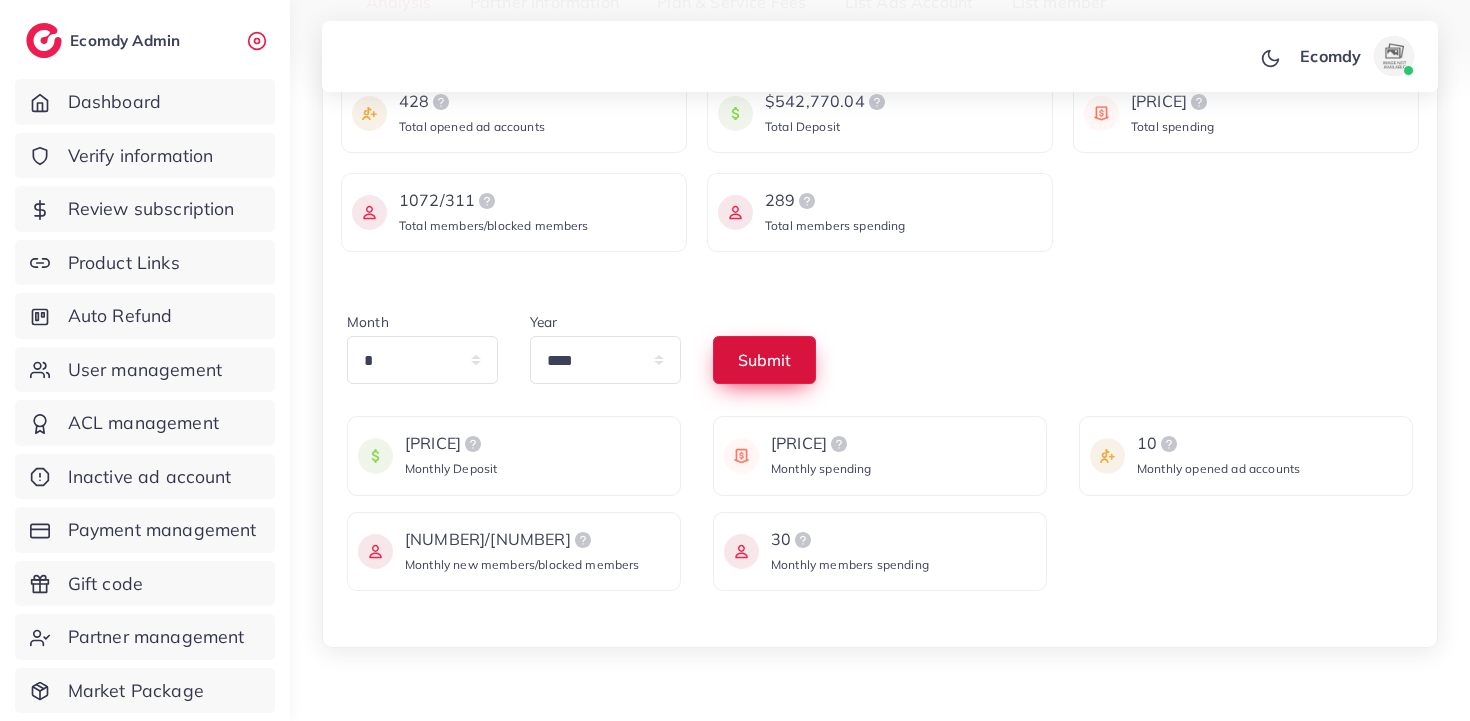 click on "Submit" at bounding box center [764, 360] 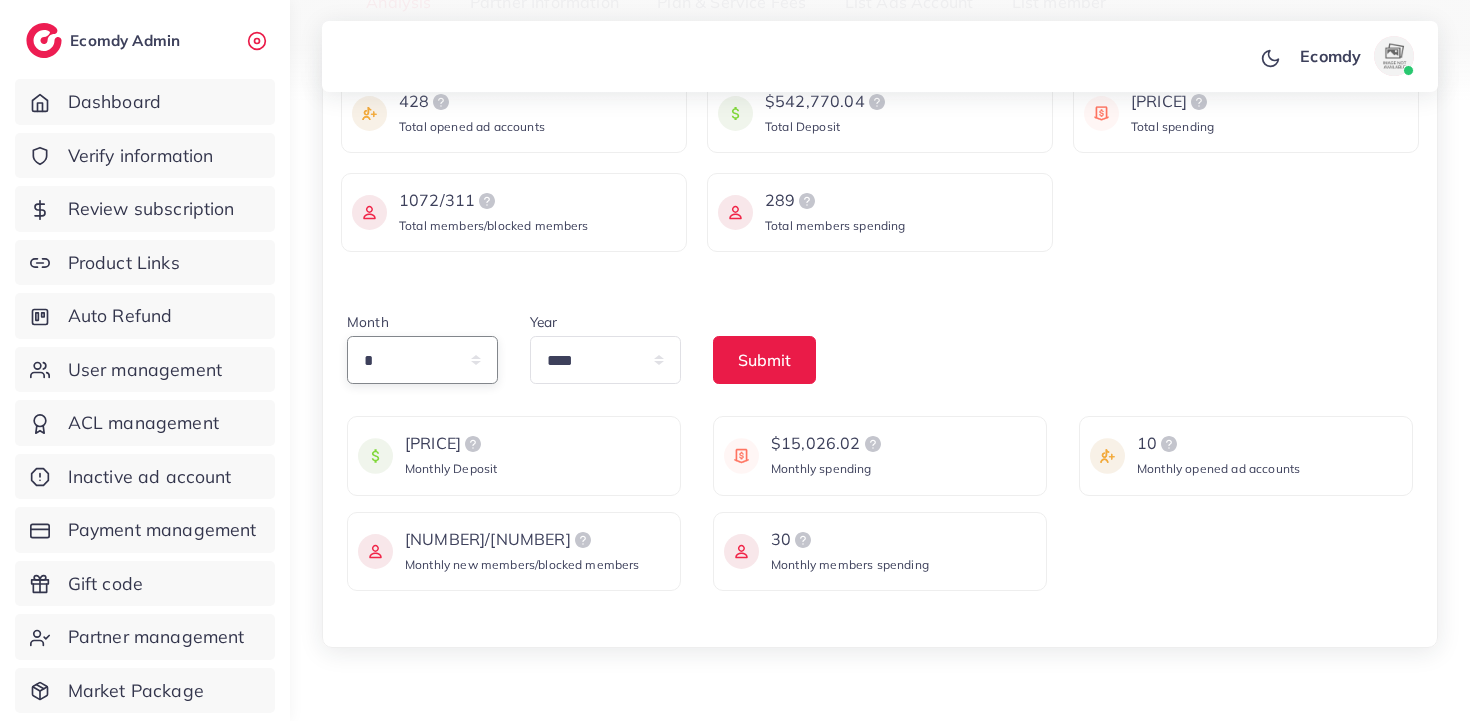 click on "* * * * * * * * * ** ** **" at bounding box center [422, 360] 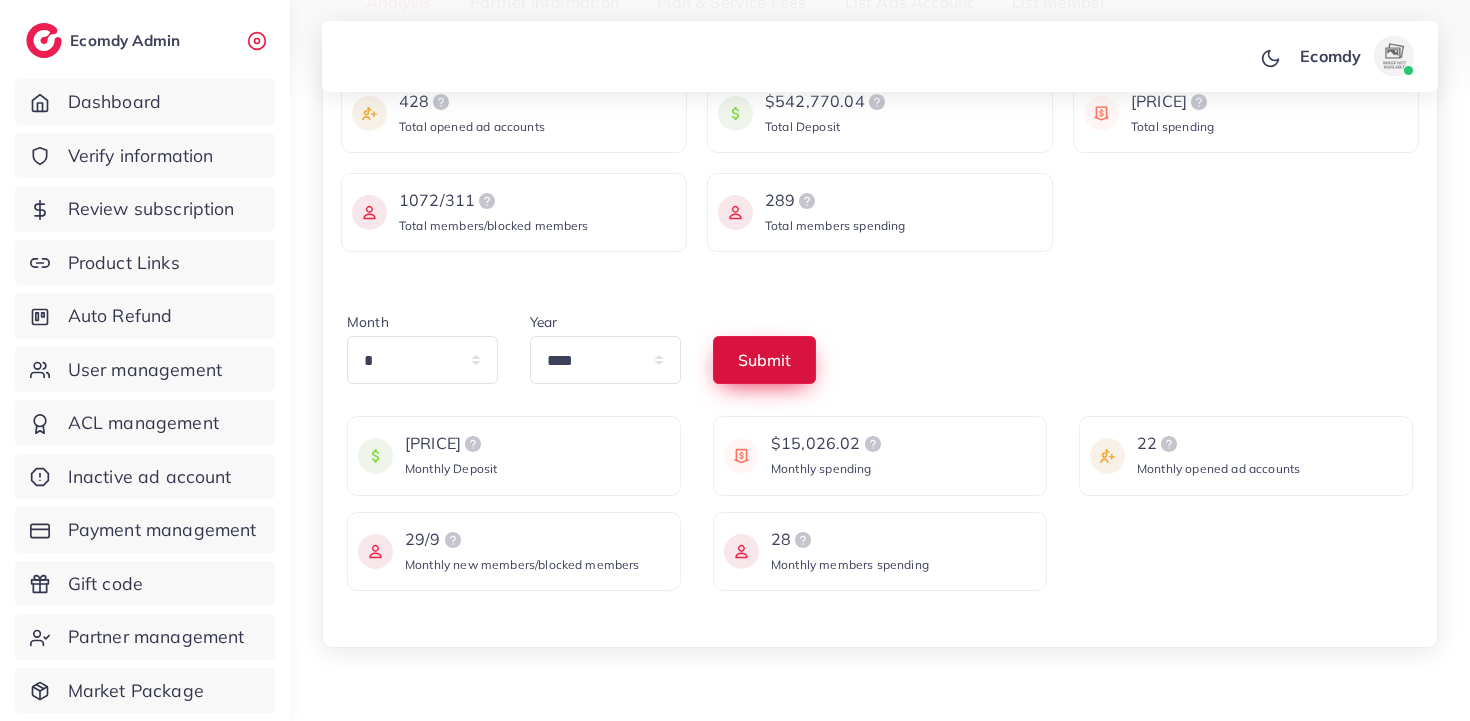 click on "Submit" at bounding box center [764, 360] 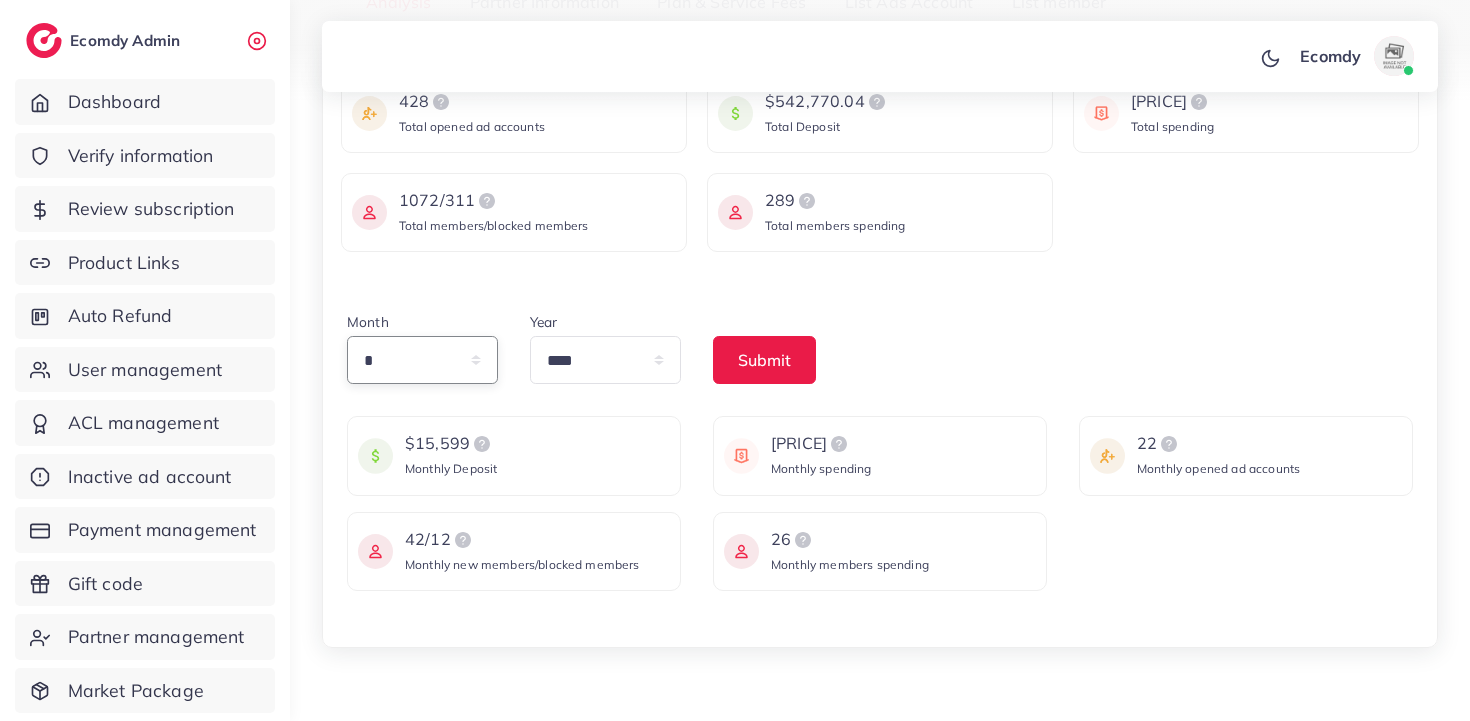 click on "* * * * * * * * * ** ** **" at bounding box center (422, 360) 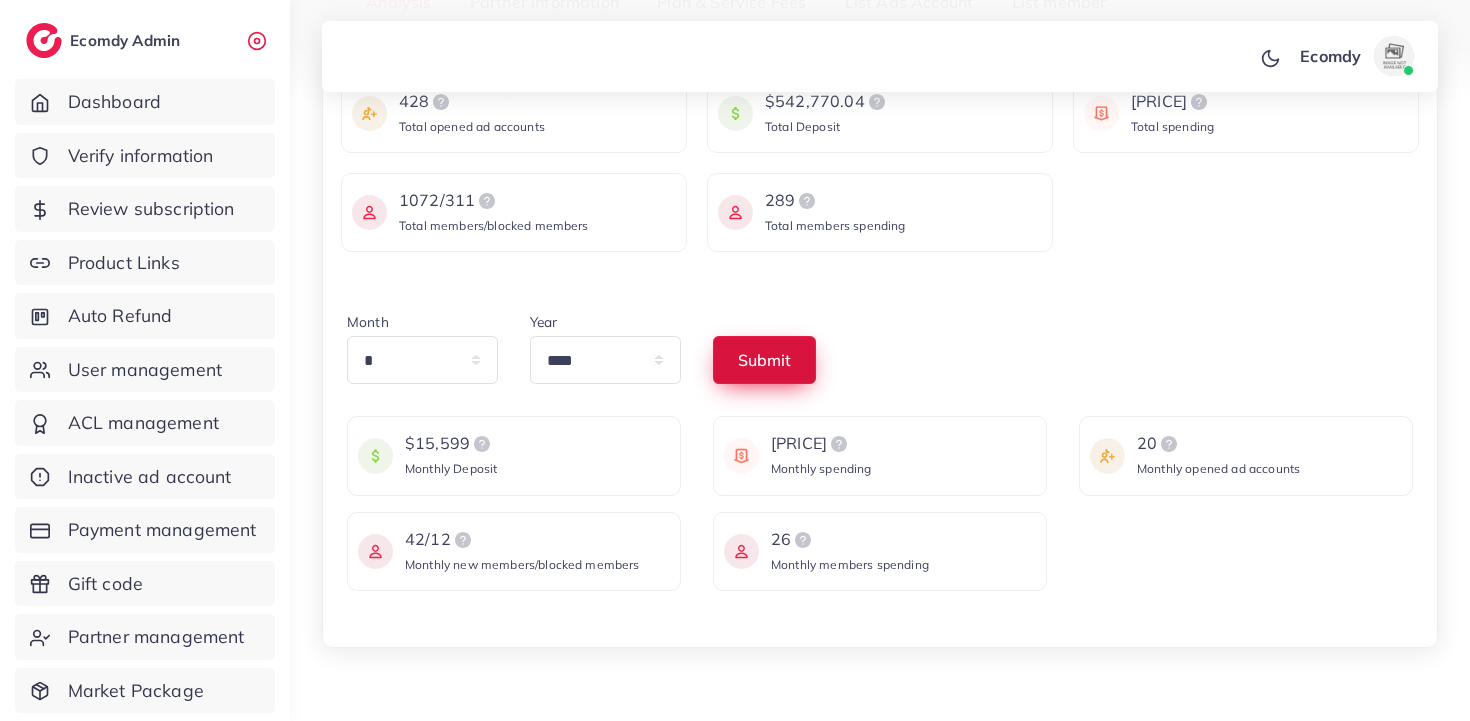click on "Submit" at bounding box center [764, 360] 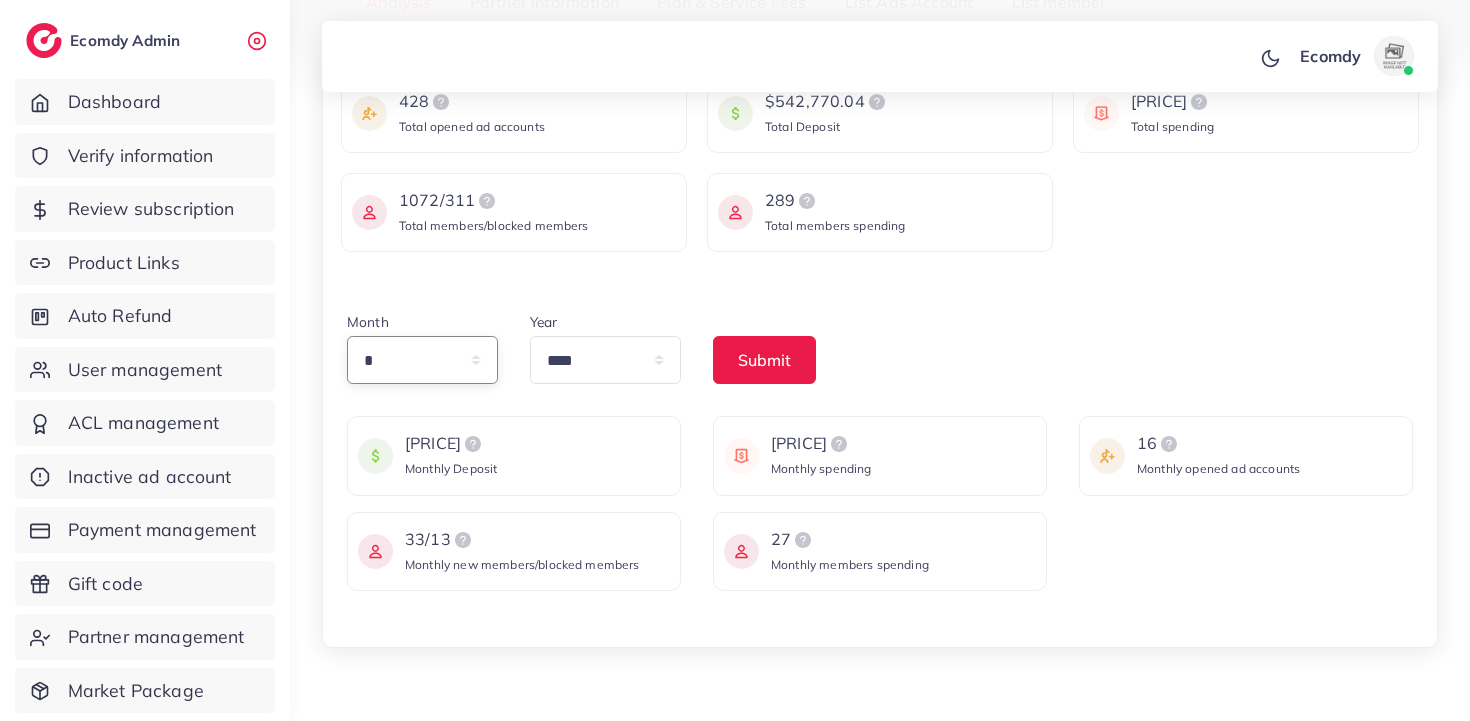 click on "* * * * * * * * * ** ** **" at bounding box center (422, 360) 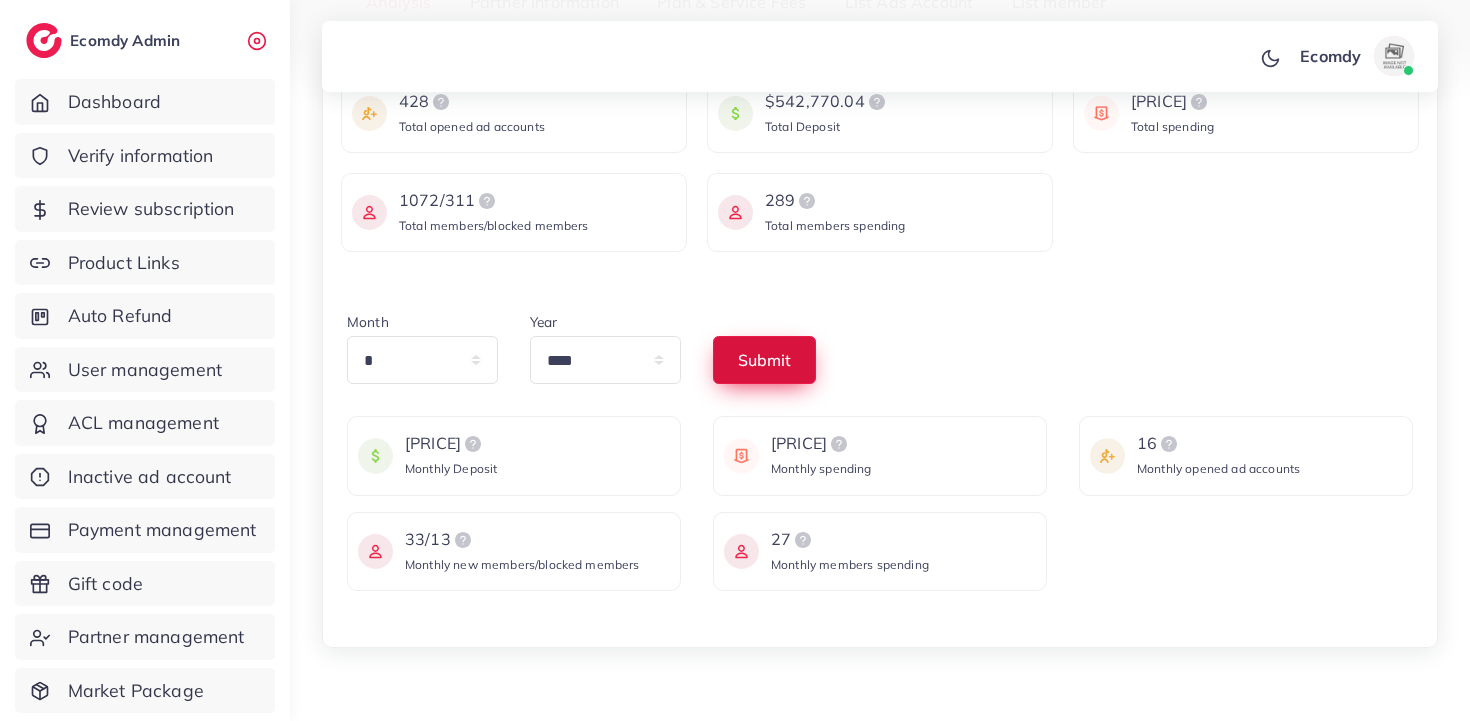 click on "Submit" at bounding box center [764, 360] 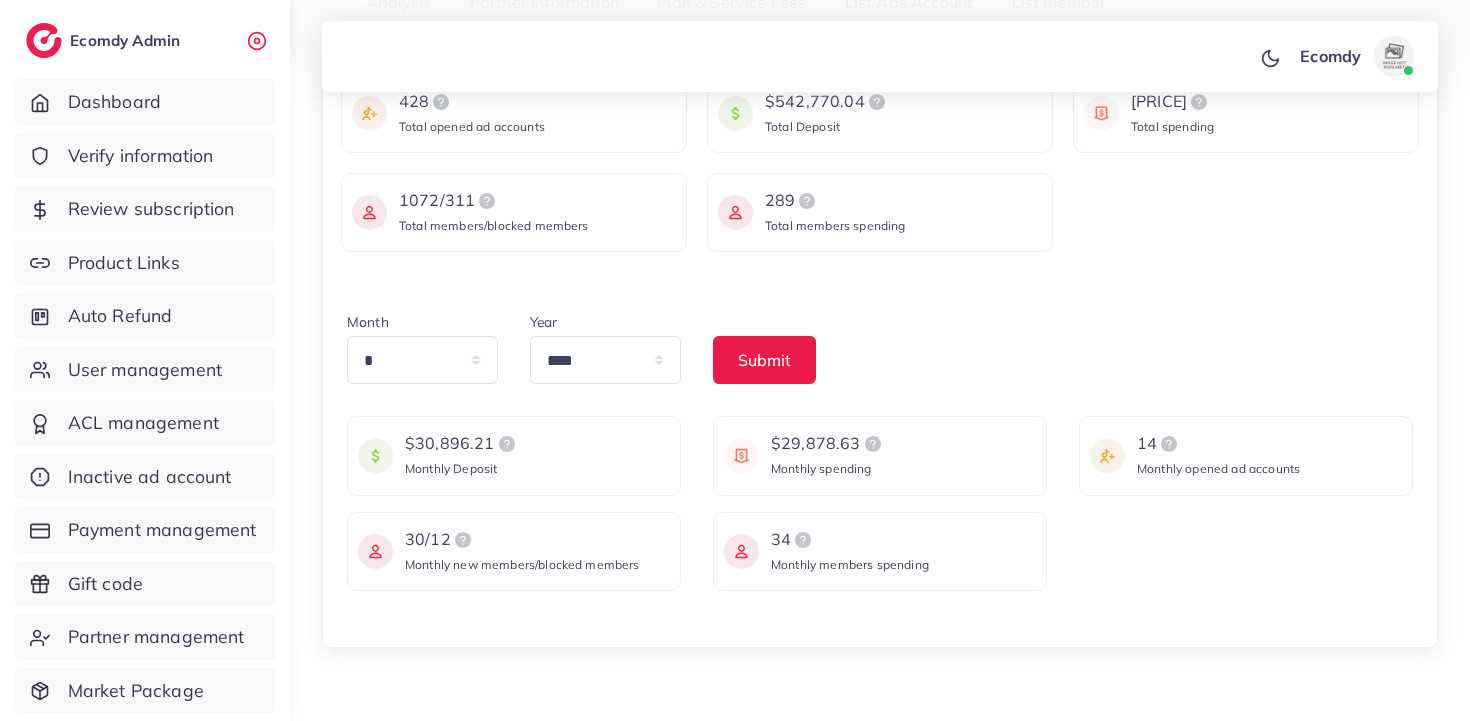 click on "Month  * * * * * * * * * ** ** **  Year  **** **** **** **** **** ****  Submit" at bounding box center [880, 355] 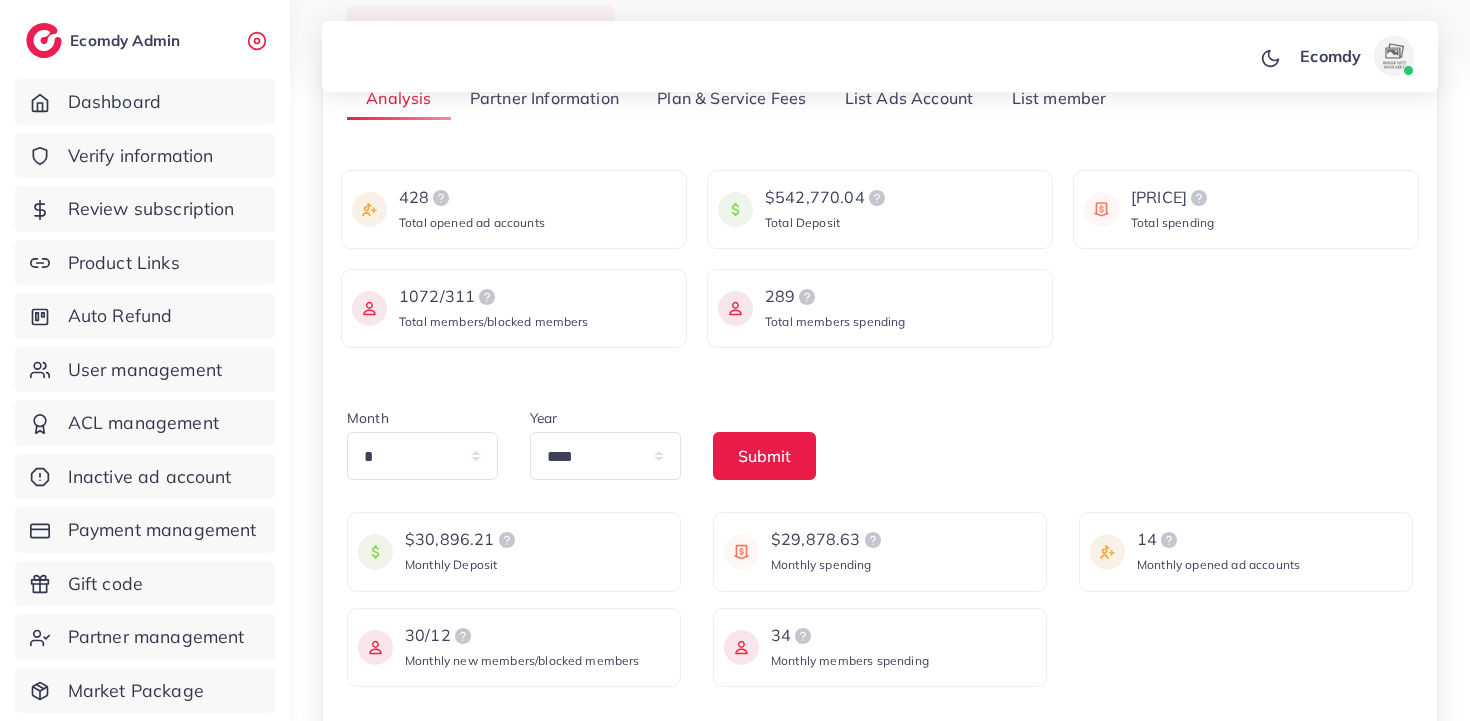 scroll, scrollTop: 184, scrollLeft: 0, axis: vertical 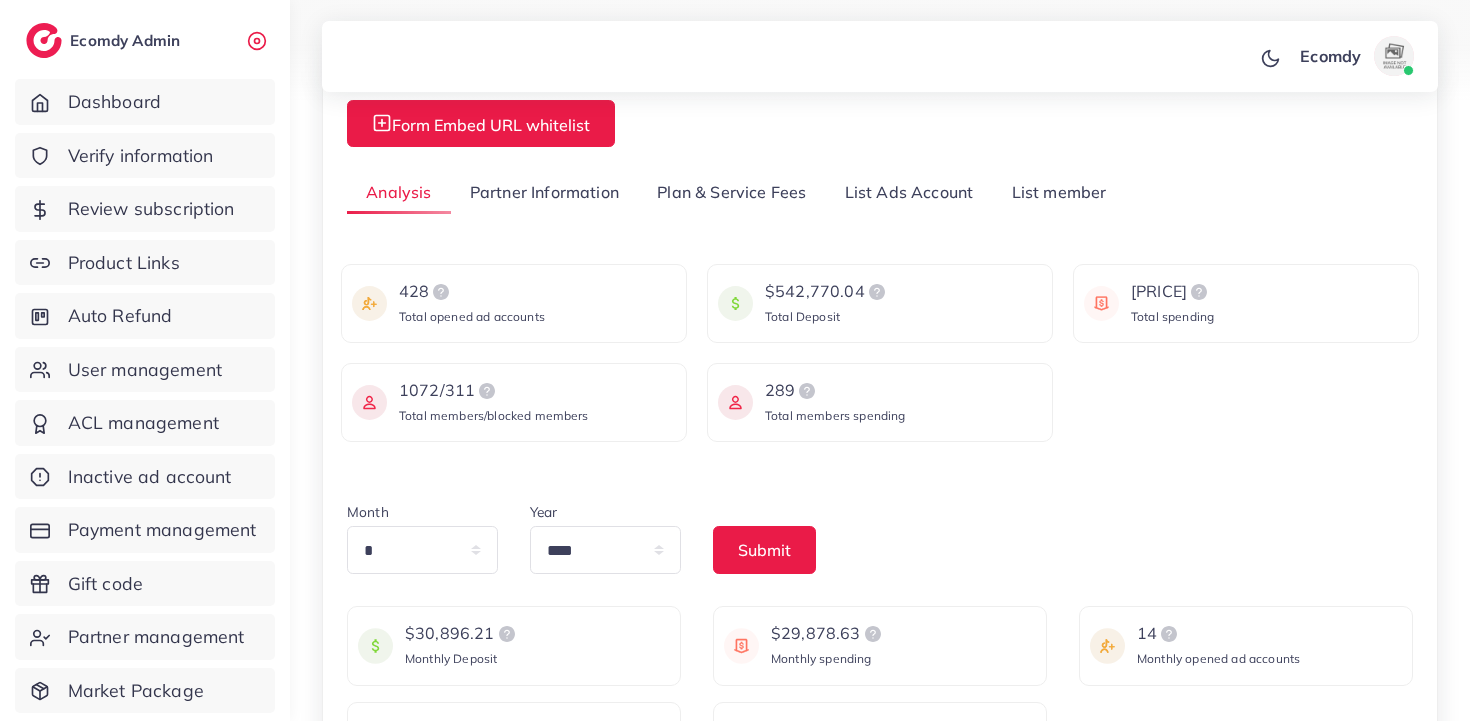 click on "289  Total members spending" at bounding box center [880, 402] 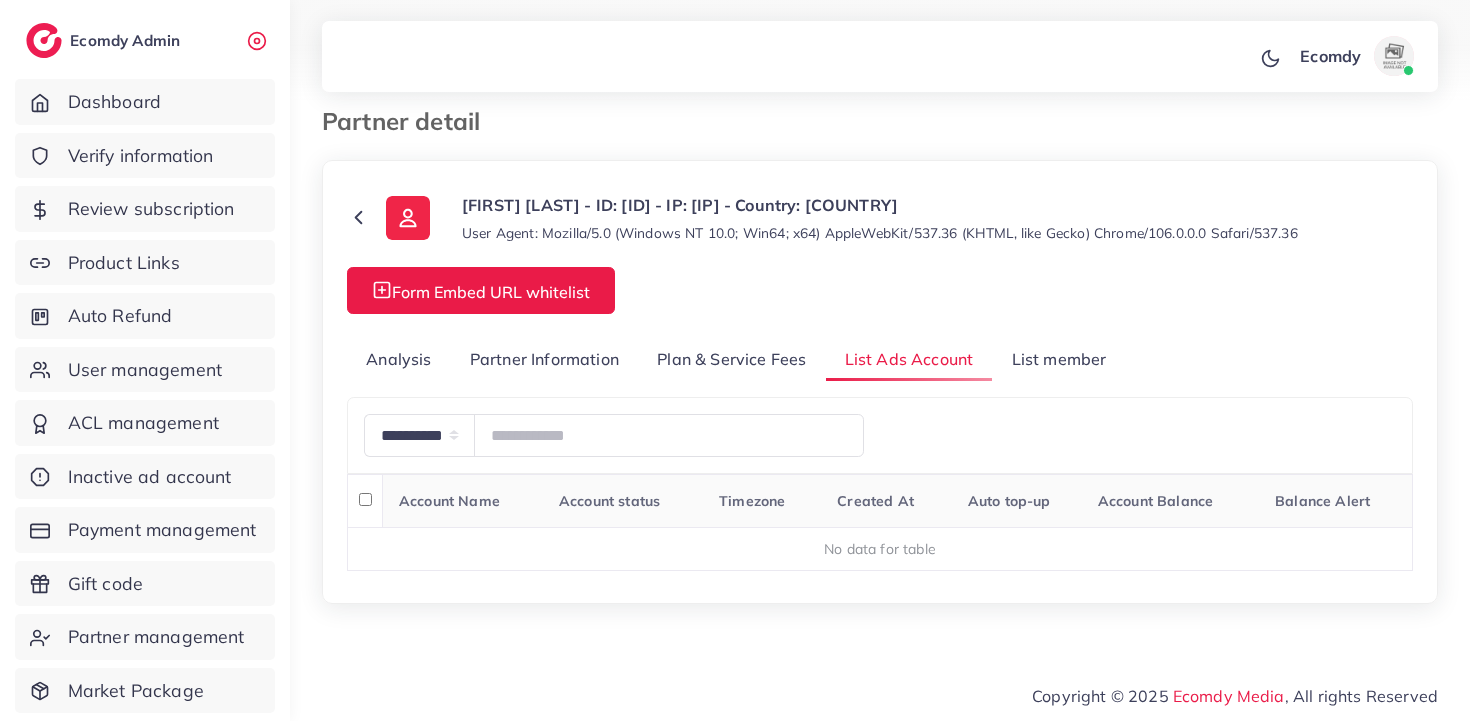 scroll, scrollTop: 17, scrollLeft: 0, axis: vertical 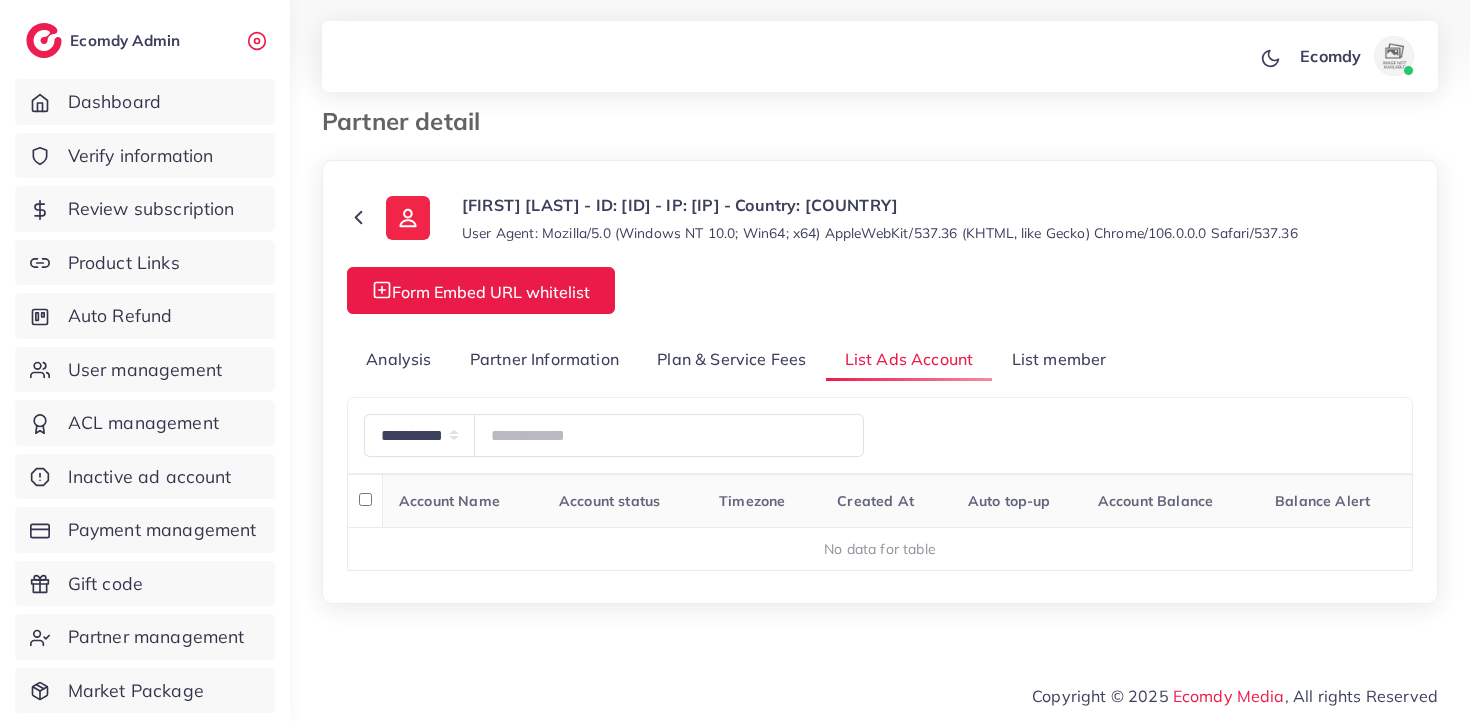 click on "List member" at bounding box center [1058, 359] 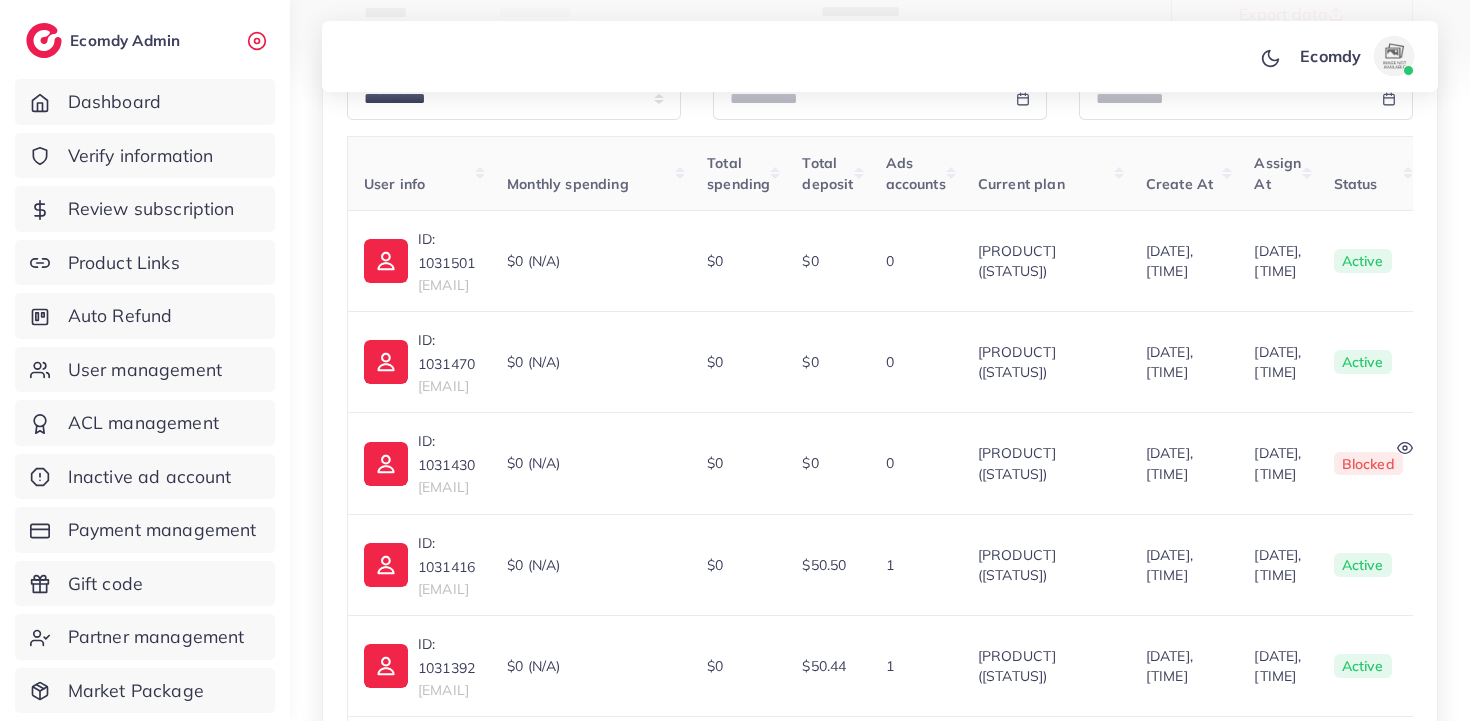 scroll, scrollTop: 786, scrollLeft: 0, axis: vertical 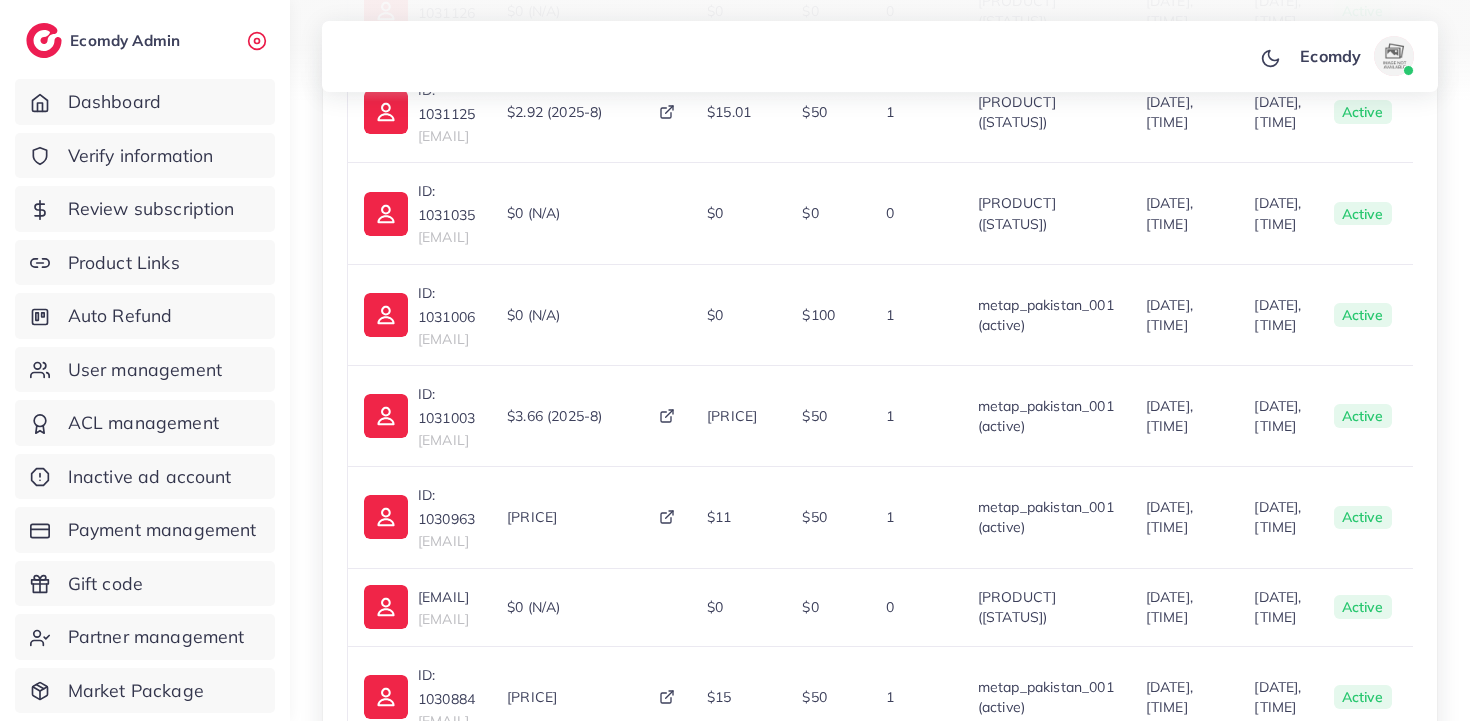click on "2" at bounding box center (1154, 985) 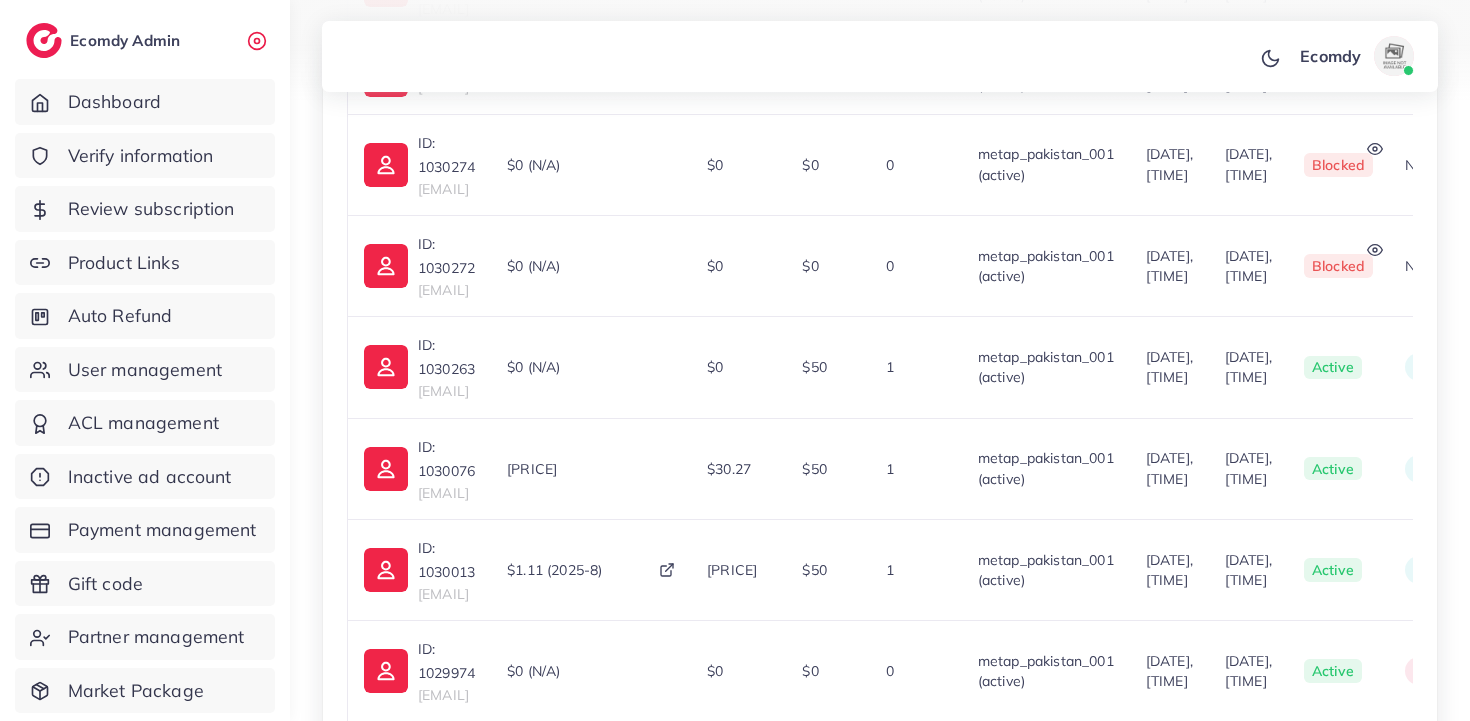 scroll, scrollTop: 1716, scrollLeft: 0, axis: vertical 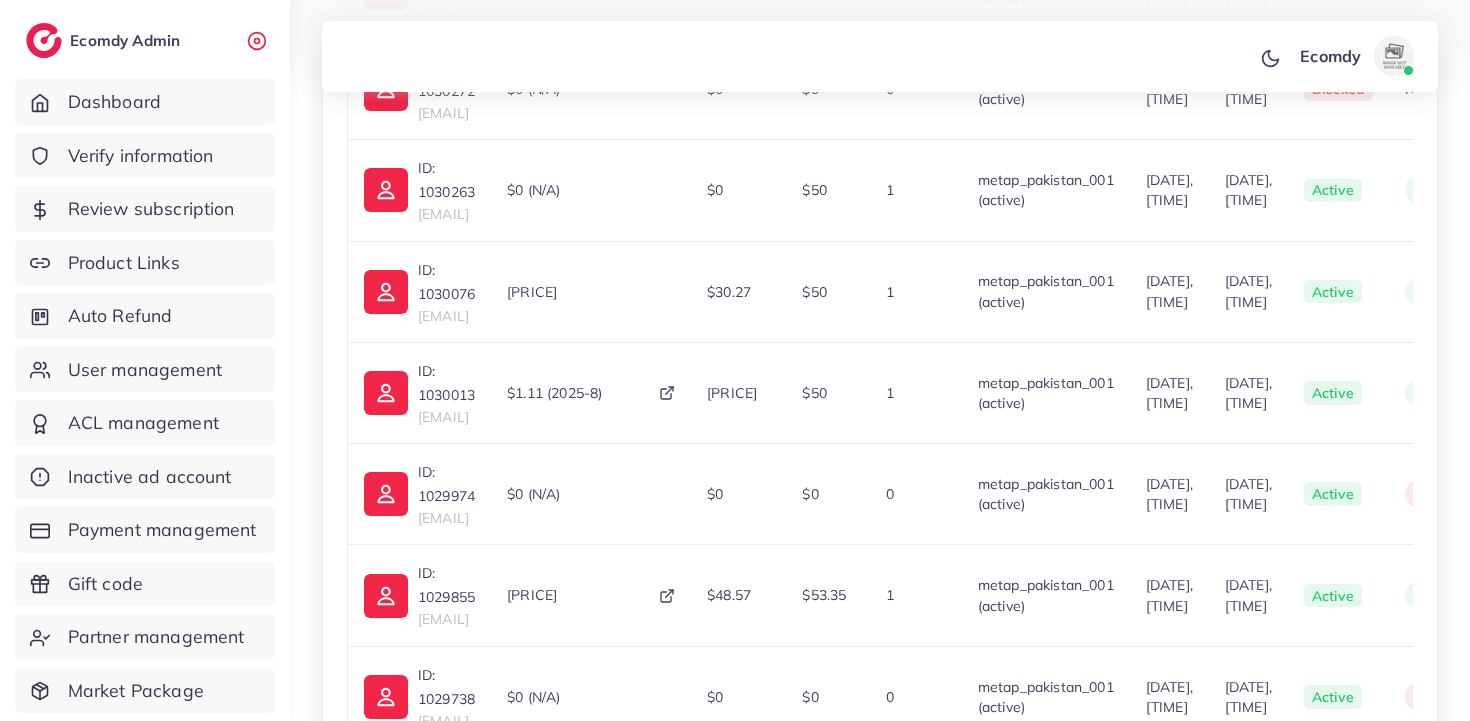click on "3" at bounding box center (1192, 985) 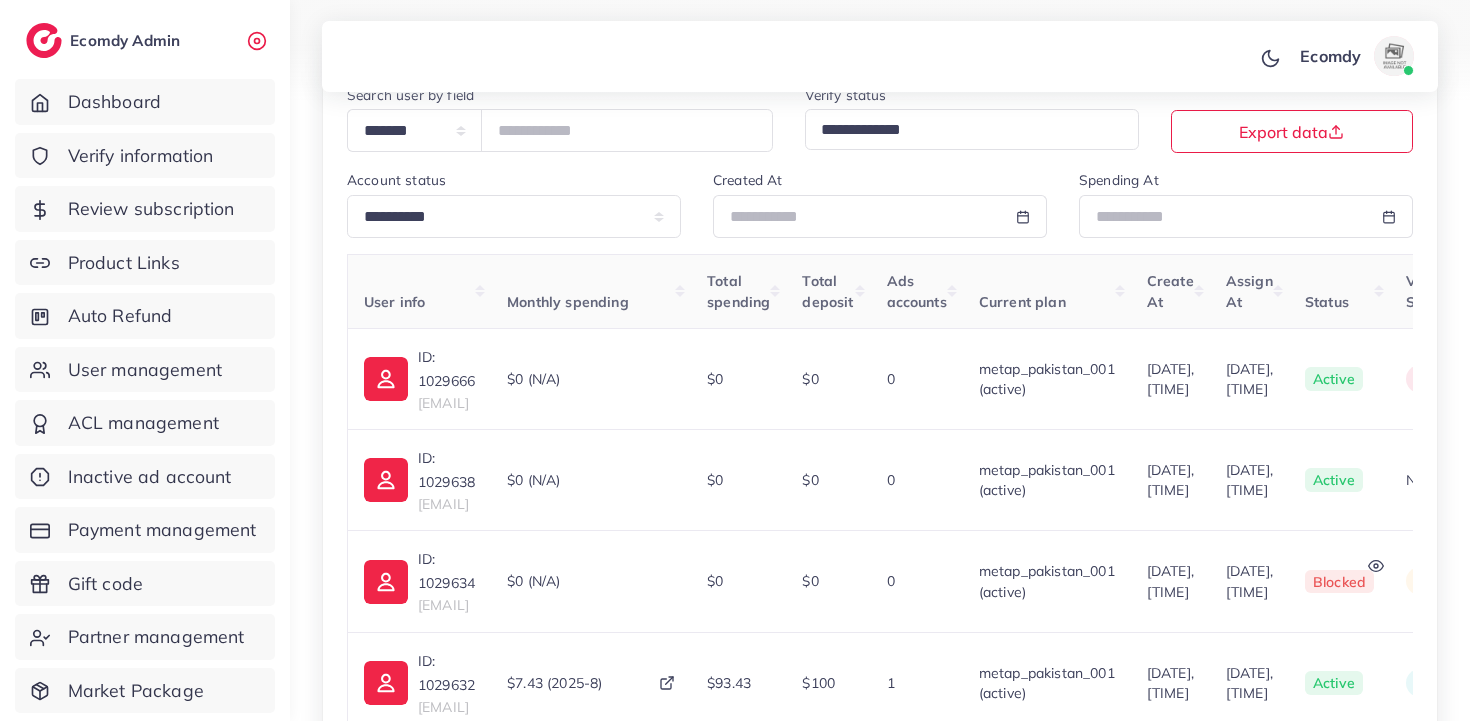scroll, scrollTop: 1716, scrollLeft: 0, axis: vertical 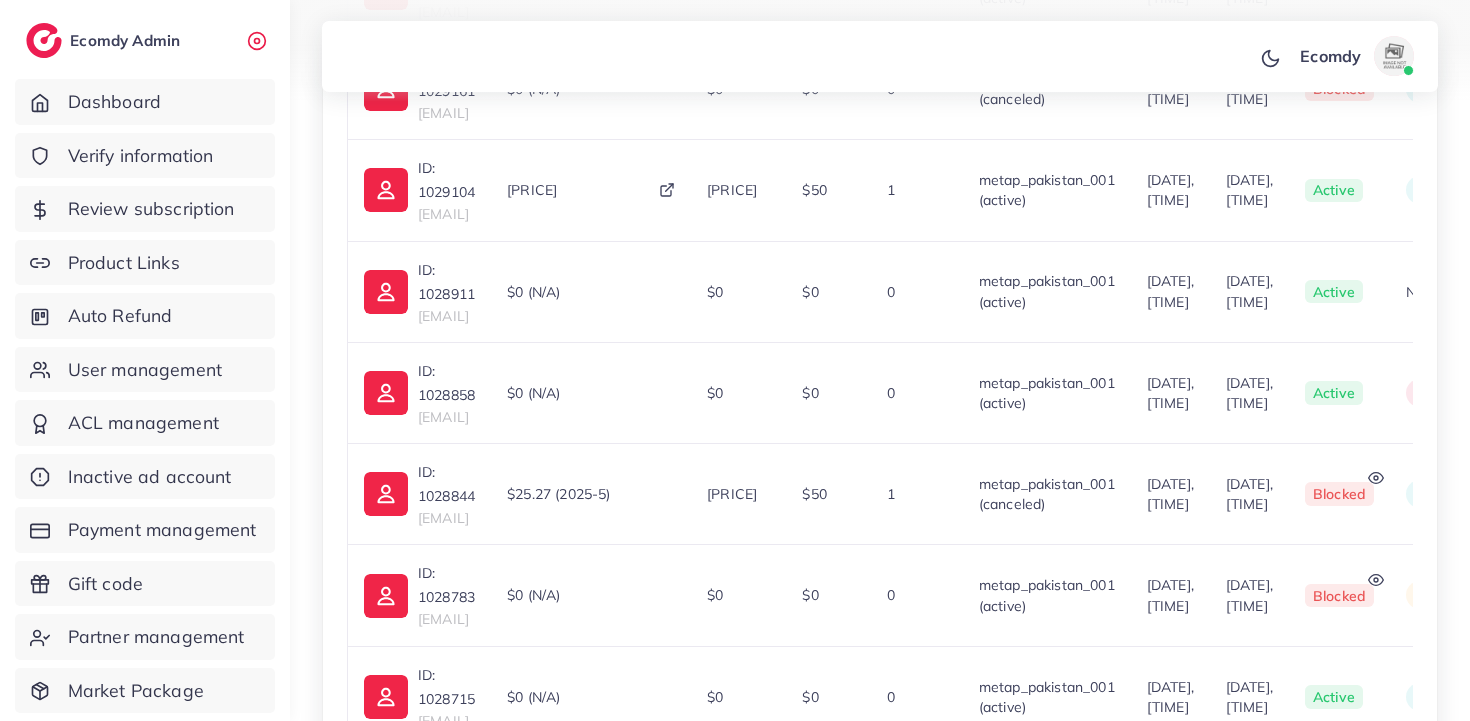 click on "1" at bounding box center [1117, 985] 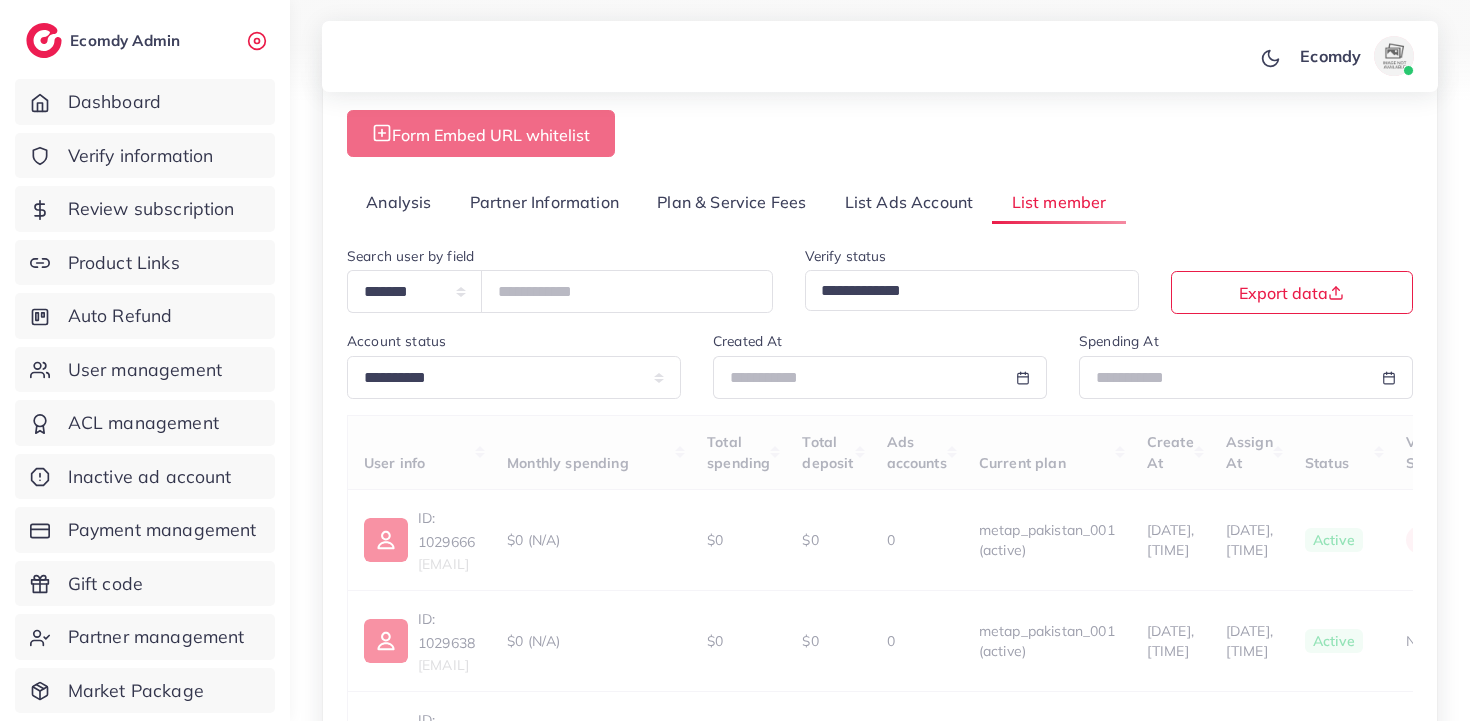 scroll, scrollTop: 0, scrollLeft: 0, axis: both 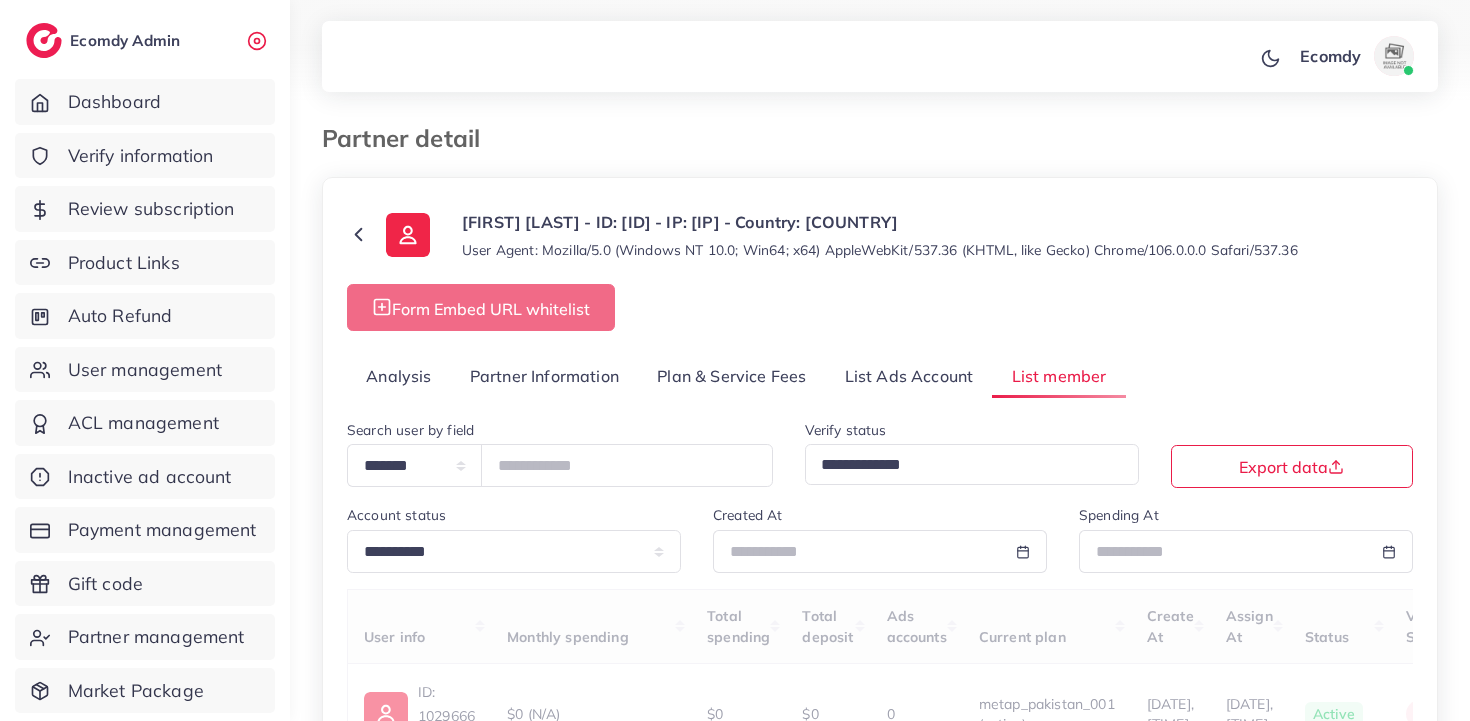 click on "**********" at bounding box center (880, 1468) 